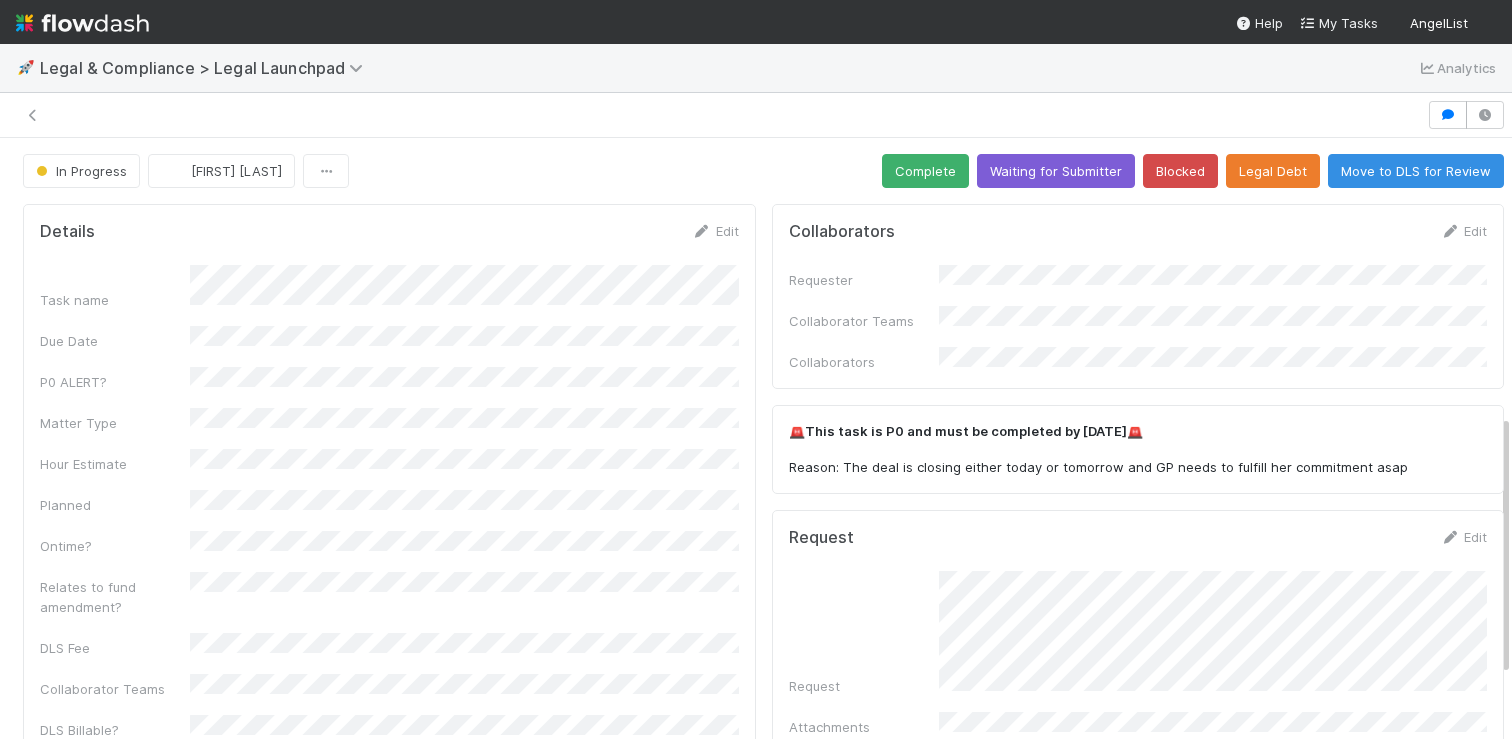 scroll, scrollTop: 0, scrollLeft: 0, axis: both 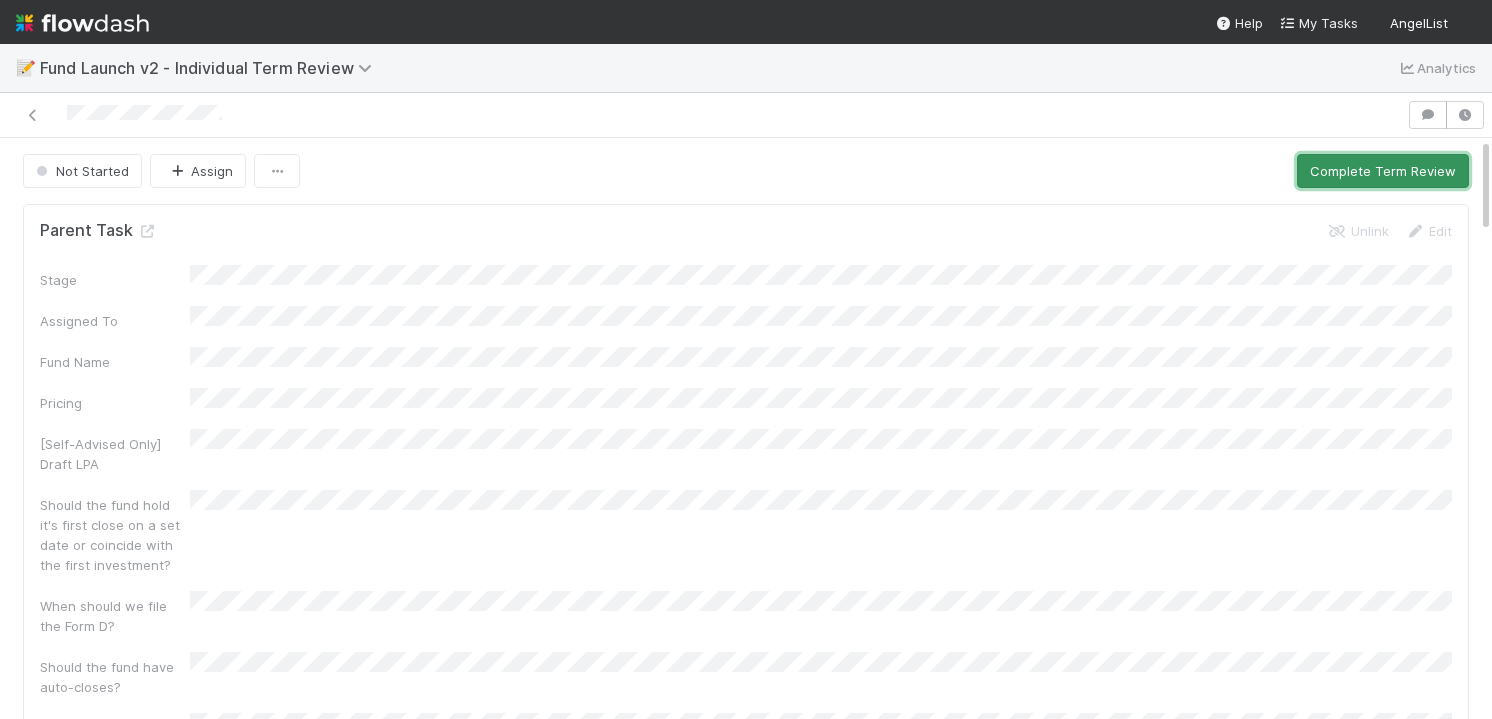 click on "Complete Term Review" at bounding box center [1383, 171] 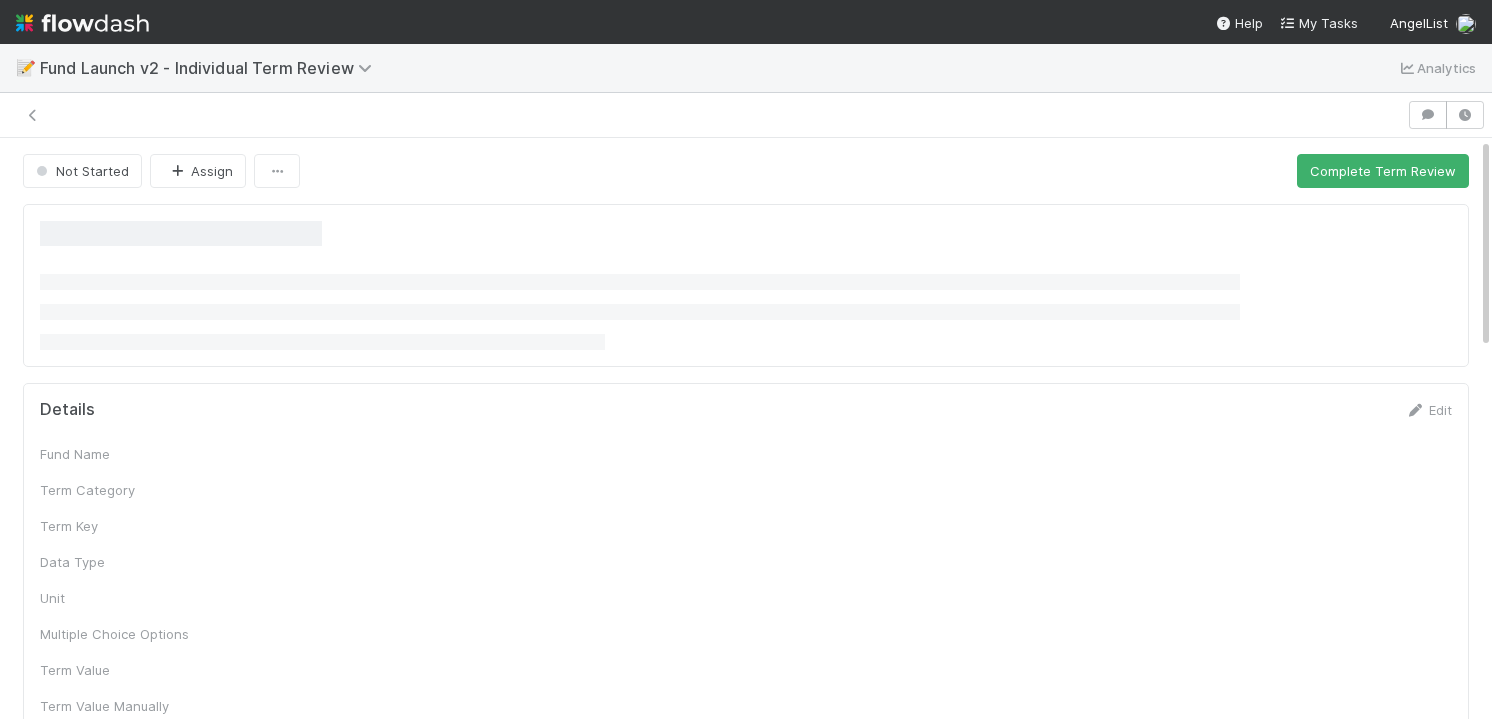 scroll, scrollTop: 0, scrollLeft: 0, axis: both 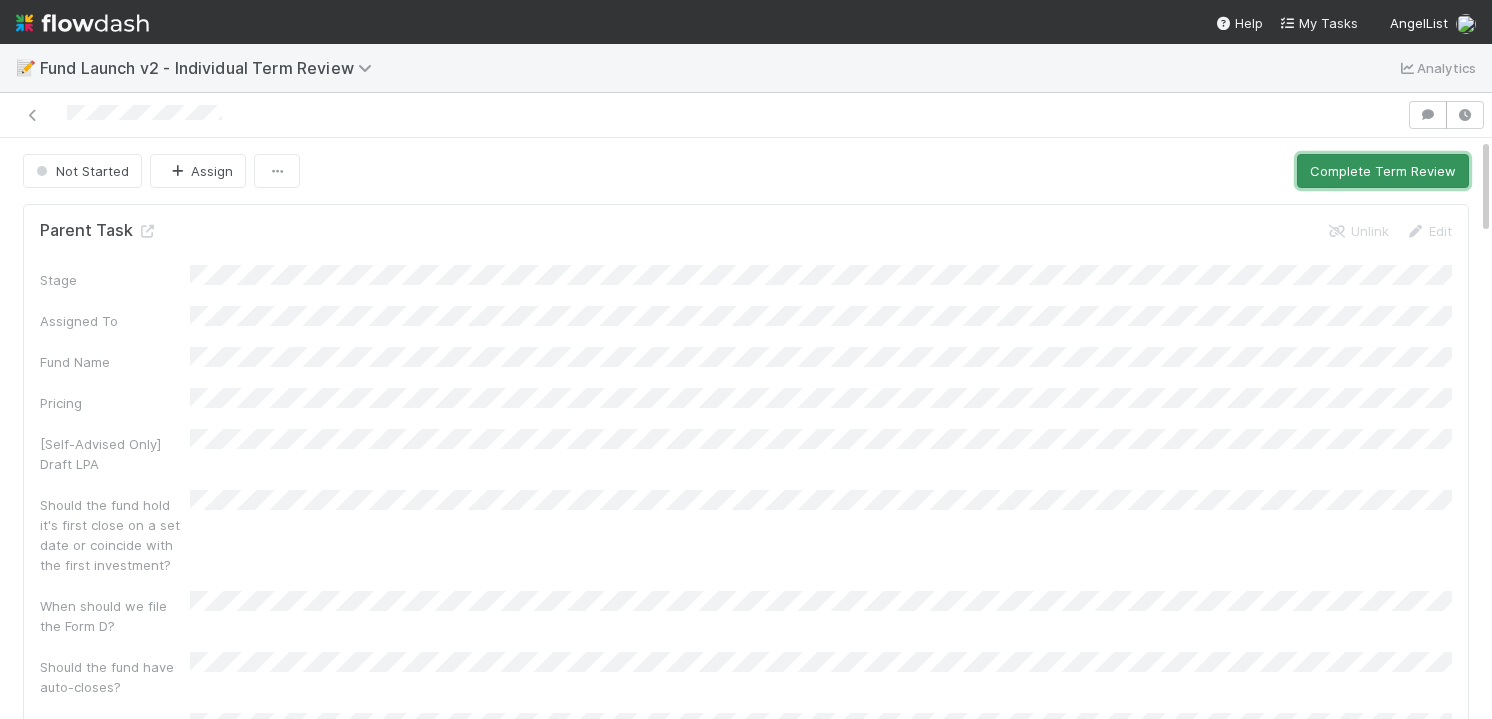 click on "Complete Term Review" at bounding box center (1383, 171) 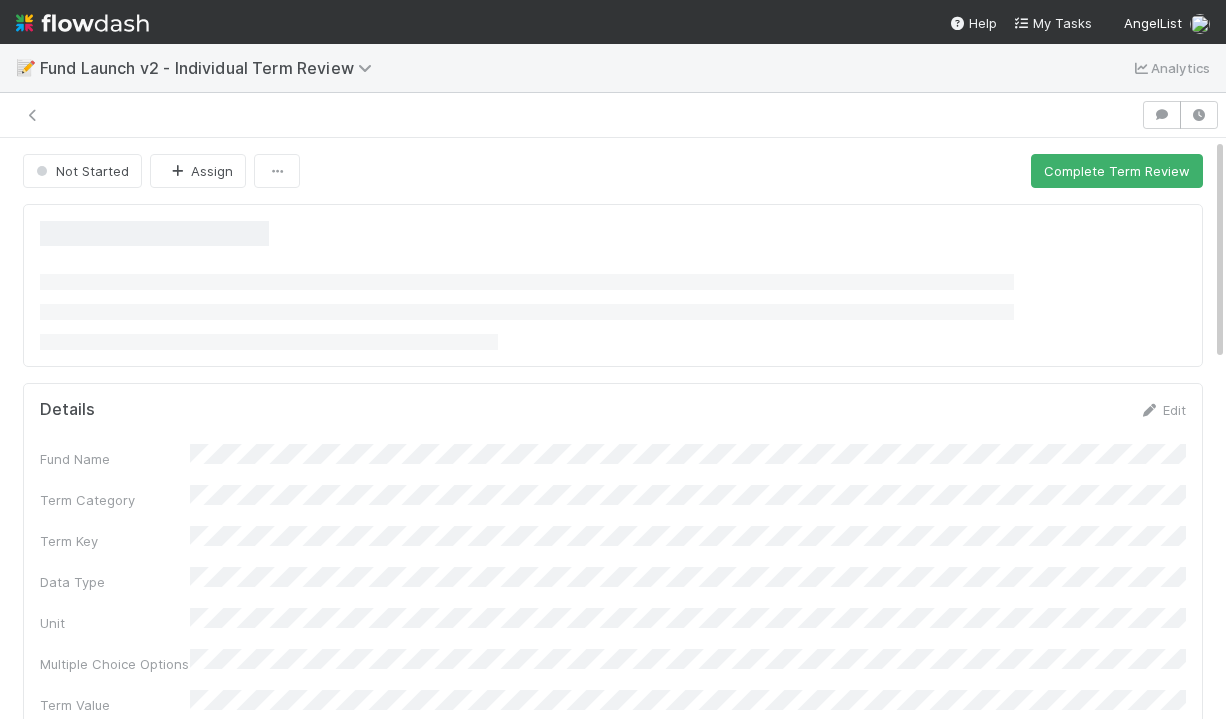 scroll, scrollTop: 0, scrollLeft: 0, axis: both 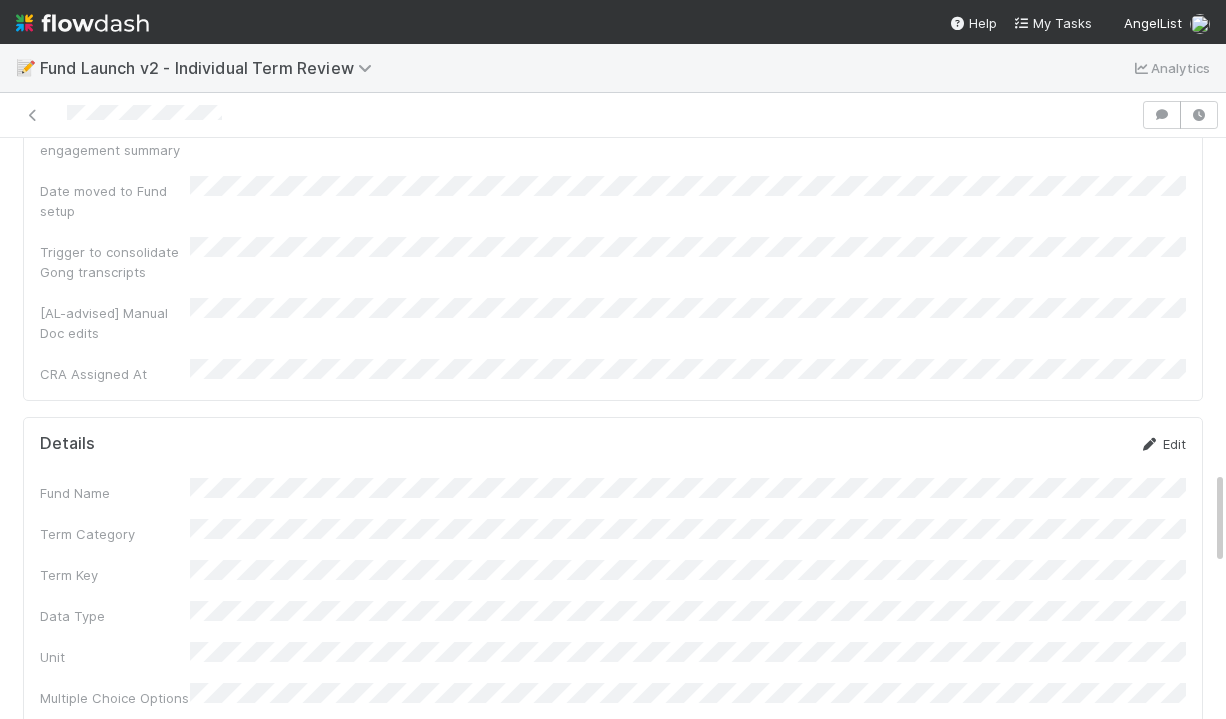 click on "Edit" at bounding box center [1162, 444] 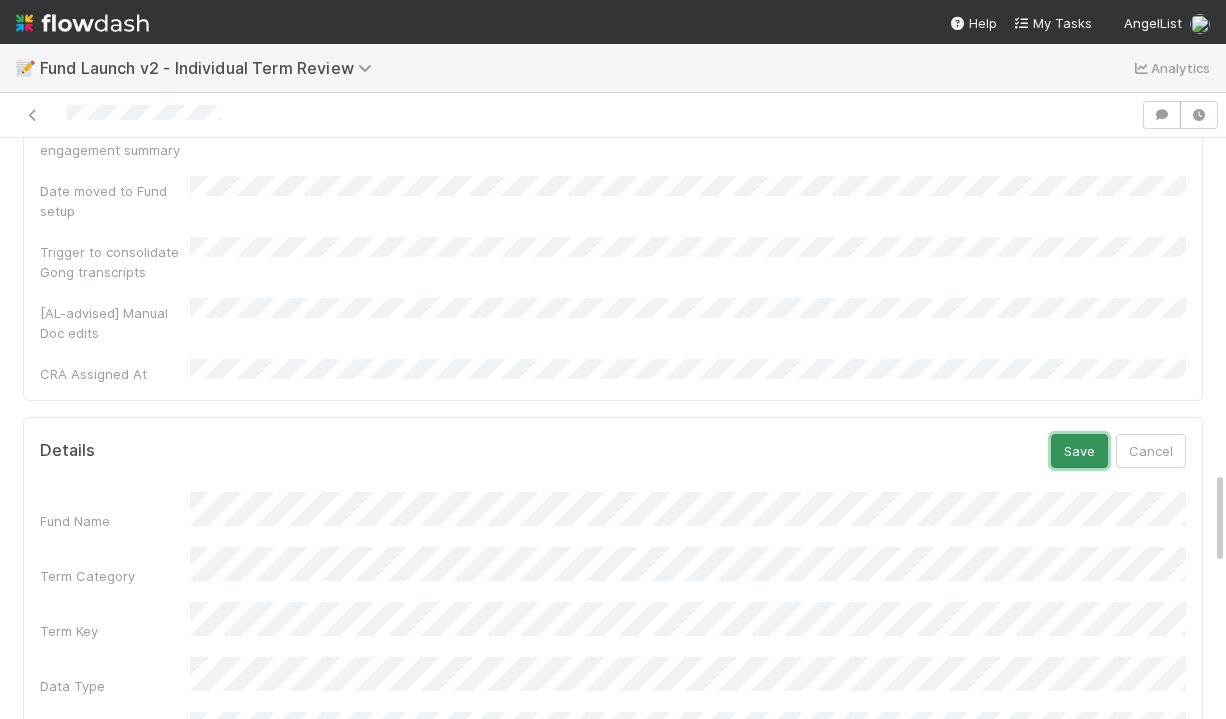 click on "Save" at bounding box center [1079, 451] 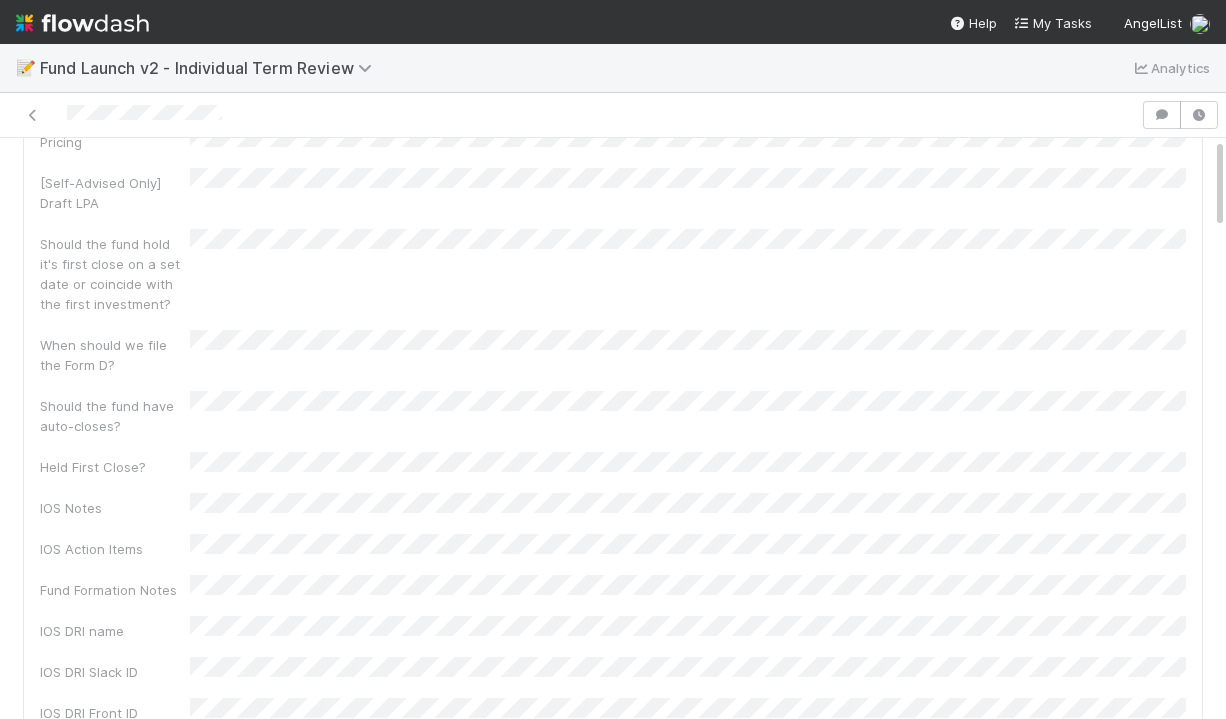 scroll, scrollTop: 0, scrollLeft: 0, axis: both 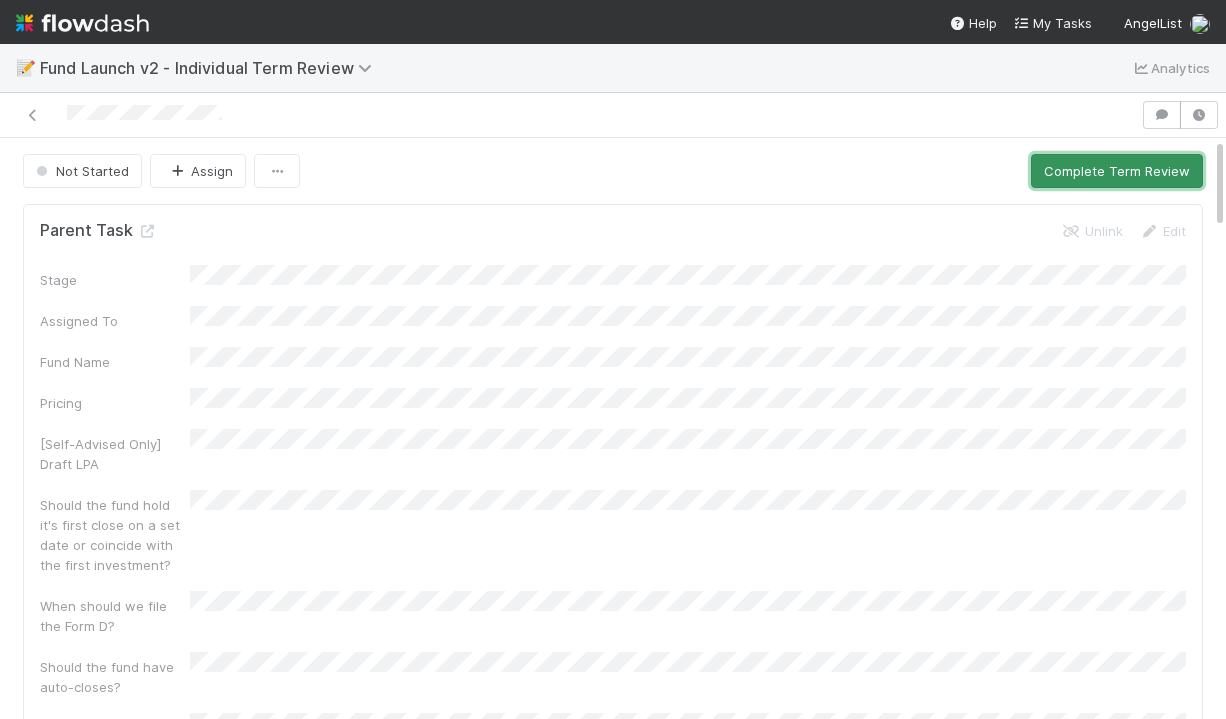 click on "Complete Term Review" at bounding box center [1117, 171] 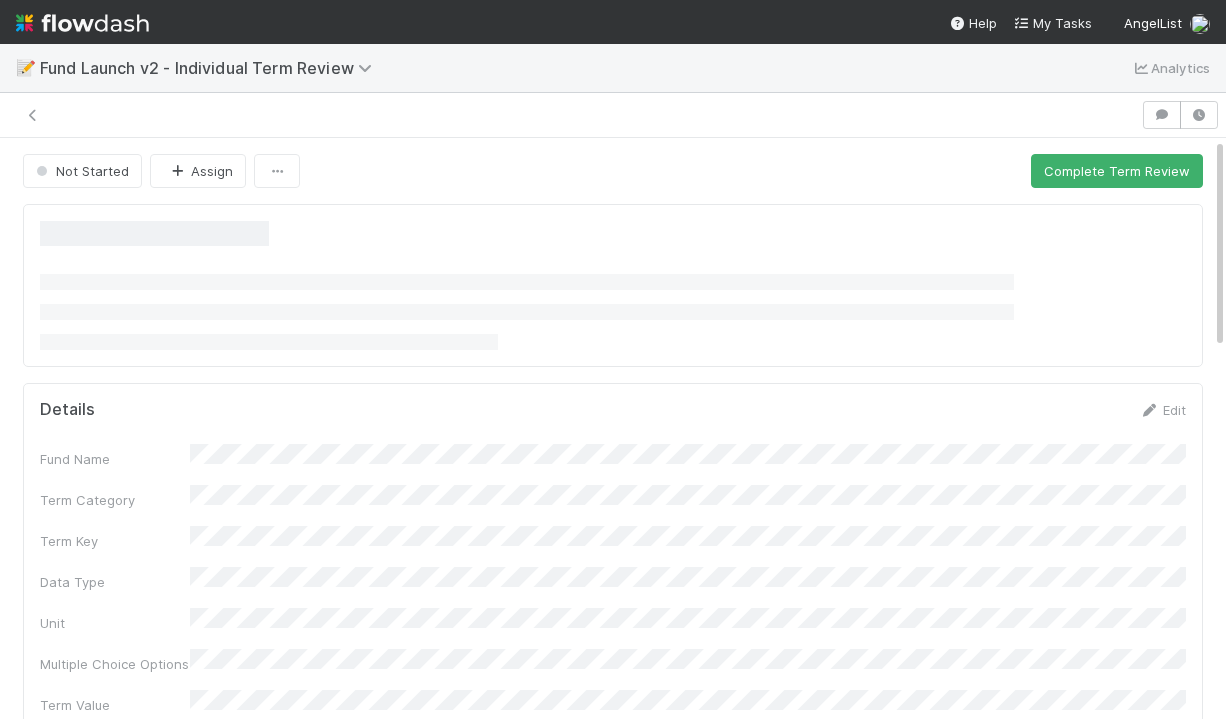 scroll, scrollTop: 0, scrollLeft: 0, axis: both 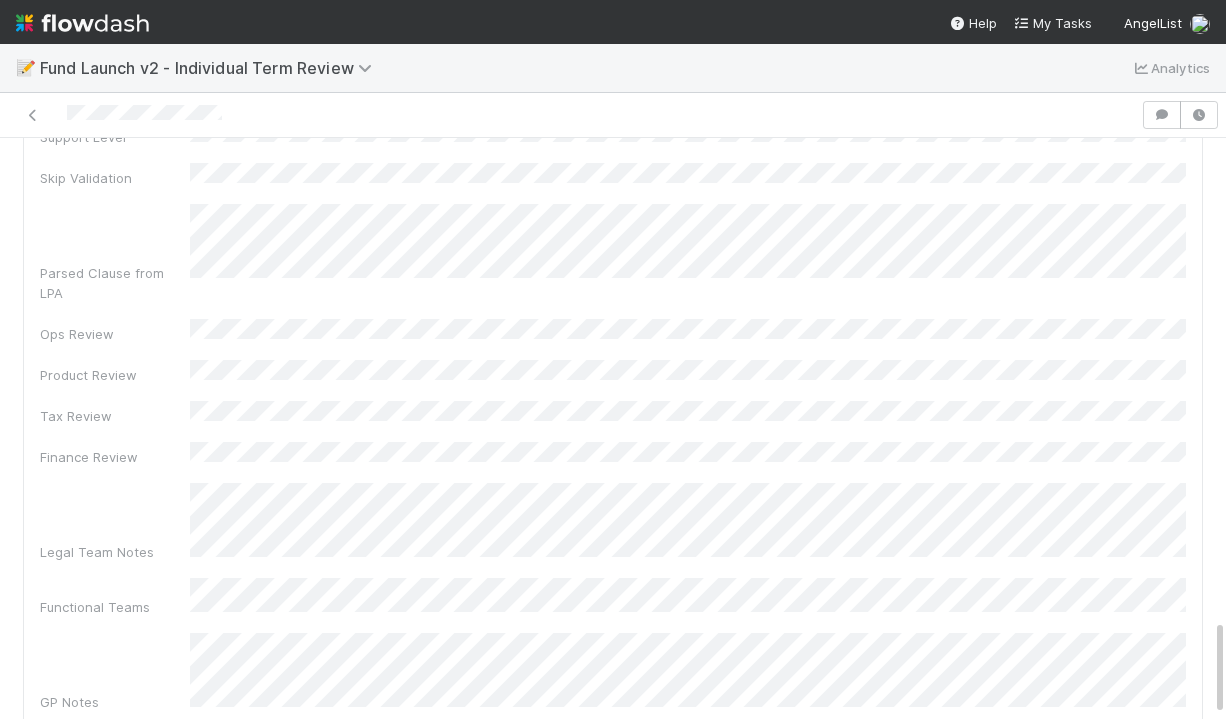 click on "Fund Name  Term Category  Term Key  Data Type  Unit  Multiple Choice Options  Term Value  Term Value Manually Reviewed  Support Level  Skip Validation  Parsed Clause from LPA  Ops Review  Product Review  Tax Review  Finance Review  Legal Team Notes  Functional Teams  GP Notes  Term Display Value  ID  Display Order  Created On Updated On" at bounding box center (613, 323) 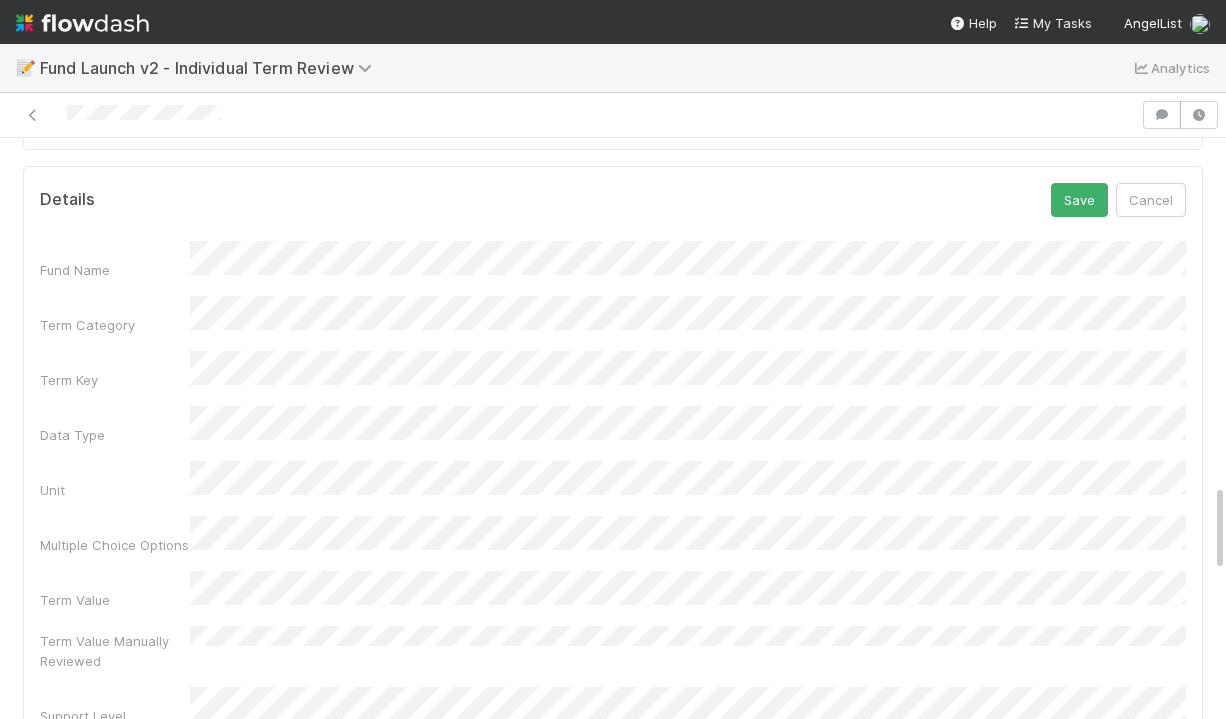 scroll, scrollTop: 2264, scrollLeft: 0, axis: vertical 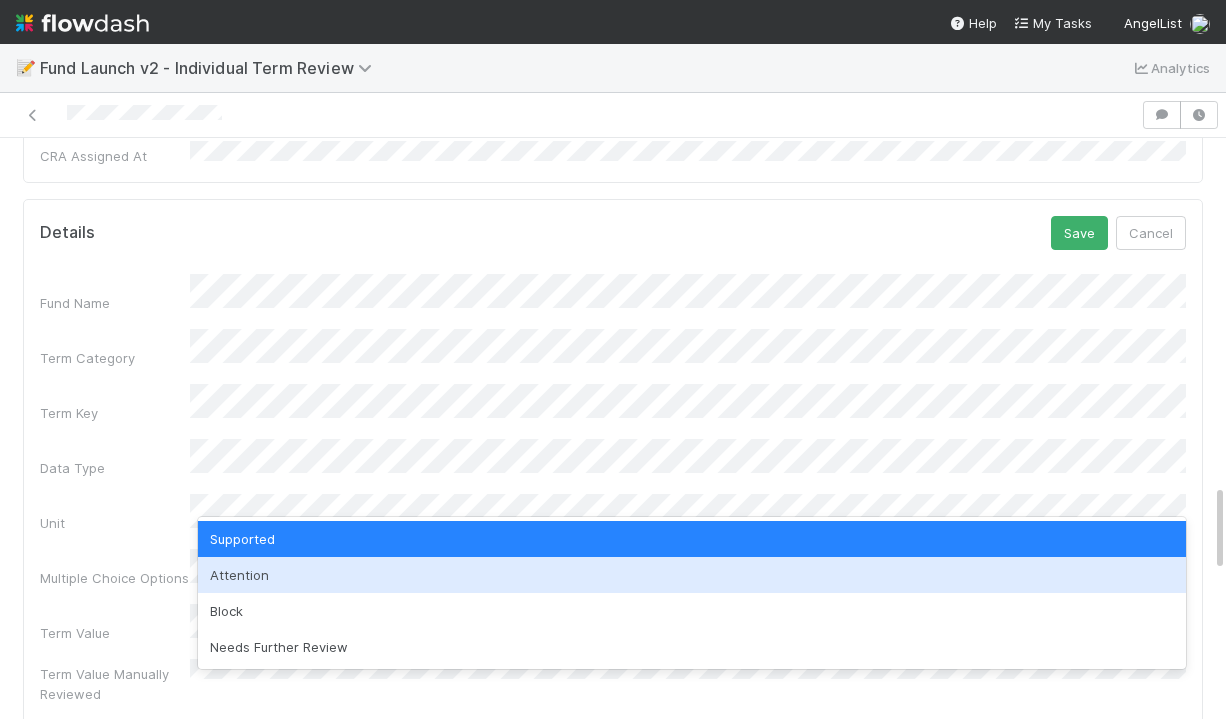 click on "Attention" at bounding box center [692, 575] 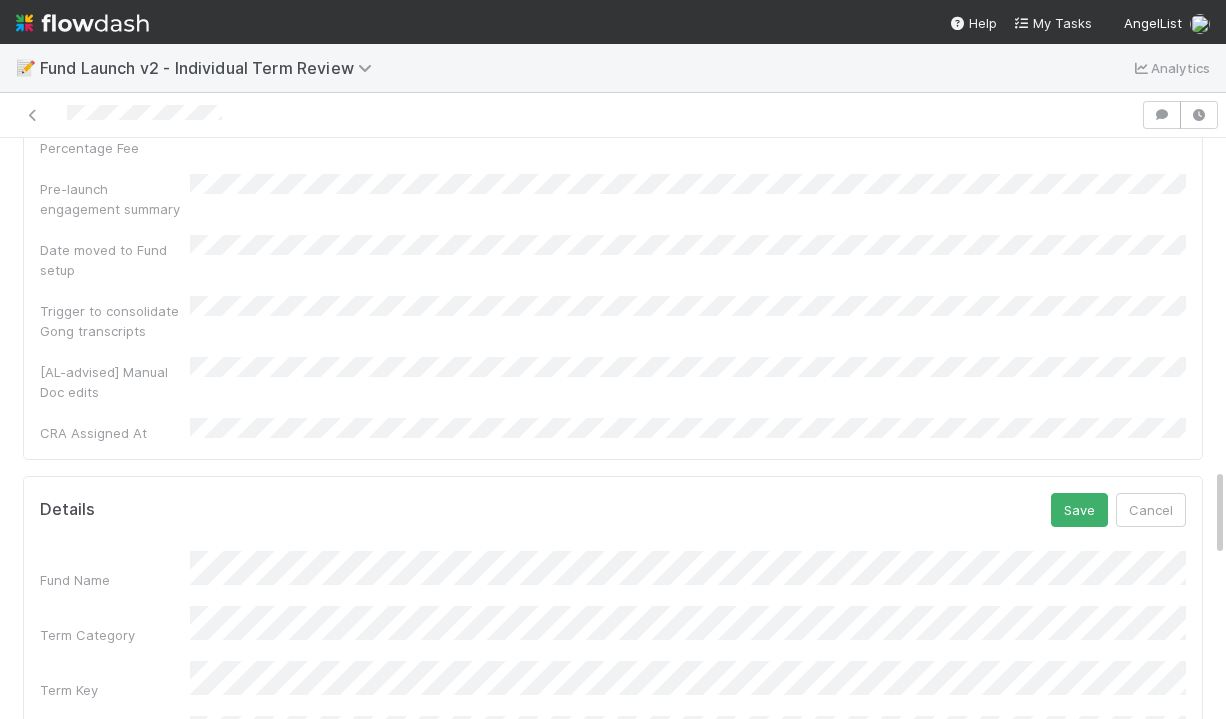 scroll, scrollTop: 1968, scrollLeft: 0, axis: vertical 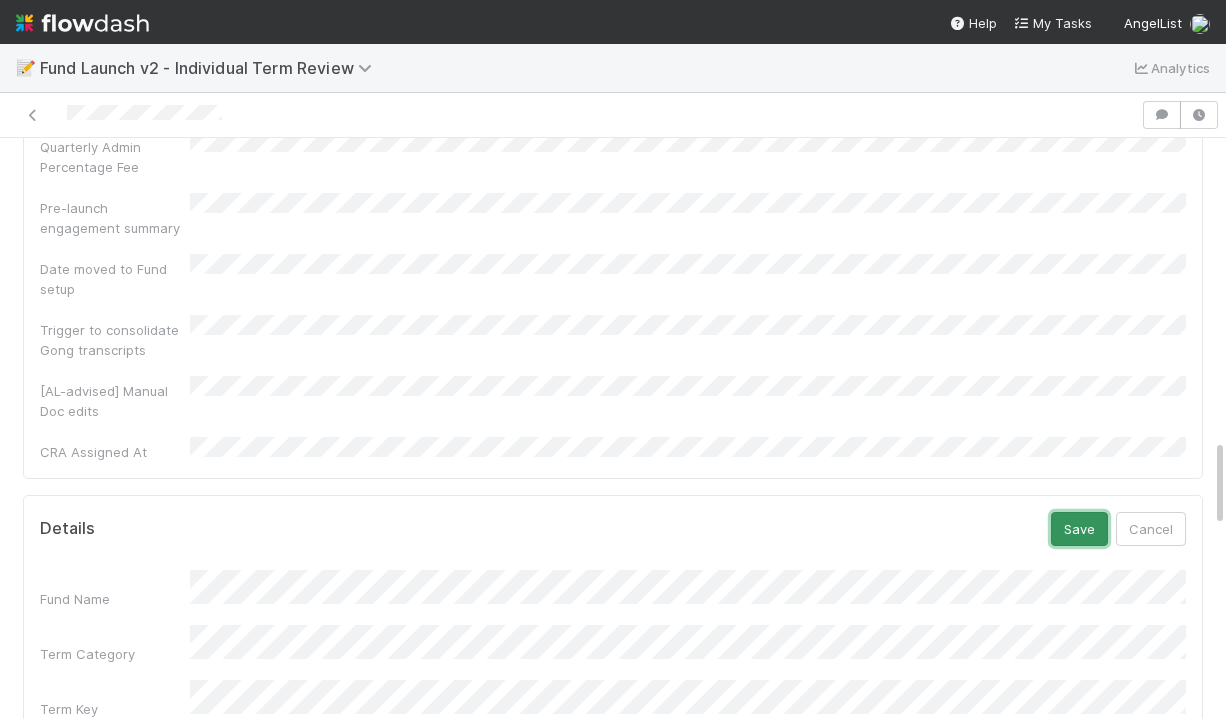 click on "Save" at bounding box center [1079, 529] 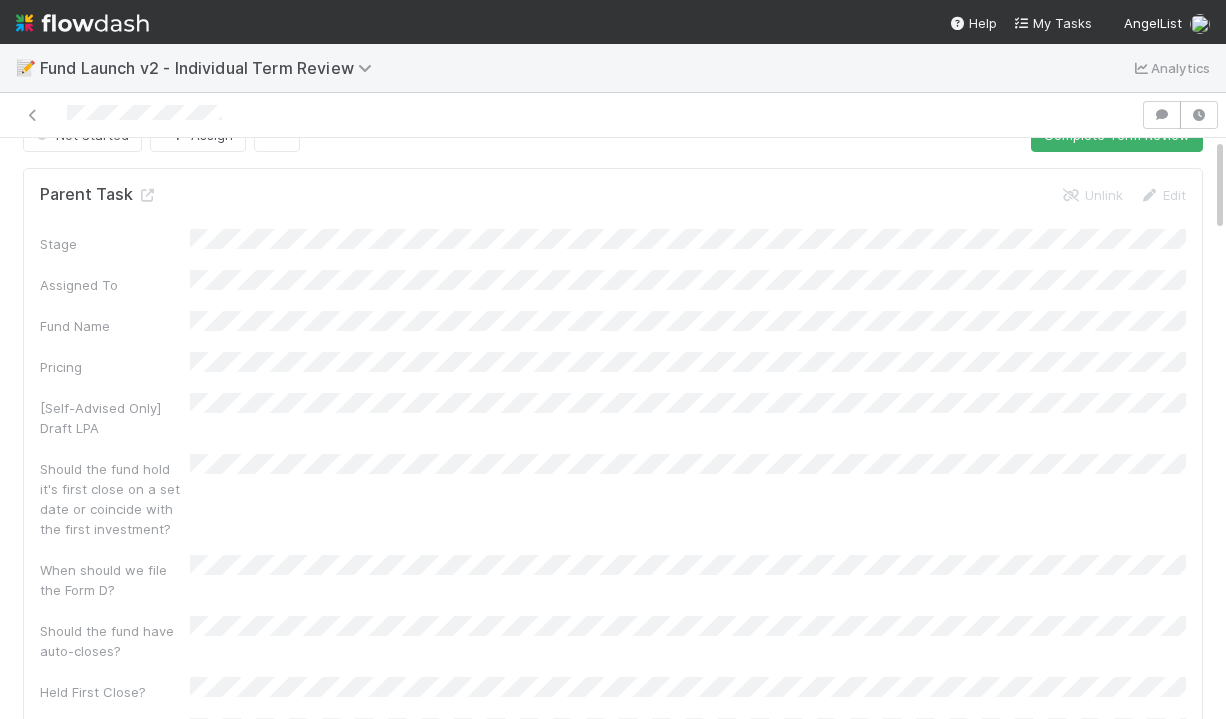 scroll, scrollTop: 0, scrollLeft: 0, axis: both 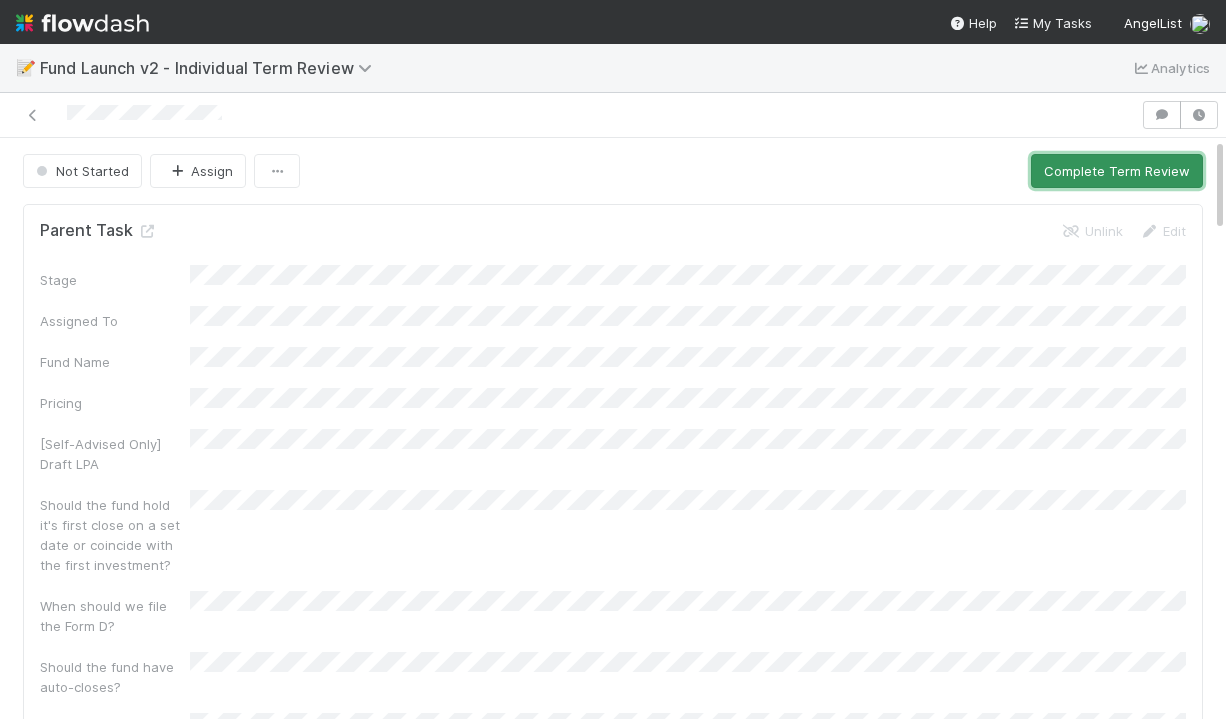 click on "Complete Term Review" at bounding box center (1117, 171) 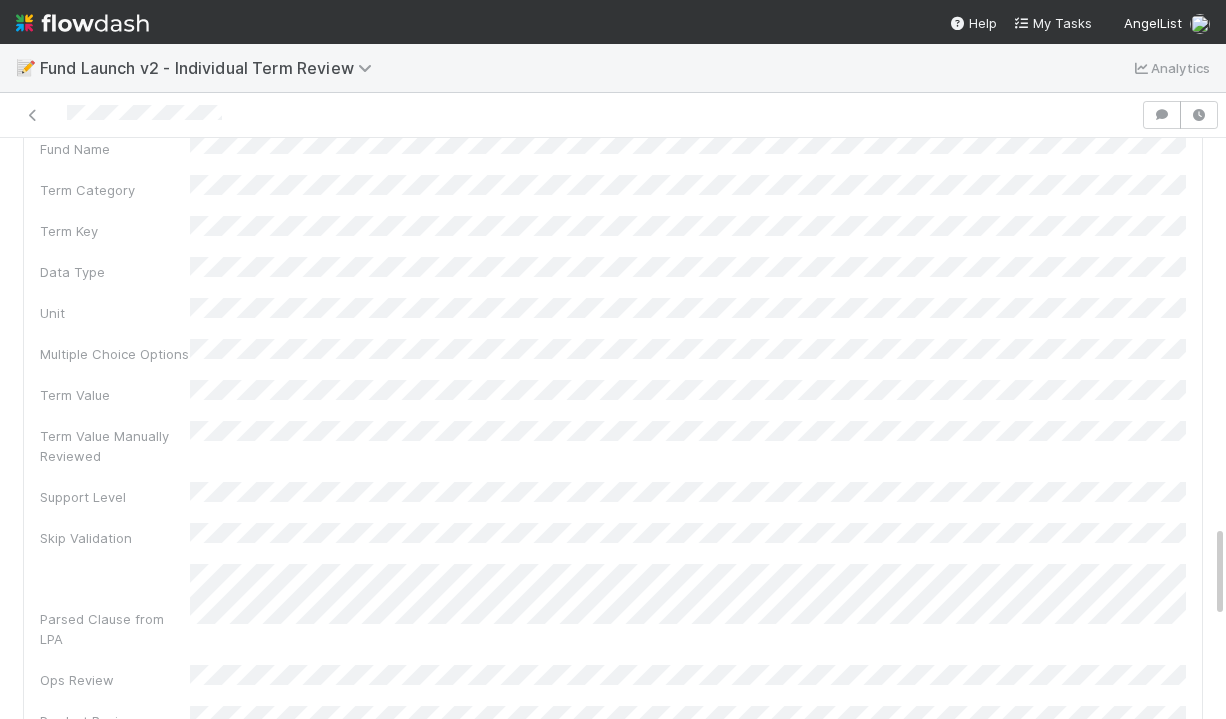 scroll, scrollTop: 2411, scrollLeft: 0, axis: vertical 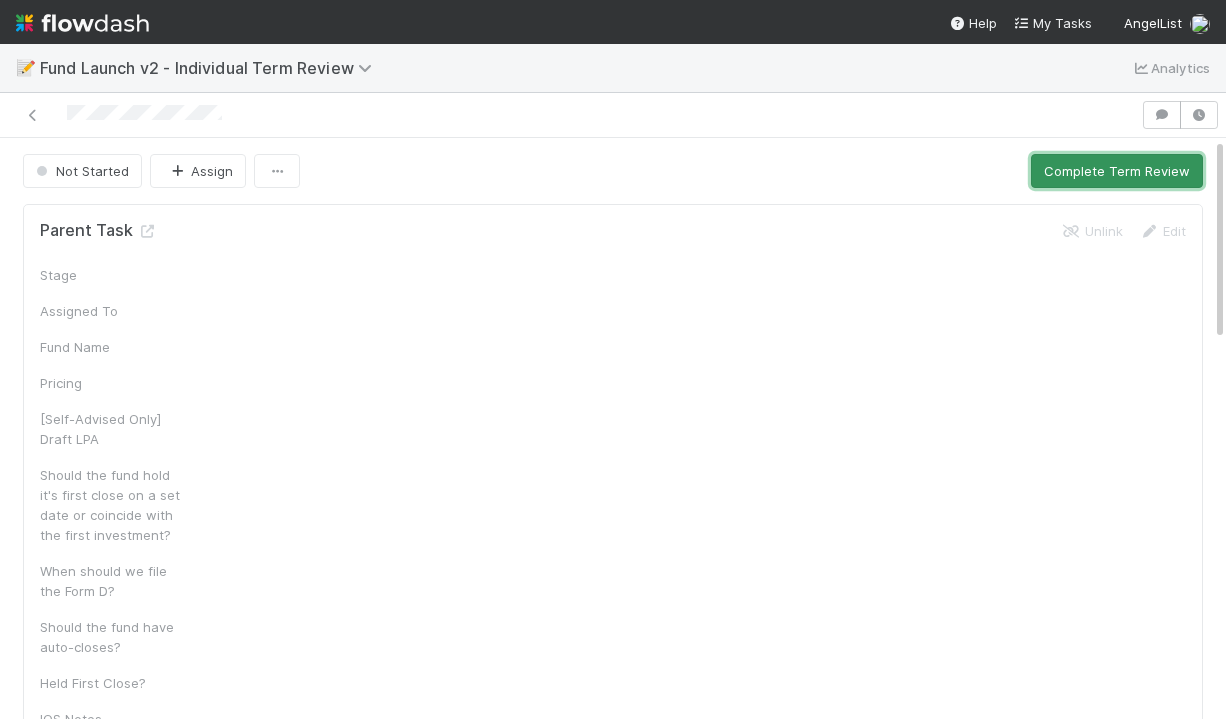 click on "Complete Term Review" at bounding box center (1117, 171) 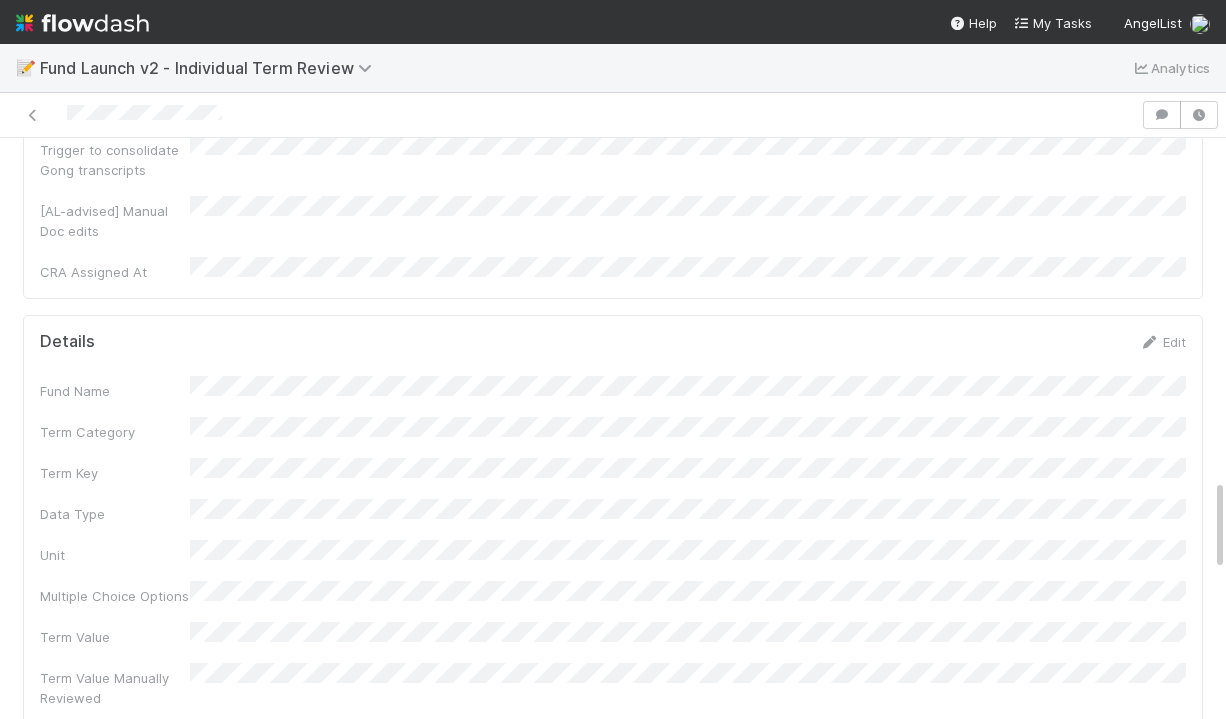 scroll, scrollTop: 2149, scrollLeft: 0, axis: vertical 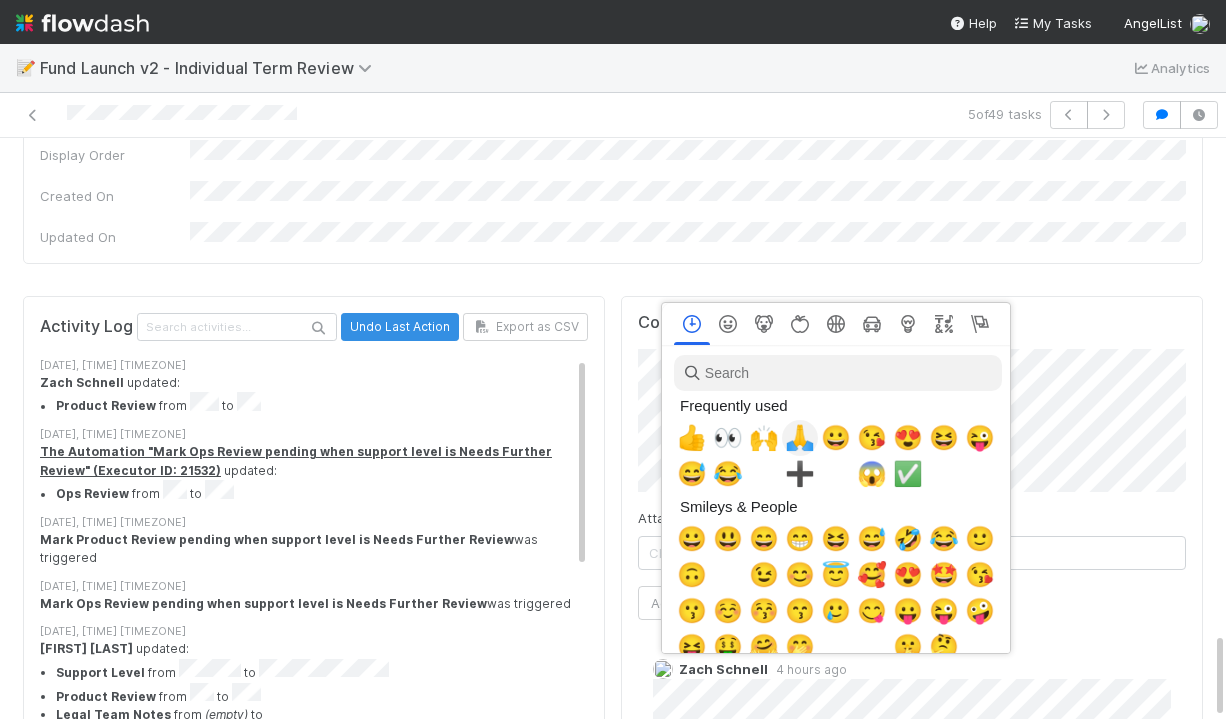 click on "🙏" at bounding box center (800, 438) 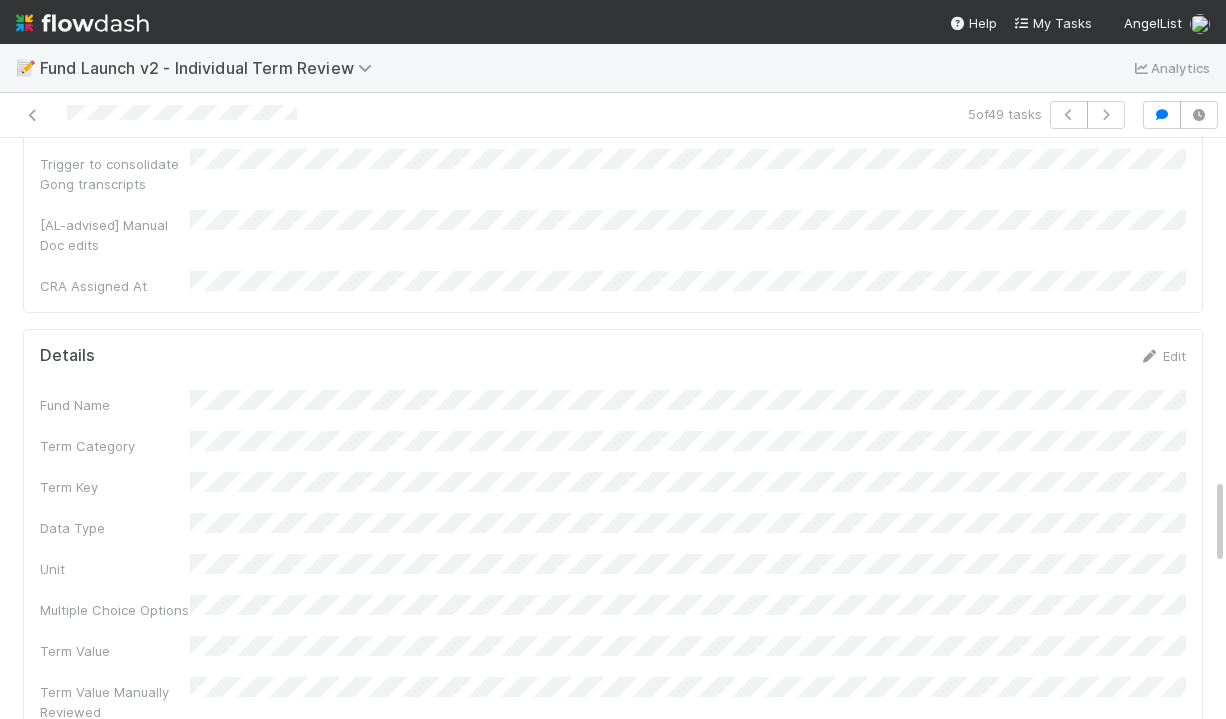 scroll, scrollTop: 2030, scrollLeft: 0, axis: vertical 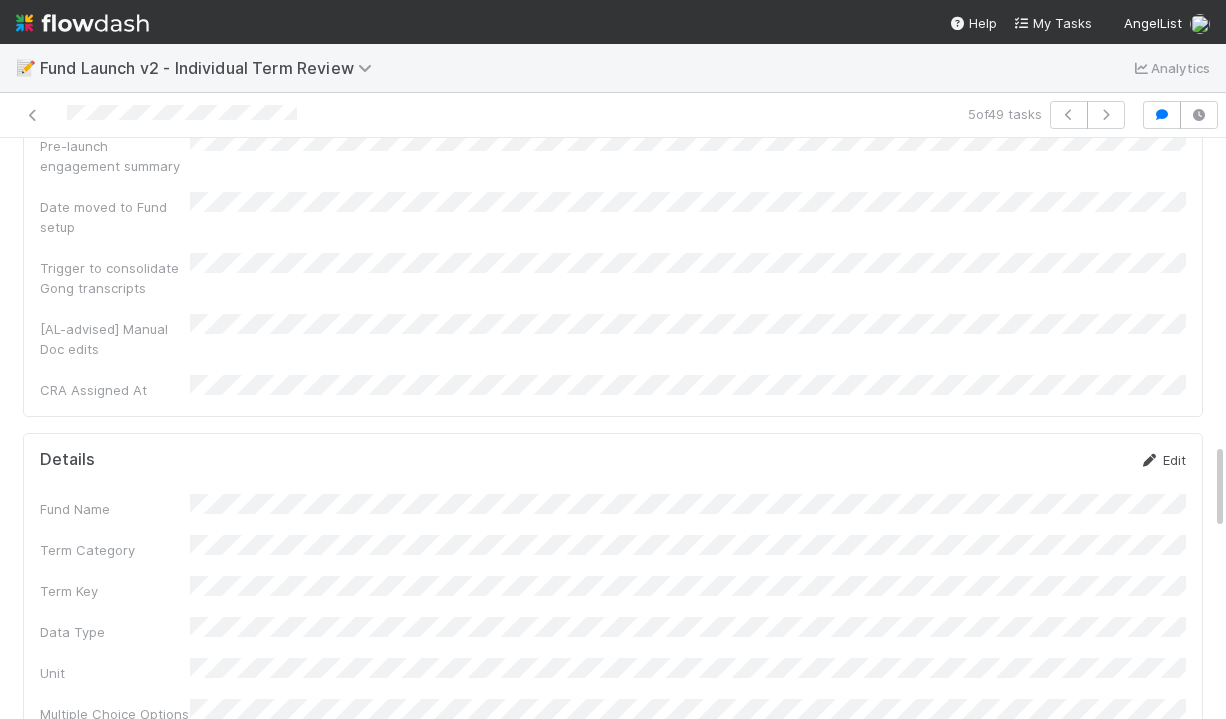 click on "Edit" at bounding box center [1162, 460] 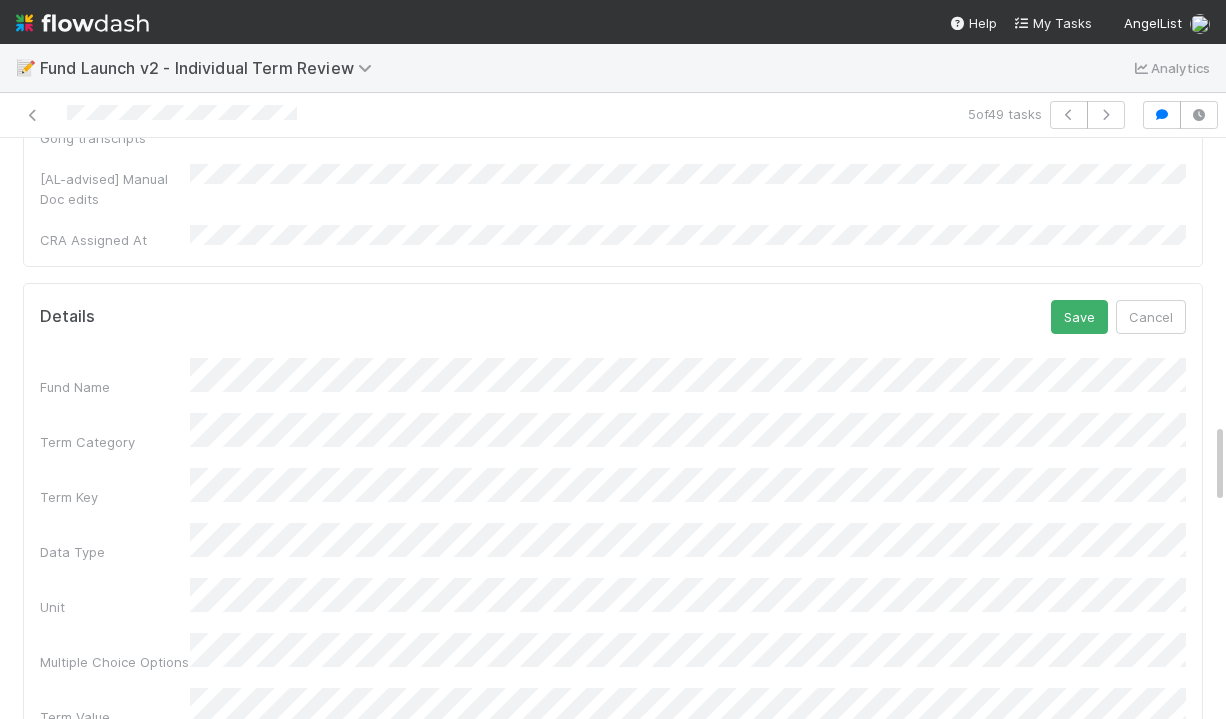 scroll, scrollTop: 2266, scrollLeft: 0, axis: vertical 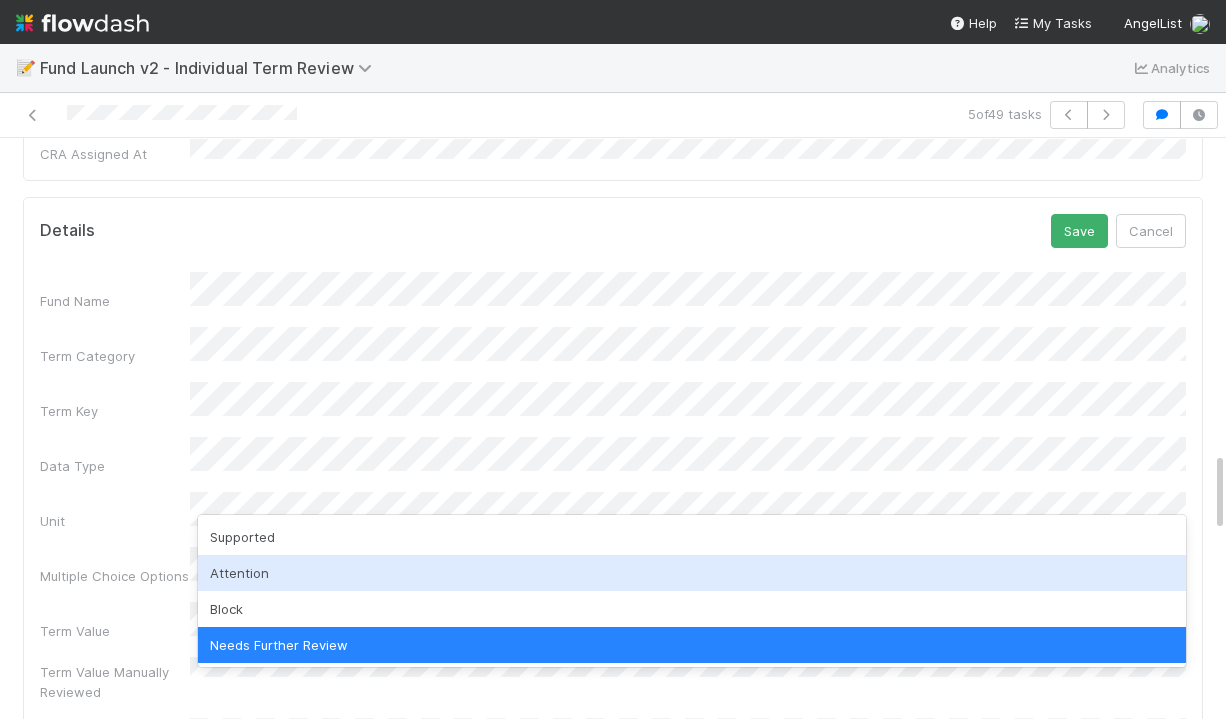 click on "Attention" at bounding box center [692, 573] 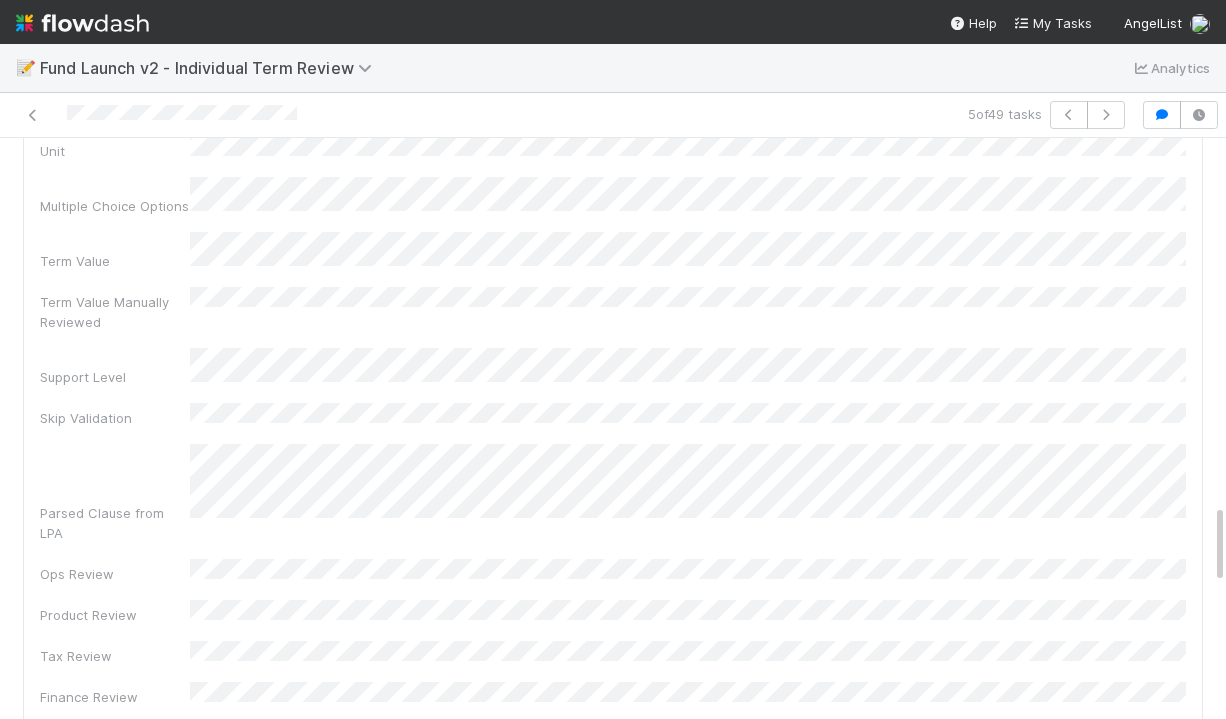 scroll, scrollTop: 2651, scrollLeft: 0, axis: vertical 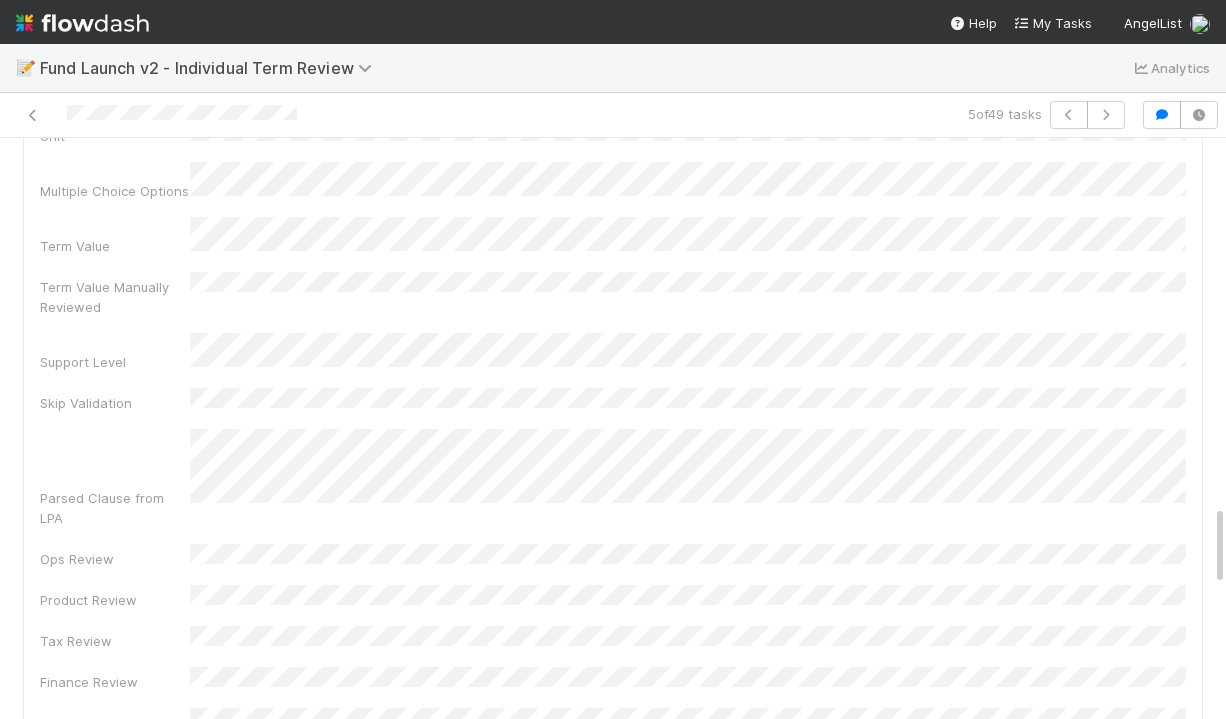 click on "GP Notes" at bounding box center [613, 897] 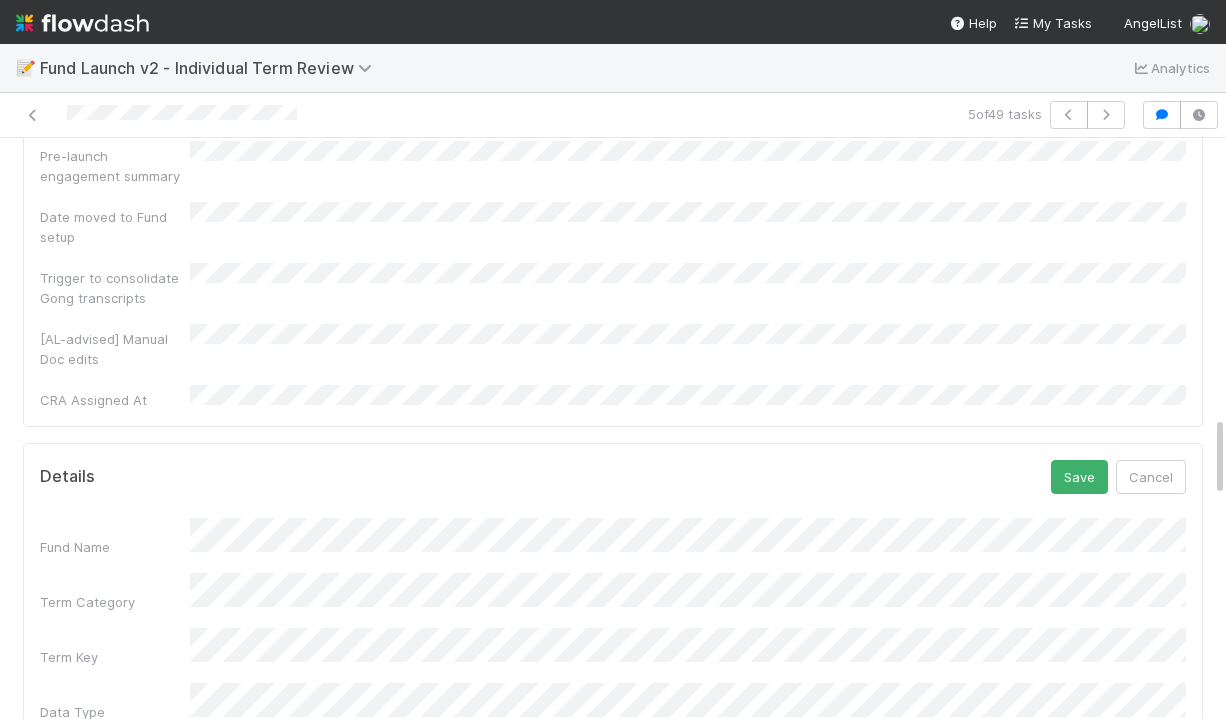 scroll, scrollTop: 1929, scrollLeft: 0, axis: vertical 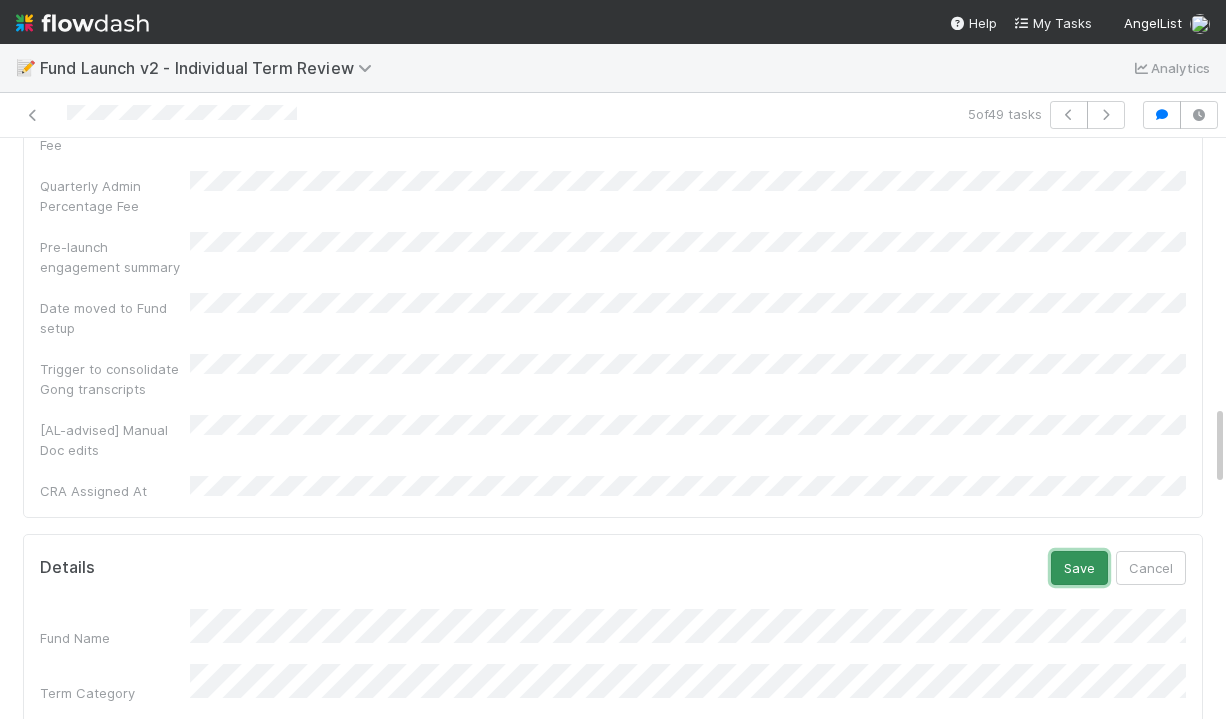 click on "Save" at bounding box center (1079, 568) 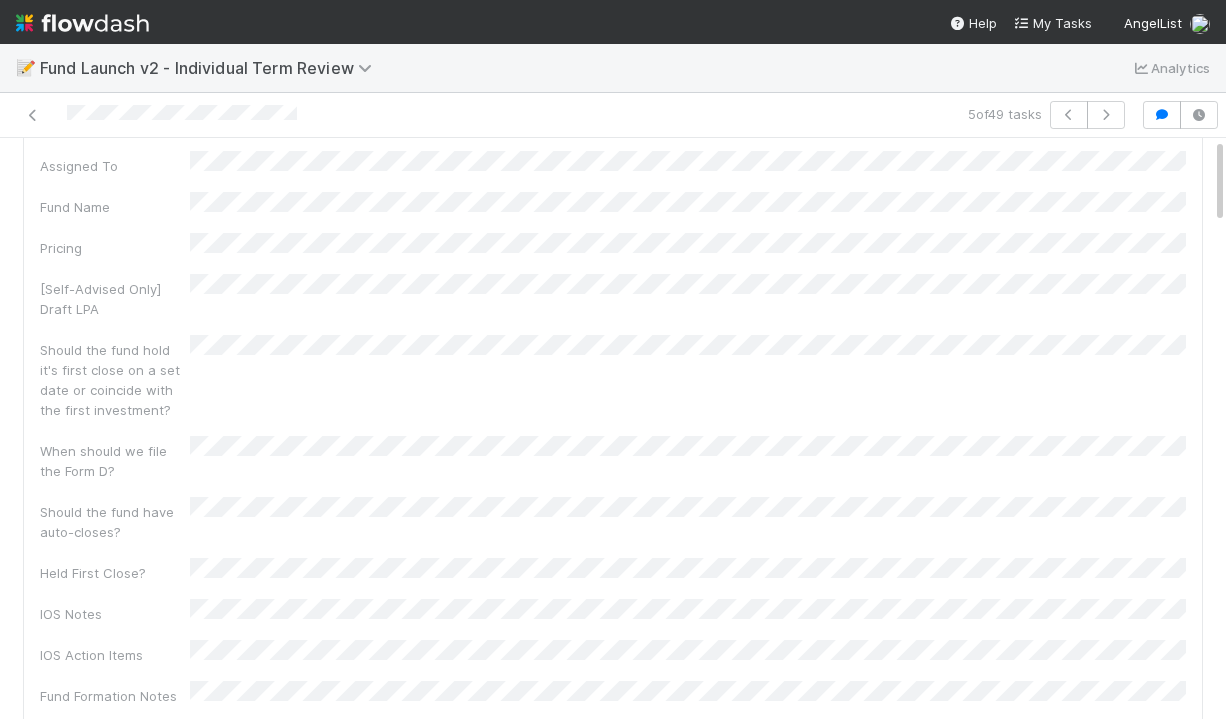 scroll, scrollTop: 0, scrollLeft: 0, axis: both 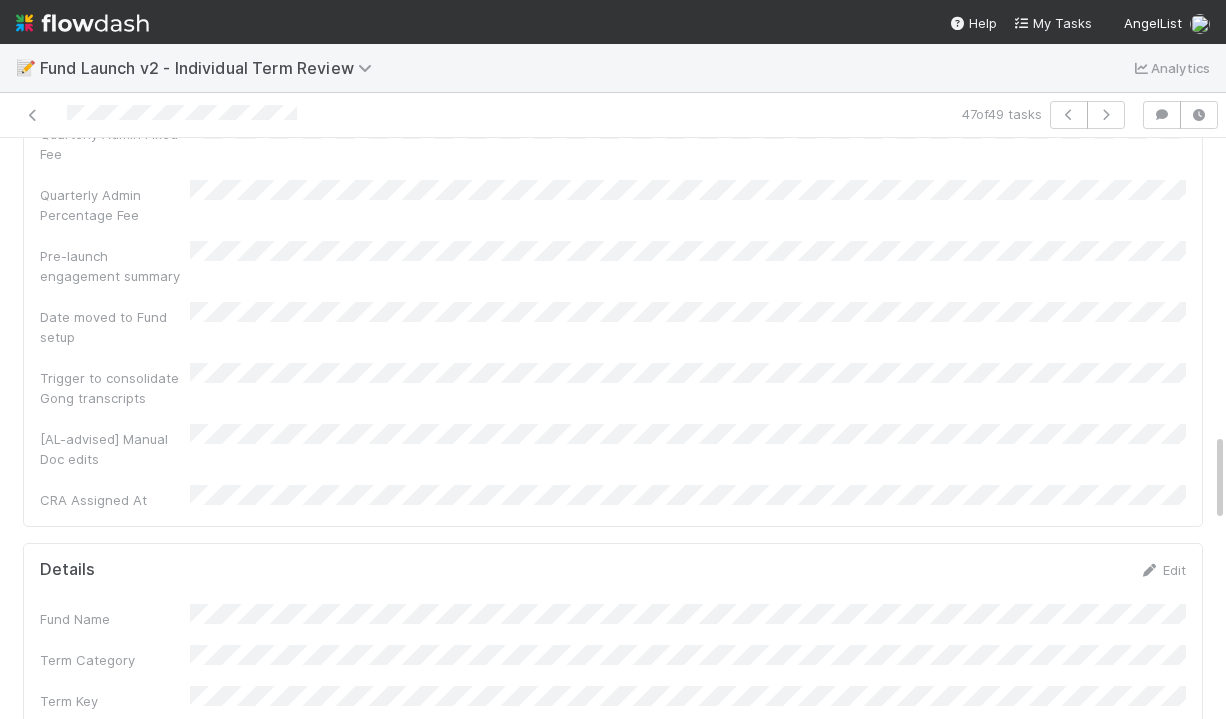 click on "Edit" at bounding box center [1162, 570] 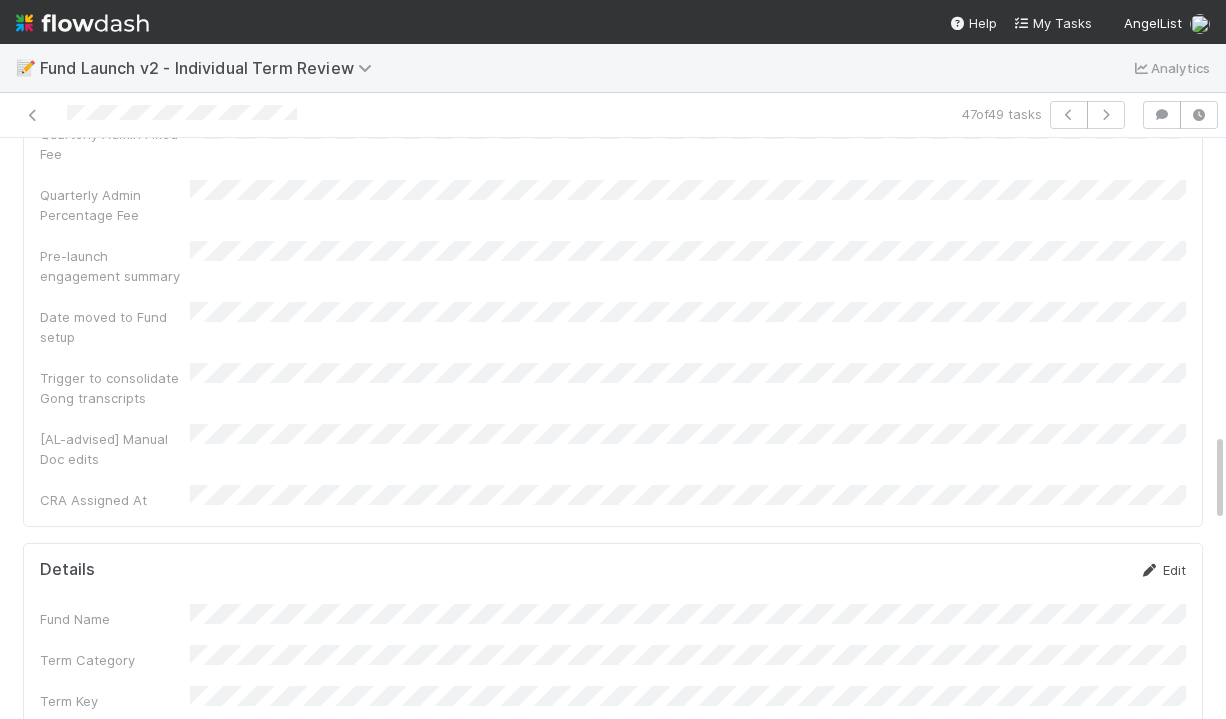 click on "Edit" at bounding box center [1162, 570] 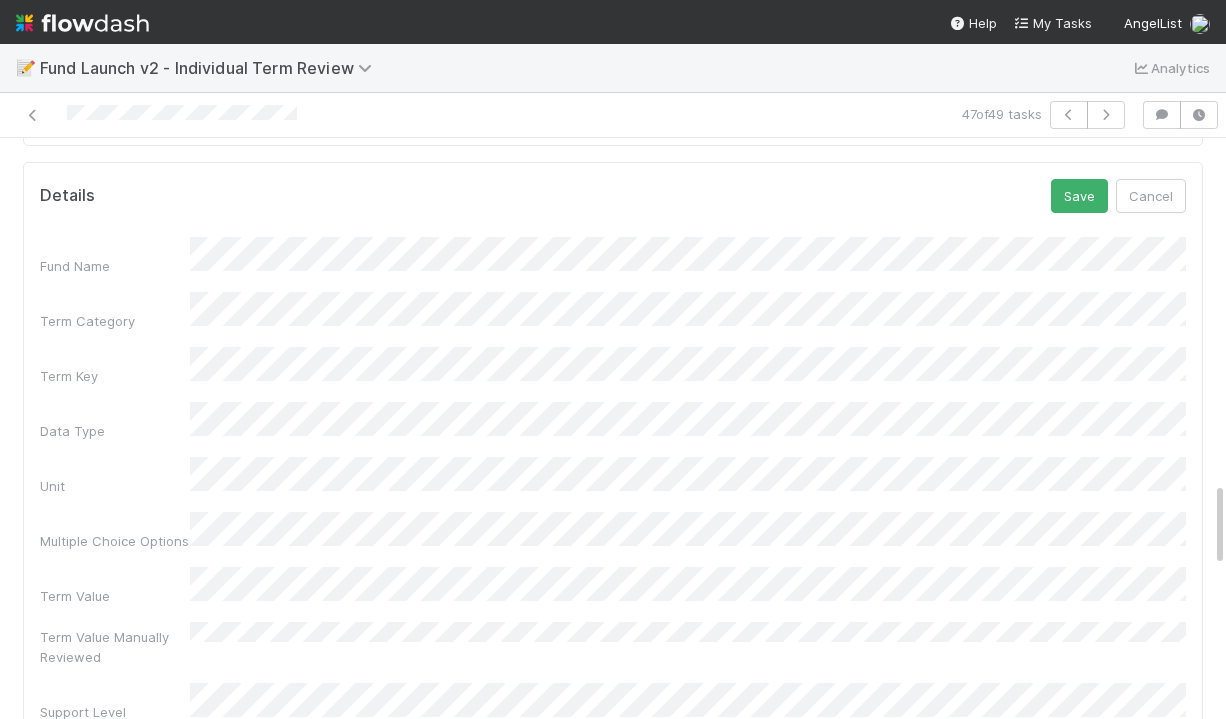 scroll, scrollTop: 2327, scrollLeft: 0, axis: vertical 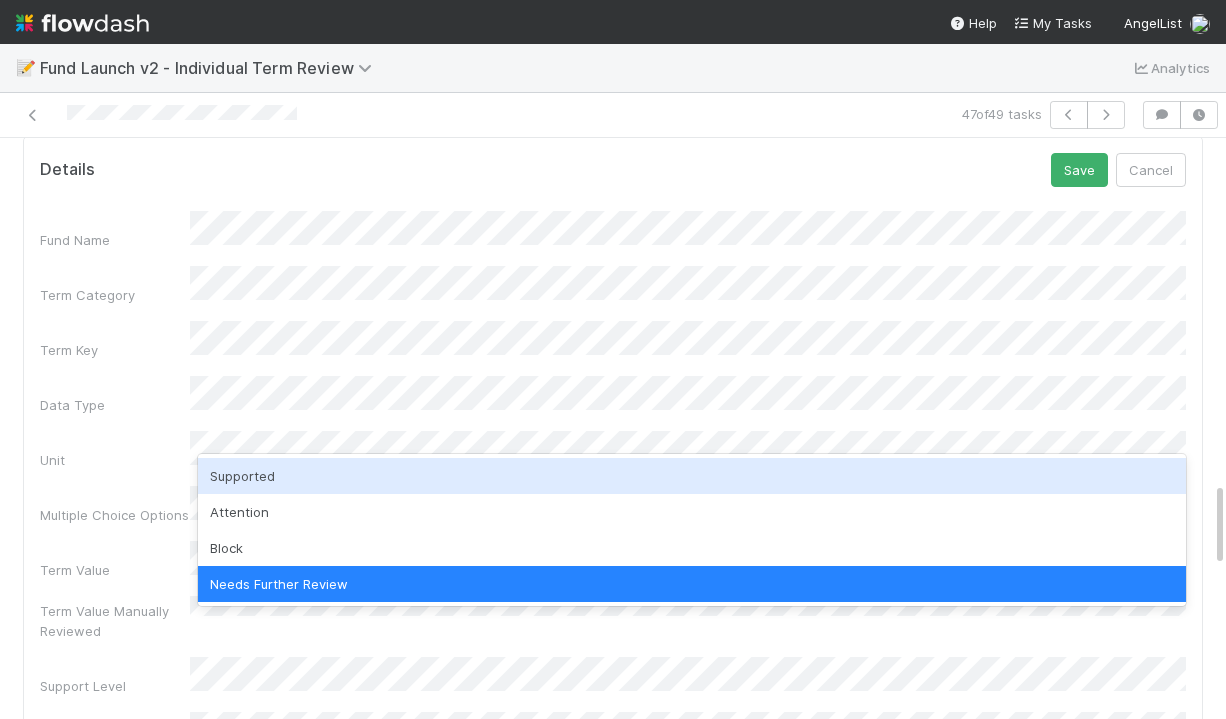click on "Supported" at bounding box center (692, 476) 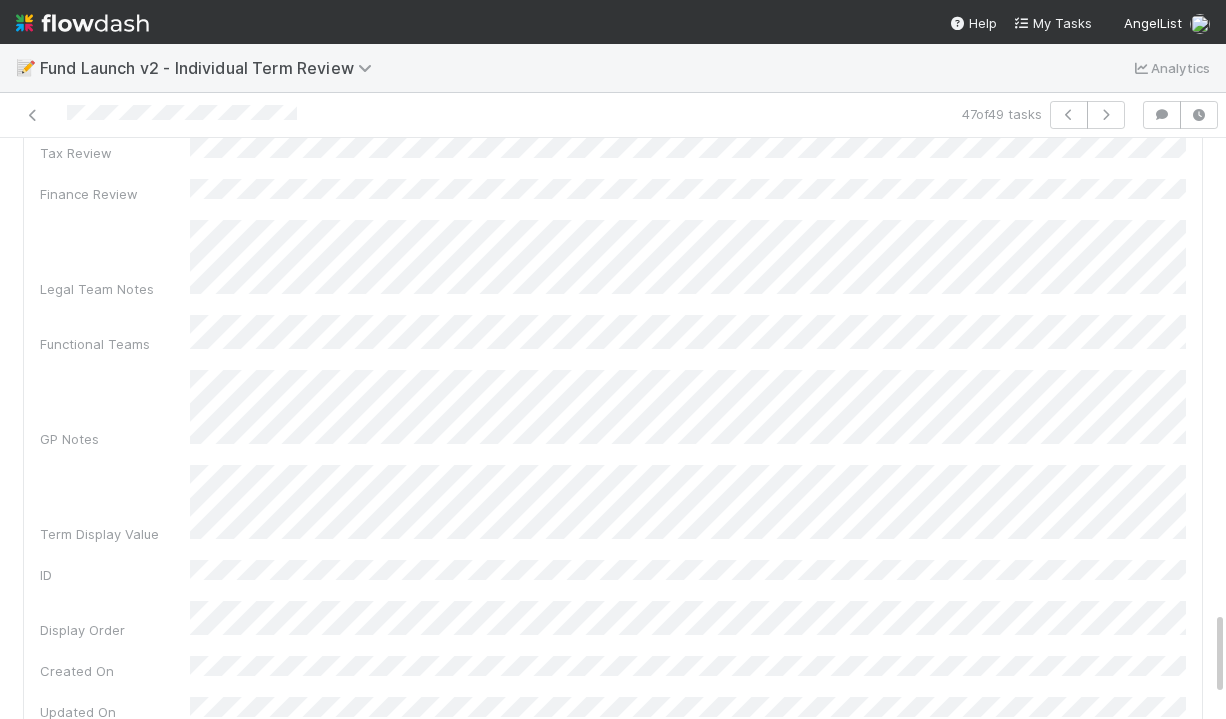 scroll, scrollTop: 3244, scrollLeft: 0, axis: vertical 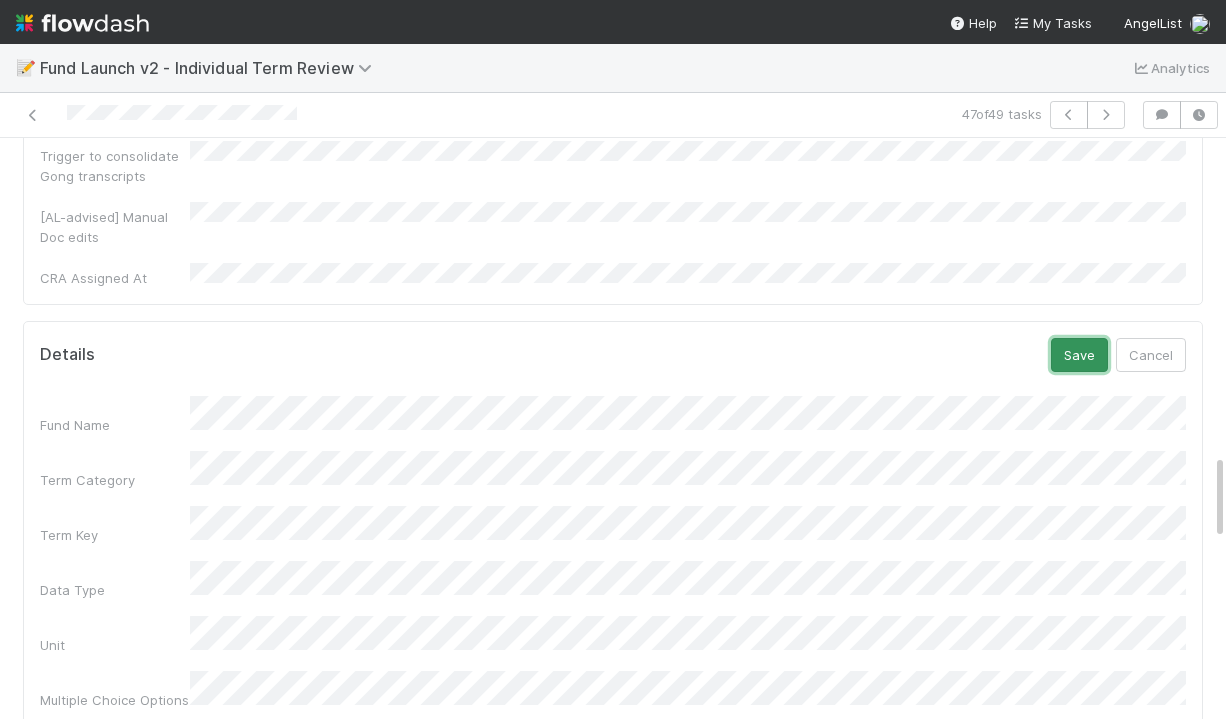 click on "Save" at bounding box center (1079, 355) 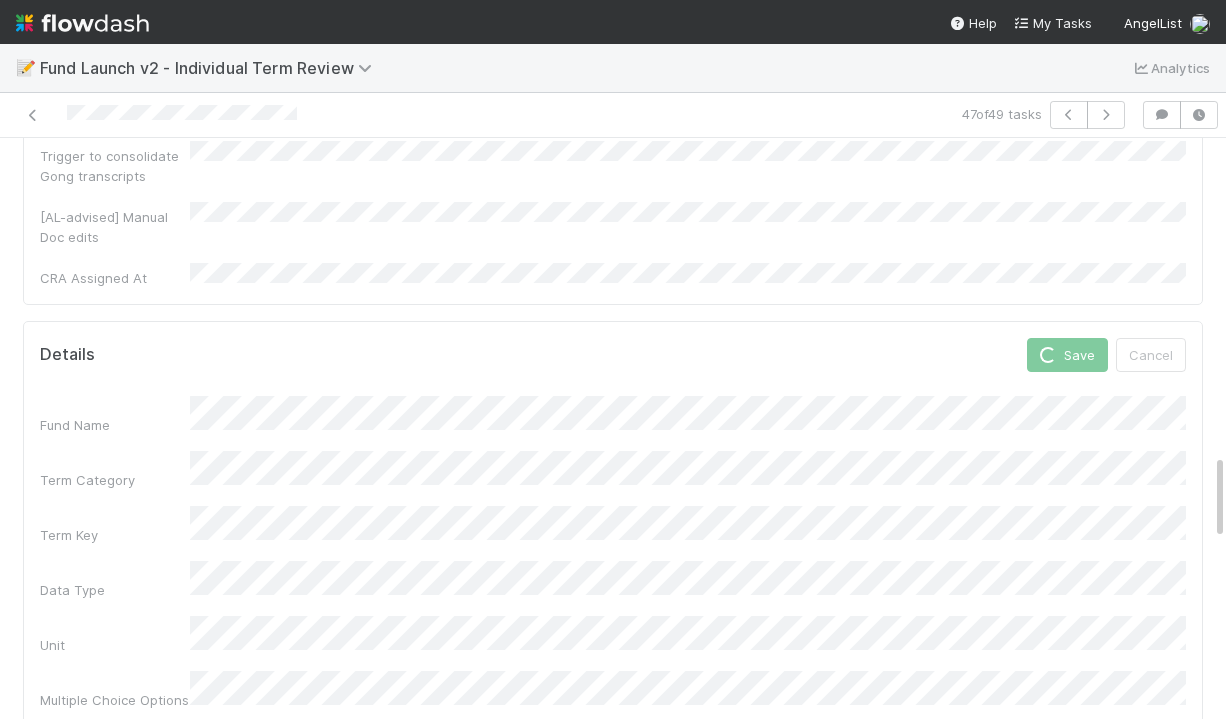 scroll, scrollTop: 2135, scrollLeft: 0, axis: vertical 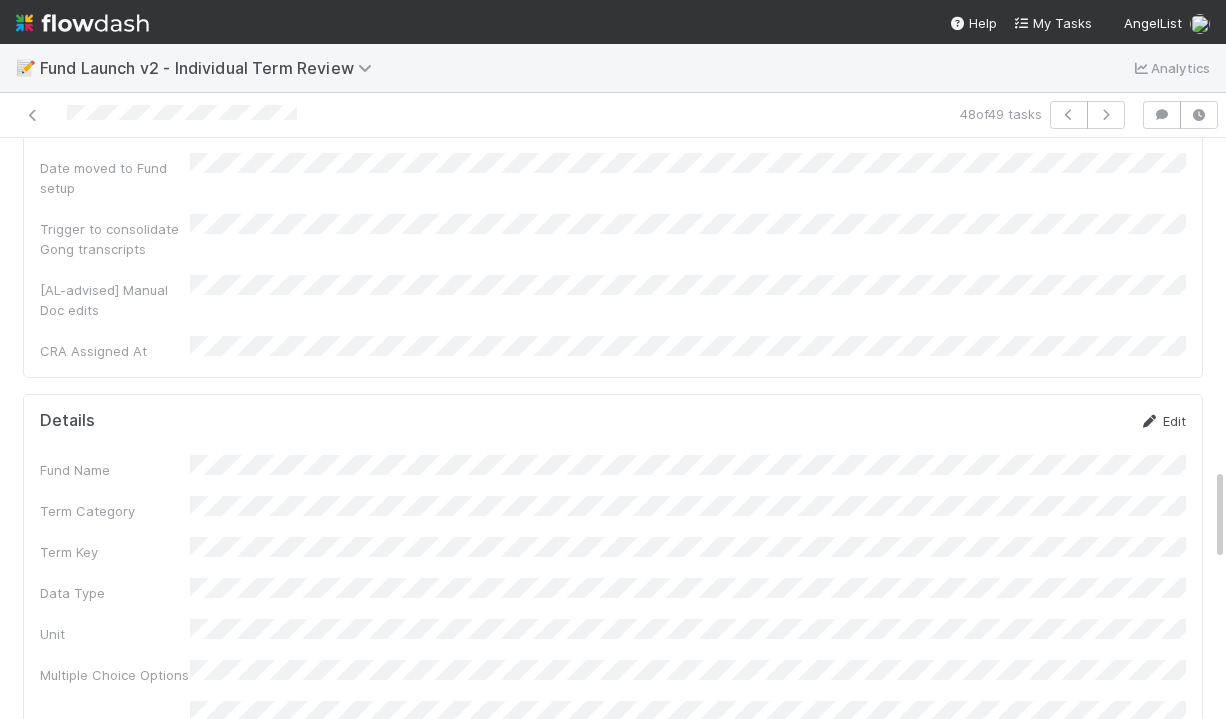 click at bounding box center (1149, 421) 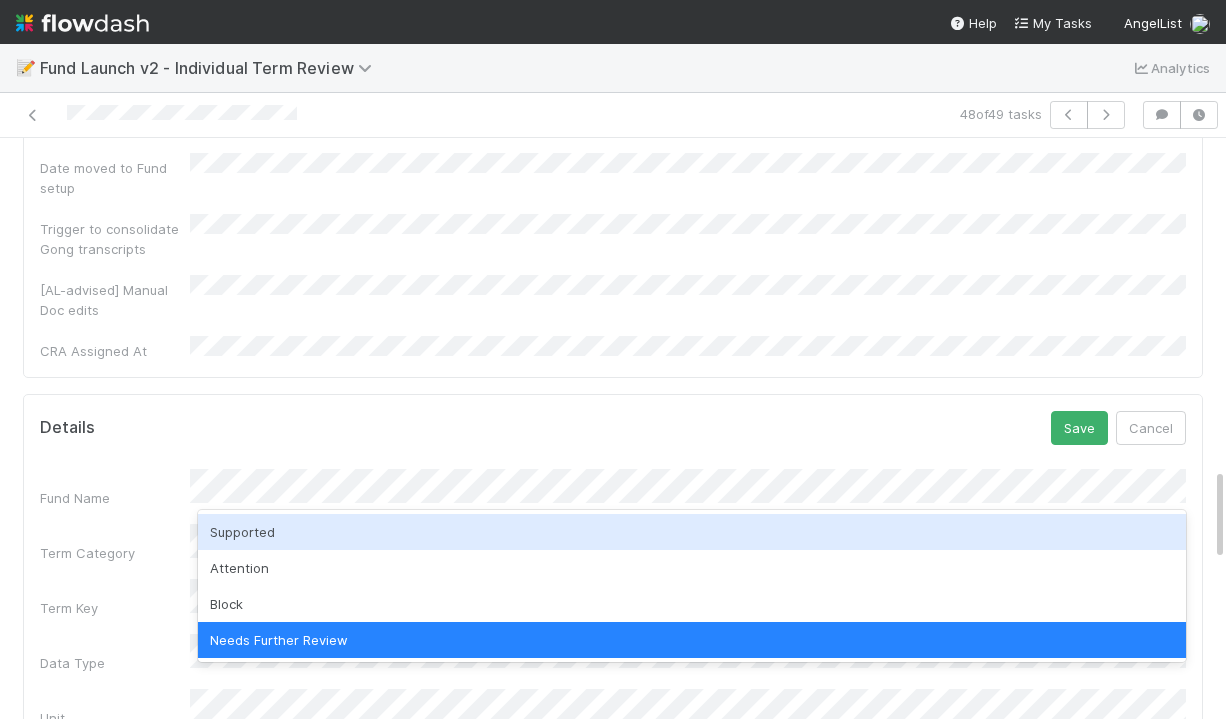 click on "Supported" at bounding box center (692, 532) 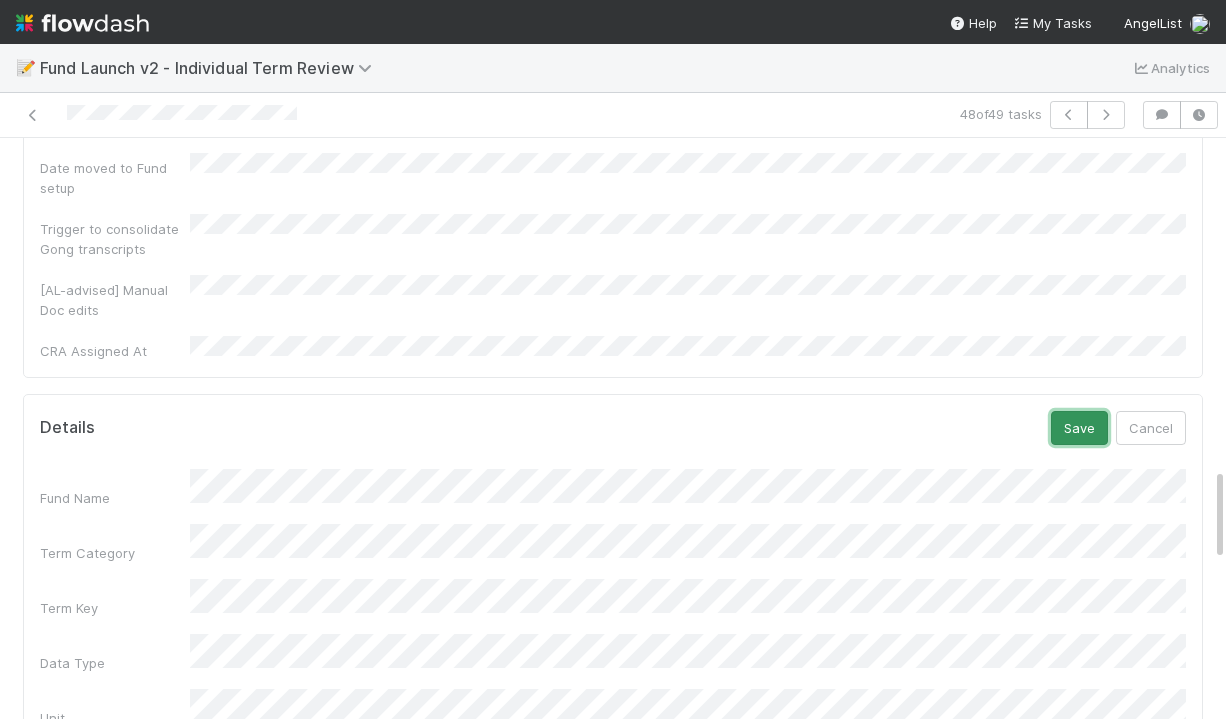 click on "Save" at bounding box center (1079, 428) 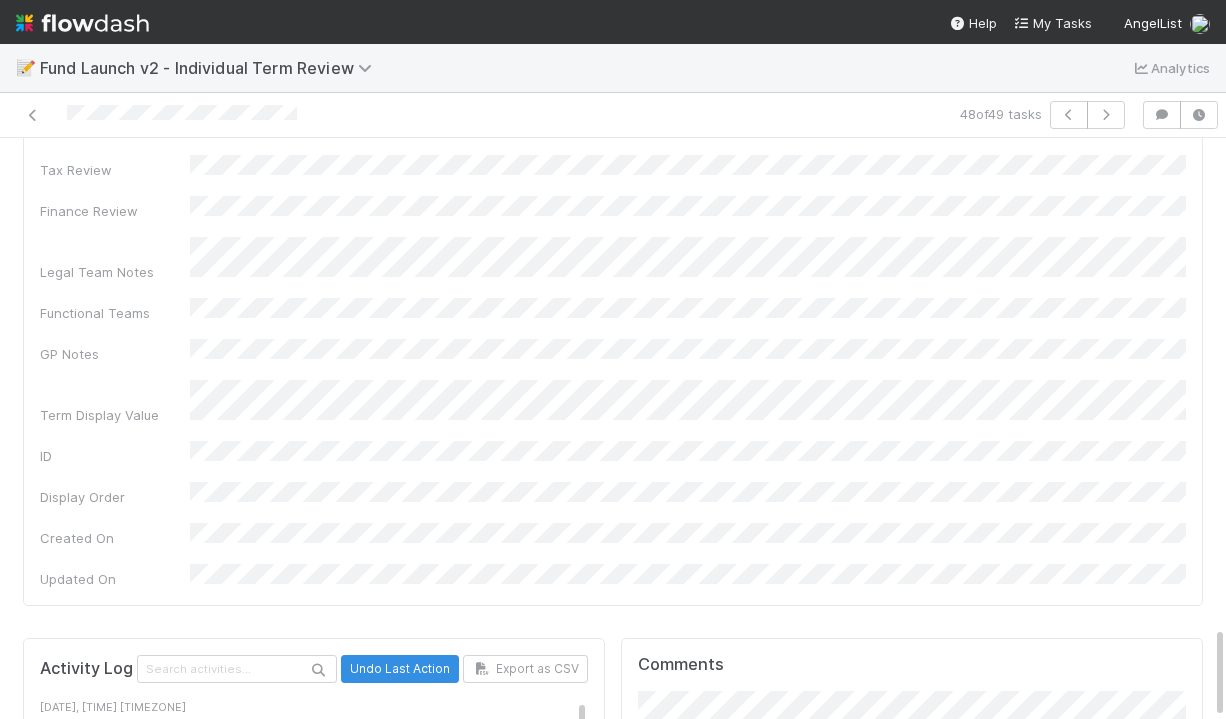scroll, scrollTop: 3063, scrollLeft: 0, axis: vertical 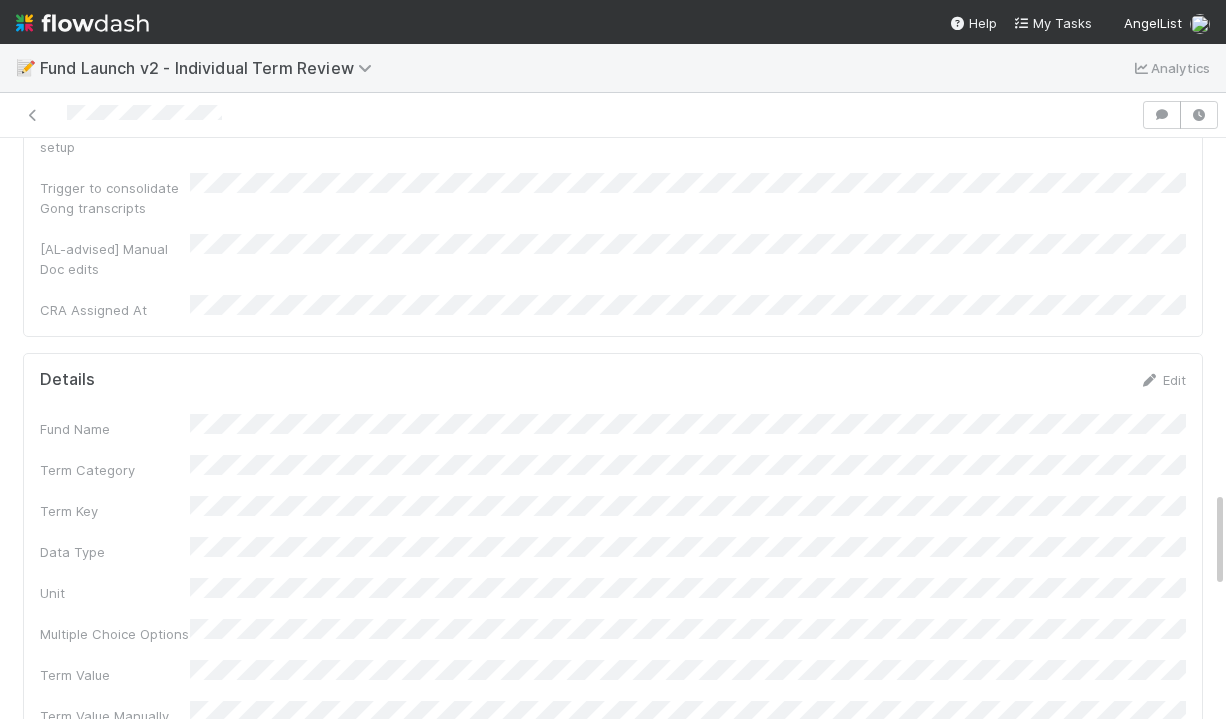click on "Details Edit Fund Name  Term Category  Term Key  Data Type  Unit  Multiple Choice Options  Term Value  Term Value Manually Reviewed  Support Level  Skip Validation  Parsed Clause from LPA  Ops Review  Product Review  Tax Review  Finance Review  Legal Team Notes  Functional Teams  GP Notes  Term Display Value  ID  Display Order  Created On Updated On" at bounding box center (613, 895) 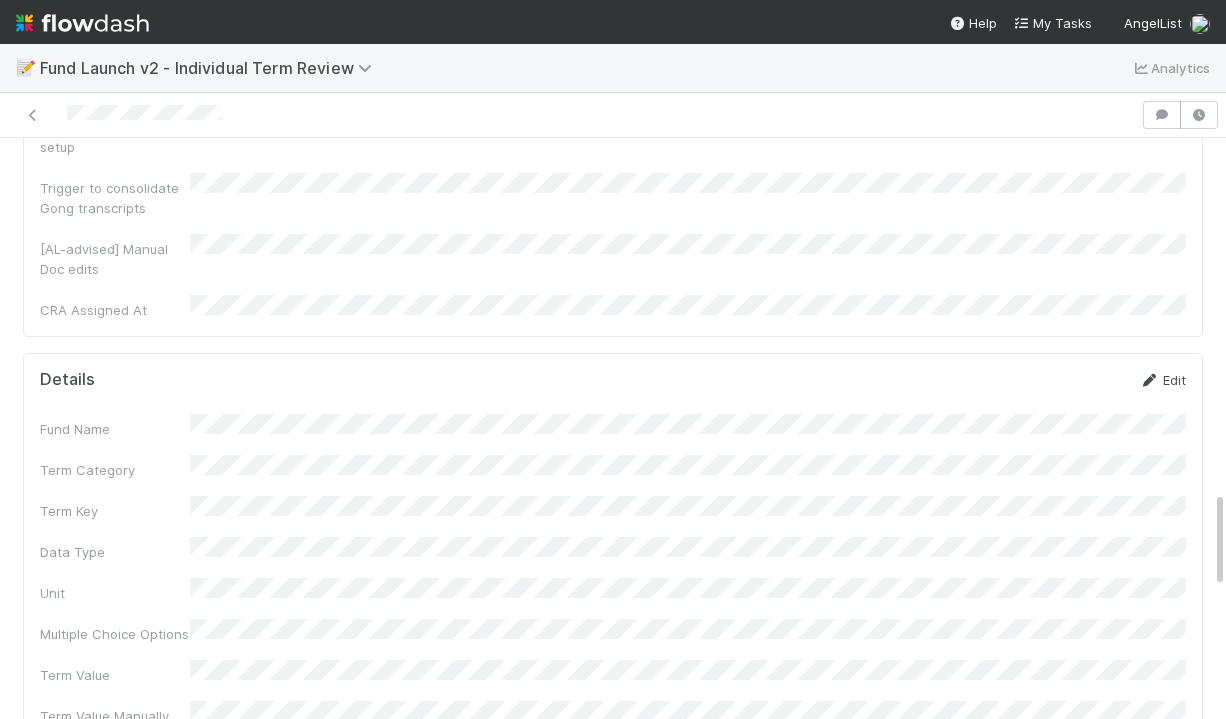 click on "Edit" at bounding box center (1162, 380) 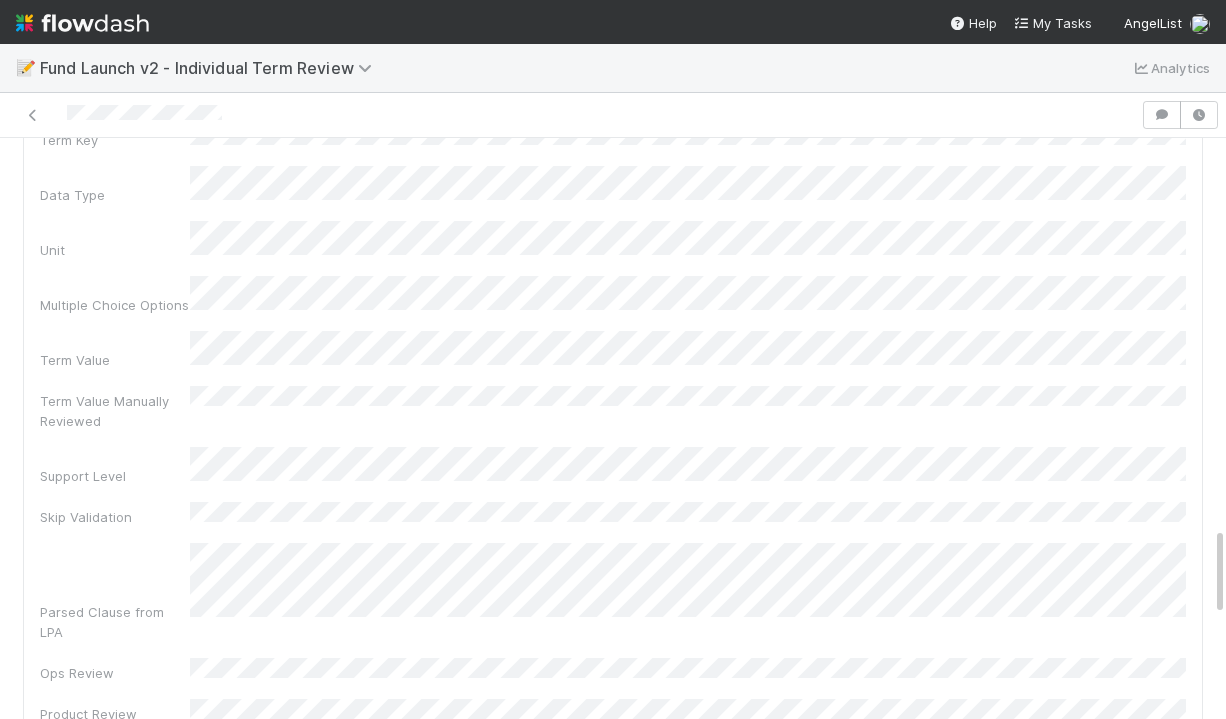 scroll, scrollTop: 2521, scrollLeft: 0, axis: vertical 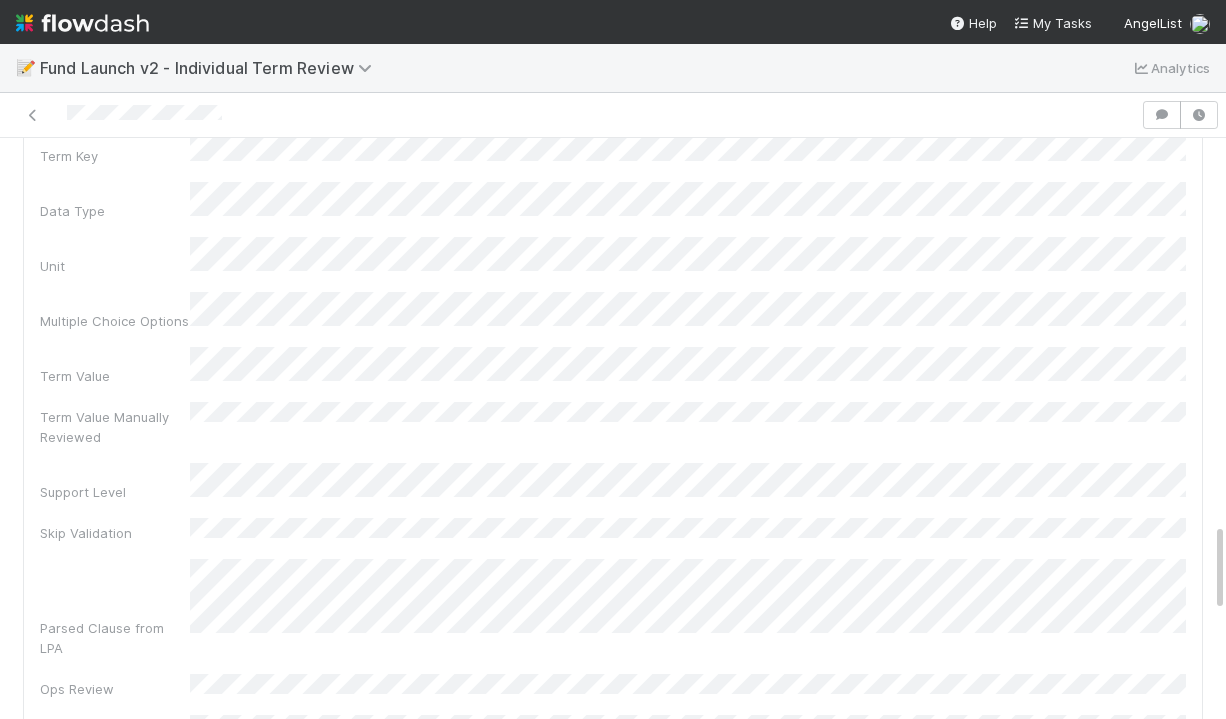 click on "Fund Name  Term Category  Term Key  Data Type  Unit  Multiple Choice Options  Term Value  Term Value Manually Reviewed  Support Level  Skip Validation  Parsed Clause from LPA  Ops Review  Product Review  Tax Review  Finance Review  Legal Team Notes  Functional Teams  GP Notes  Term Display Value  ID  Display Order  Created On Updated On" at bounding box center (613, 678) 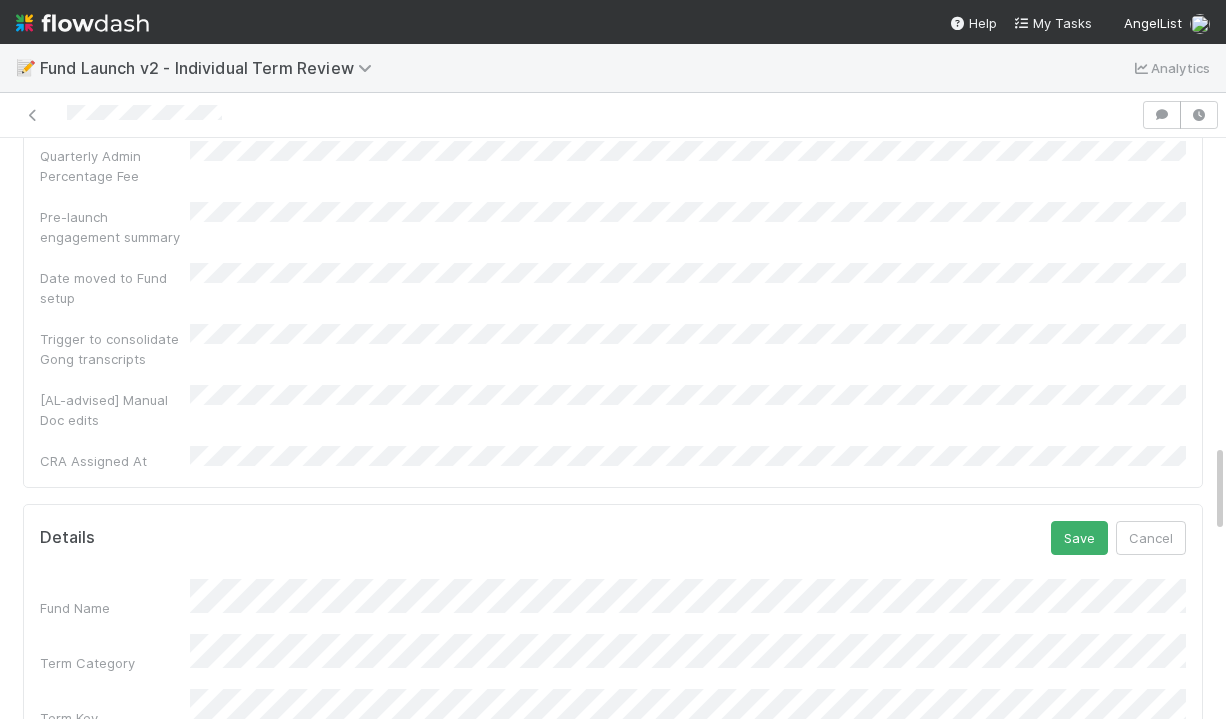 scroll, scrollTop: 1762, scrollLeft: 0, axis: vertical 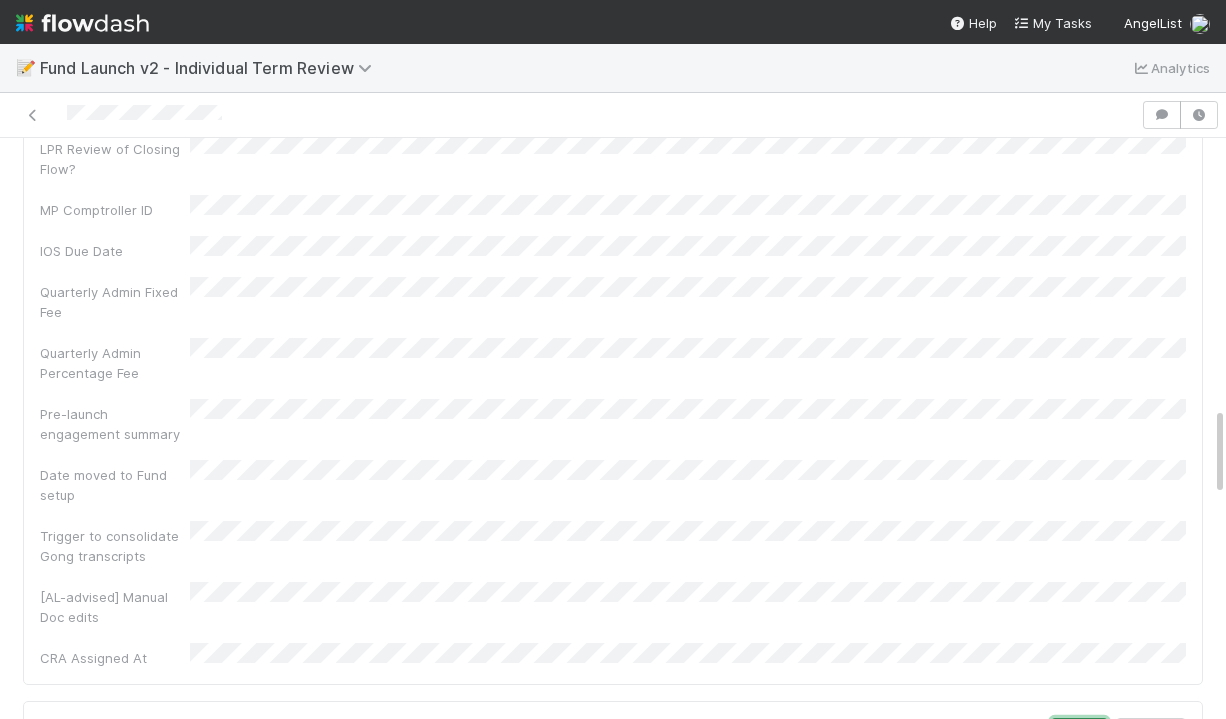 click on "Save" at bounding box center [1079, 735] 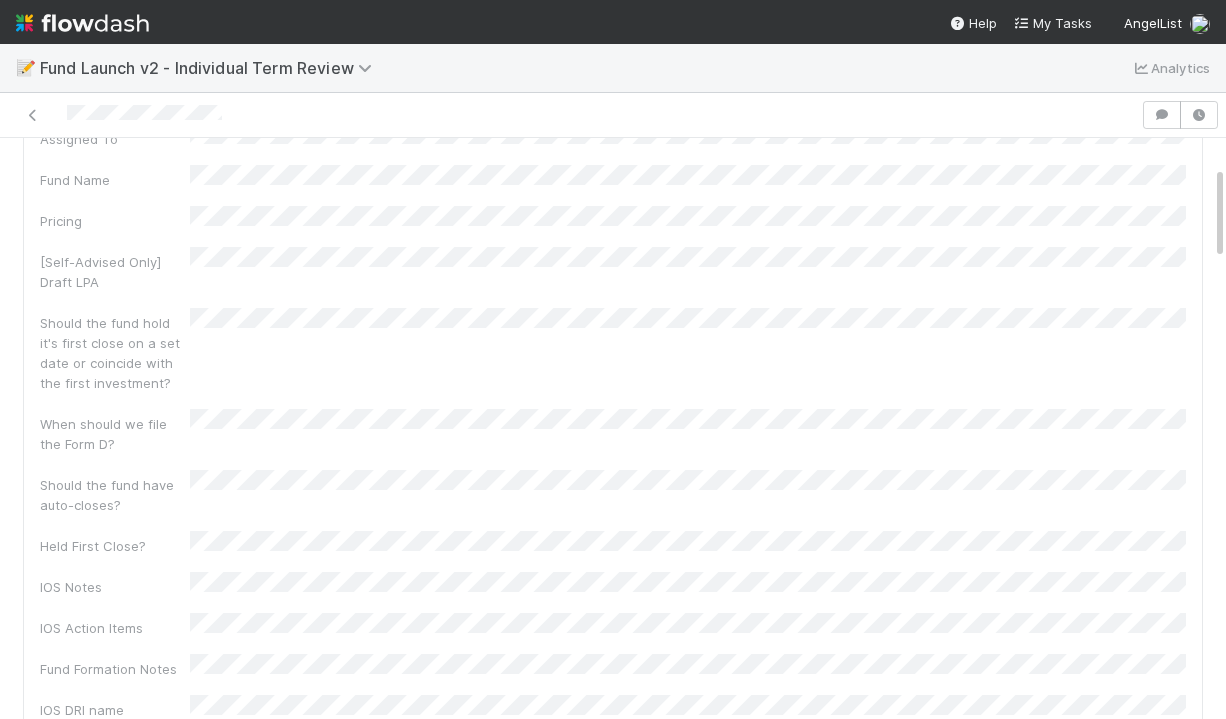 scroll, scrollTop: 0, scrollLeft: 0, axis: both 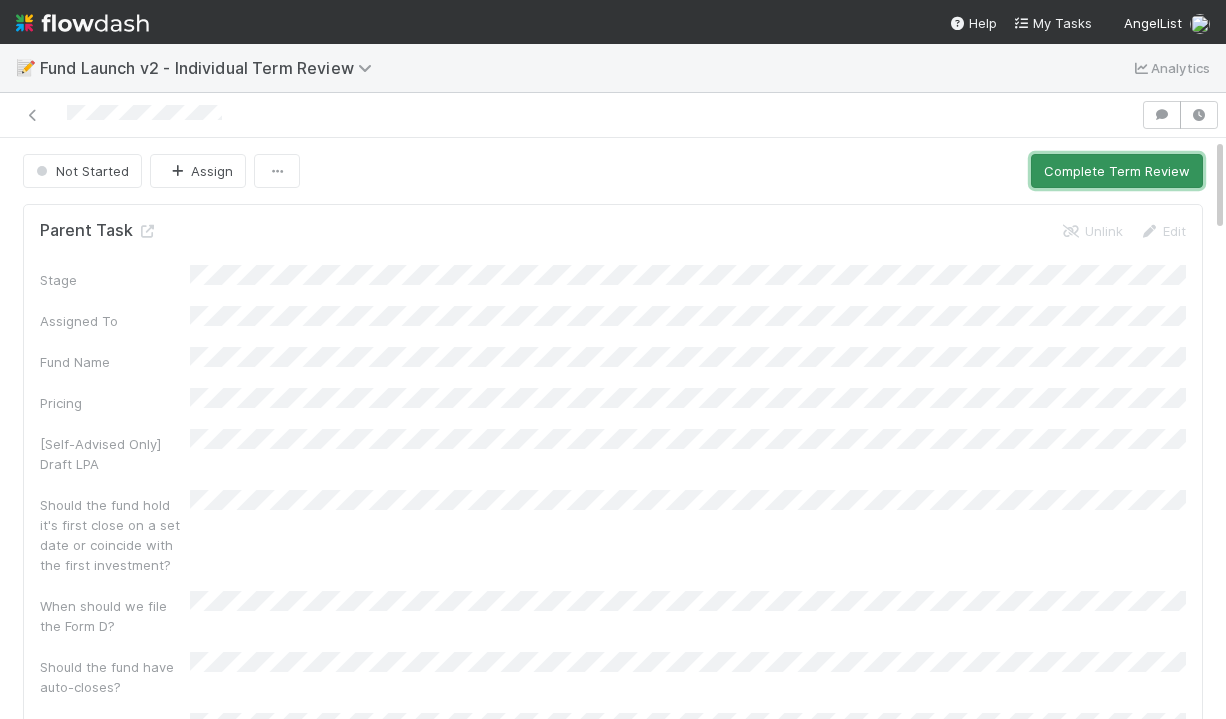 click on "Complete Term Review" at bounding box center (1117, 171) 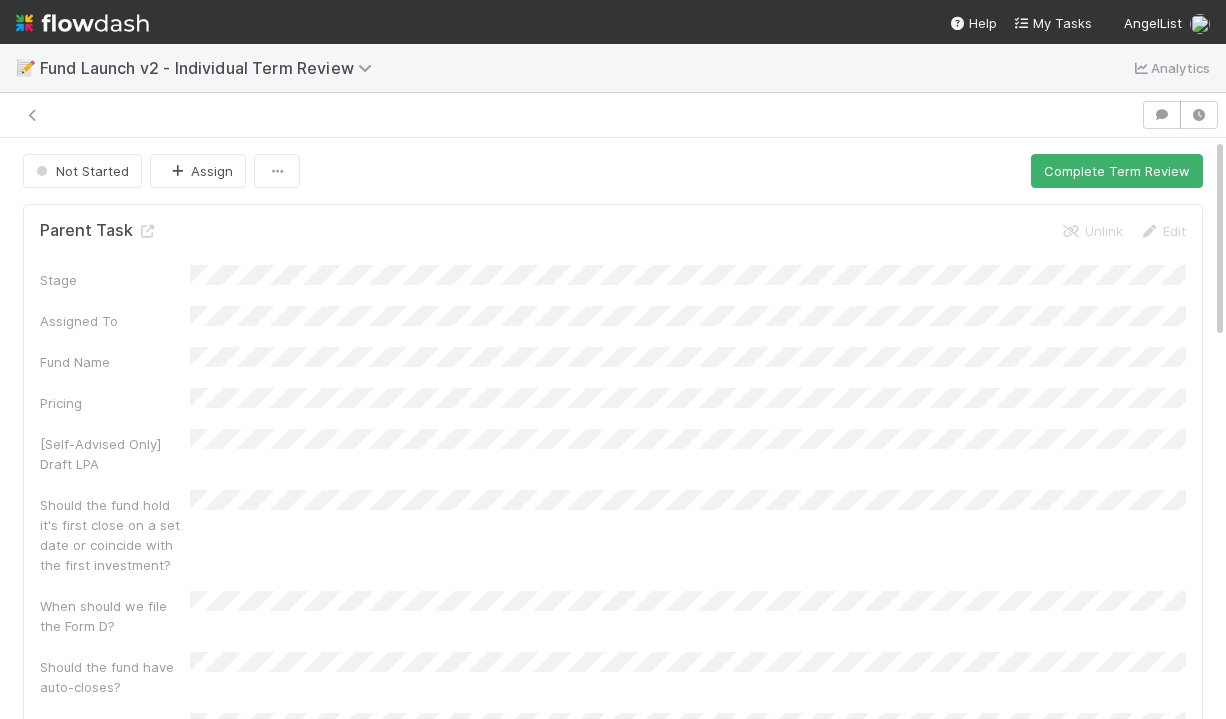 scroll, scrollTop: 0, scrollLeft: 0, axis: both 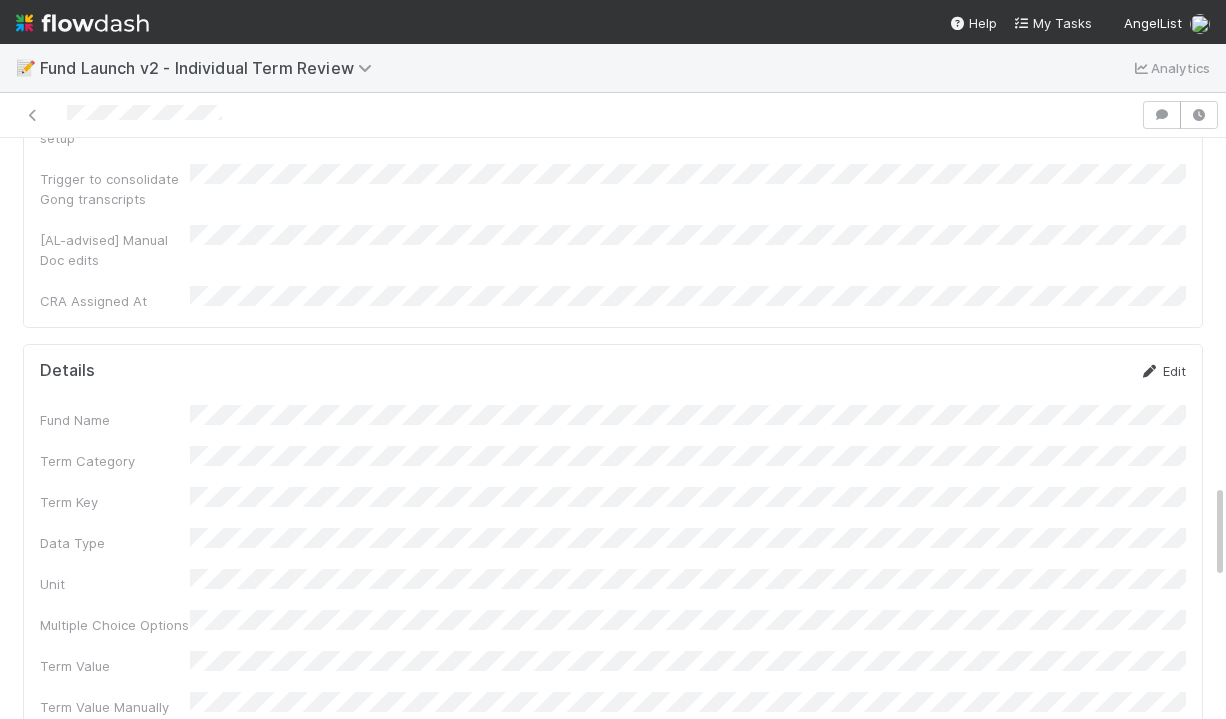 click on "Edit" at bounding box center (1162, 371) 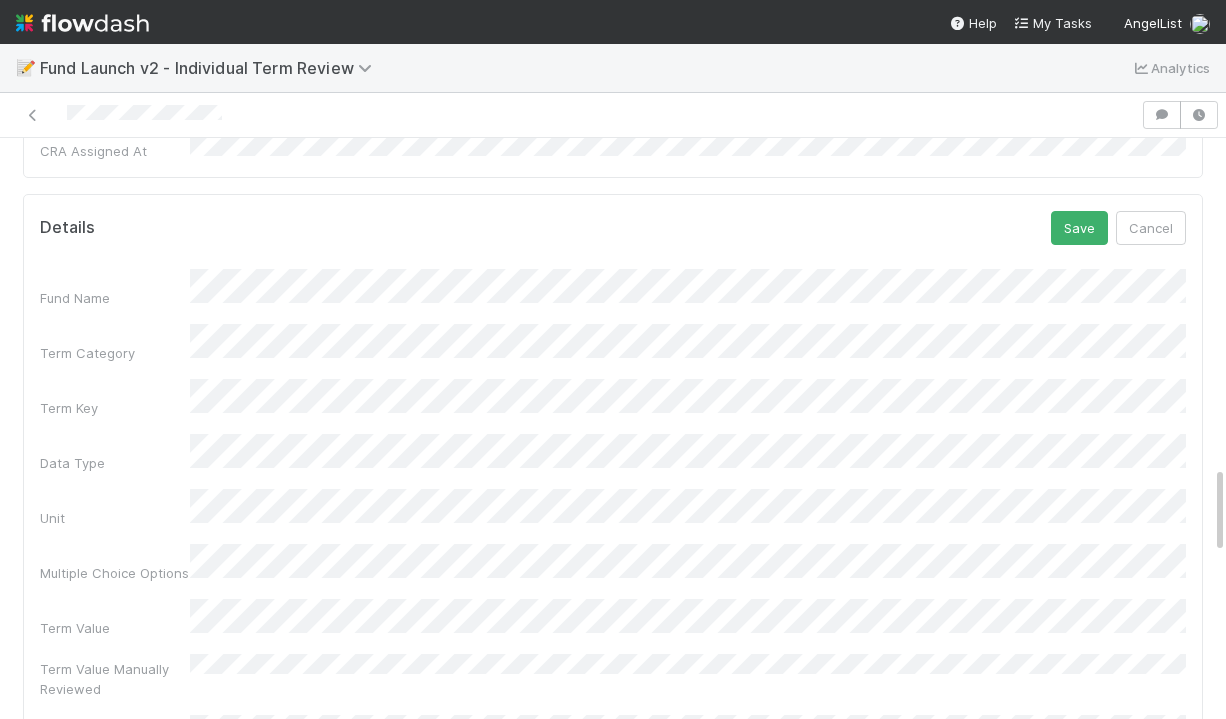 scroll, scrollTop: 2400, scrollLeft: 0, axis: vertical 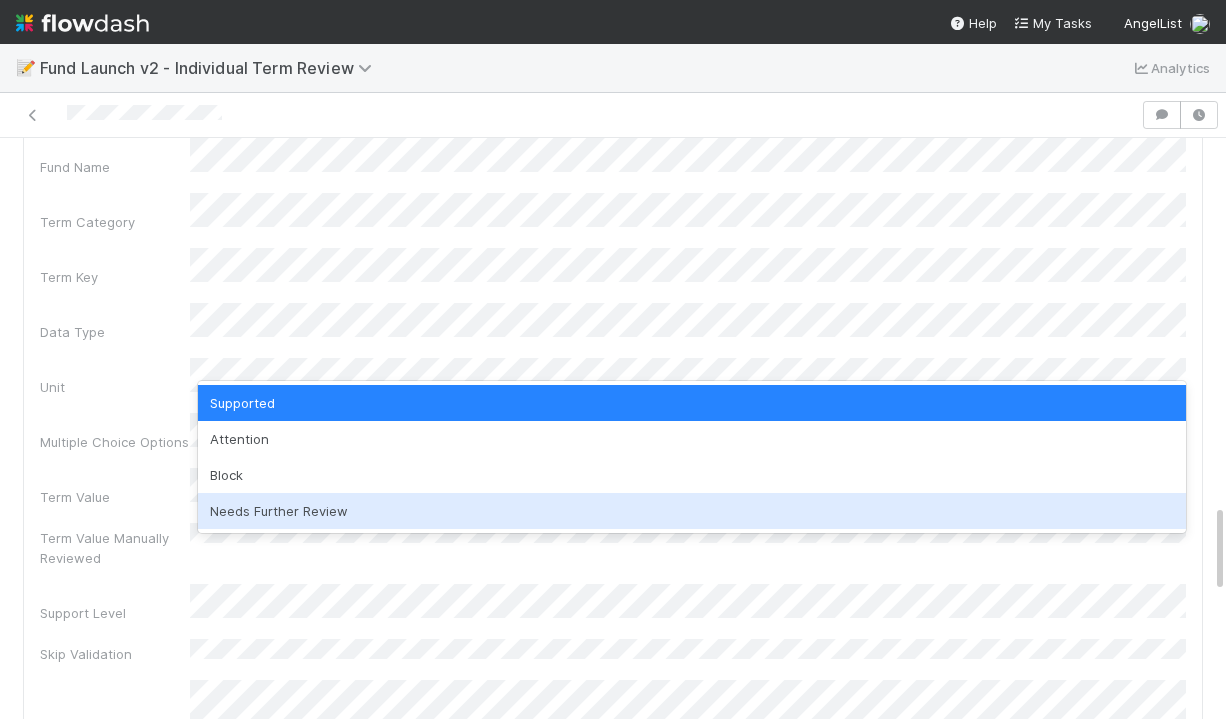 click on "Needs Further Review" at bounding box center [692, 511] 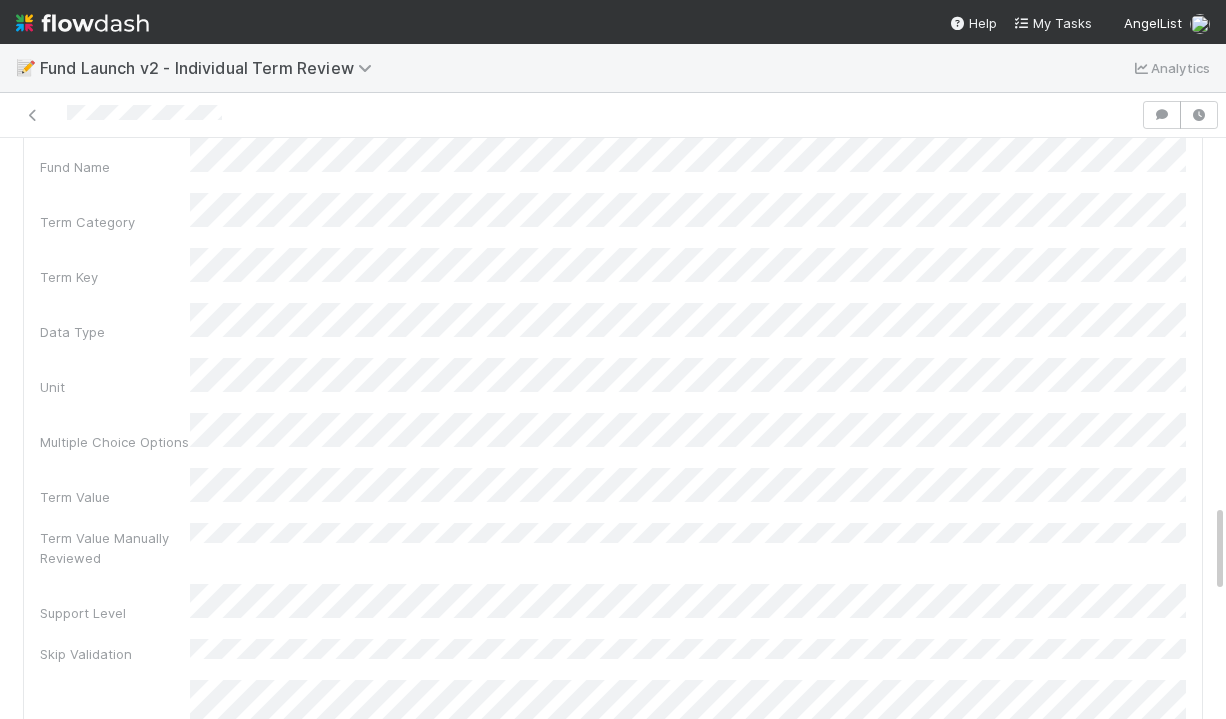 click on "Fund Name  Term Category  Term Key  Data Type  Unit  Multiple Choice Options  Term Value  Term Value Manually Reviewed  Support Level  Skip Validation  Parsed Clause from LPA  Ops Review  Product Review  Tax Review  Finance Review  Legal Team Notes  Functional Teams  GP Notes  Term Display Value  ID  Display Order  Created On Updated On" at bounding box center (613, 799) 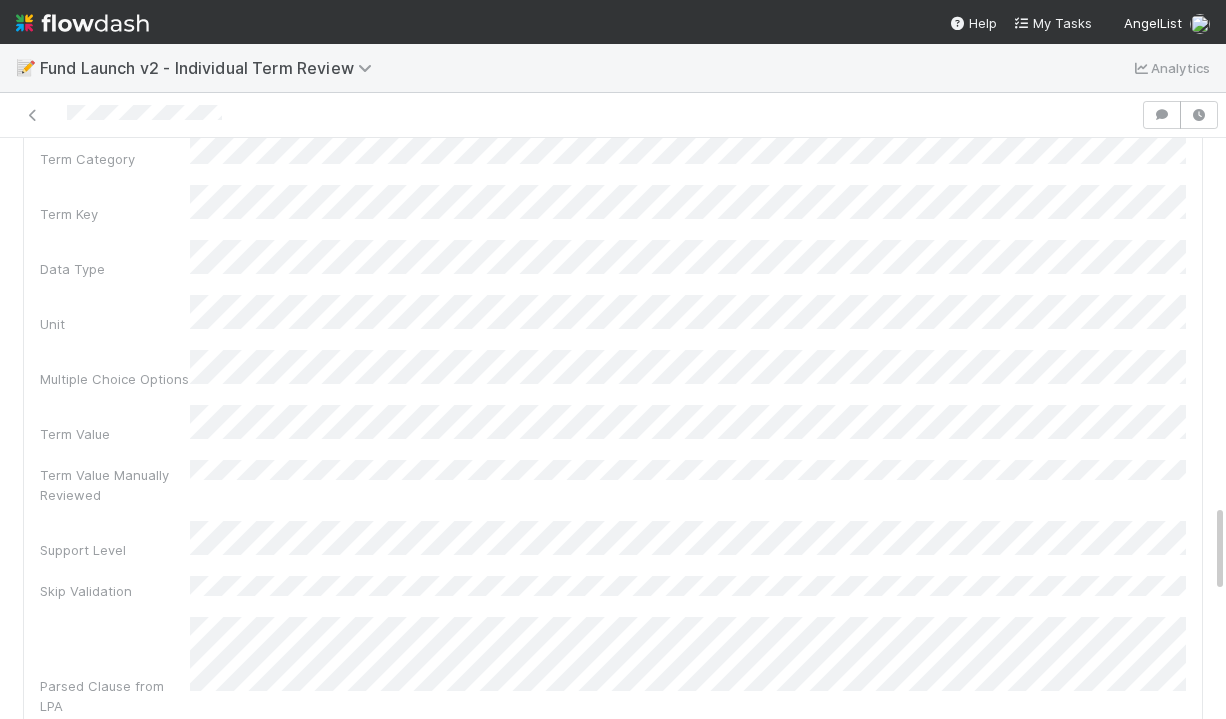 scroll, scrollTop: 2483, scrollLeft: 0, axis: vertical 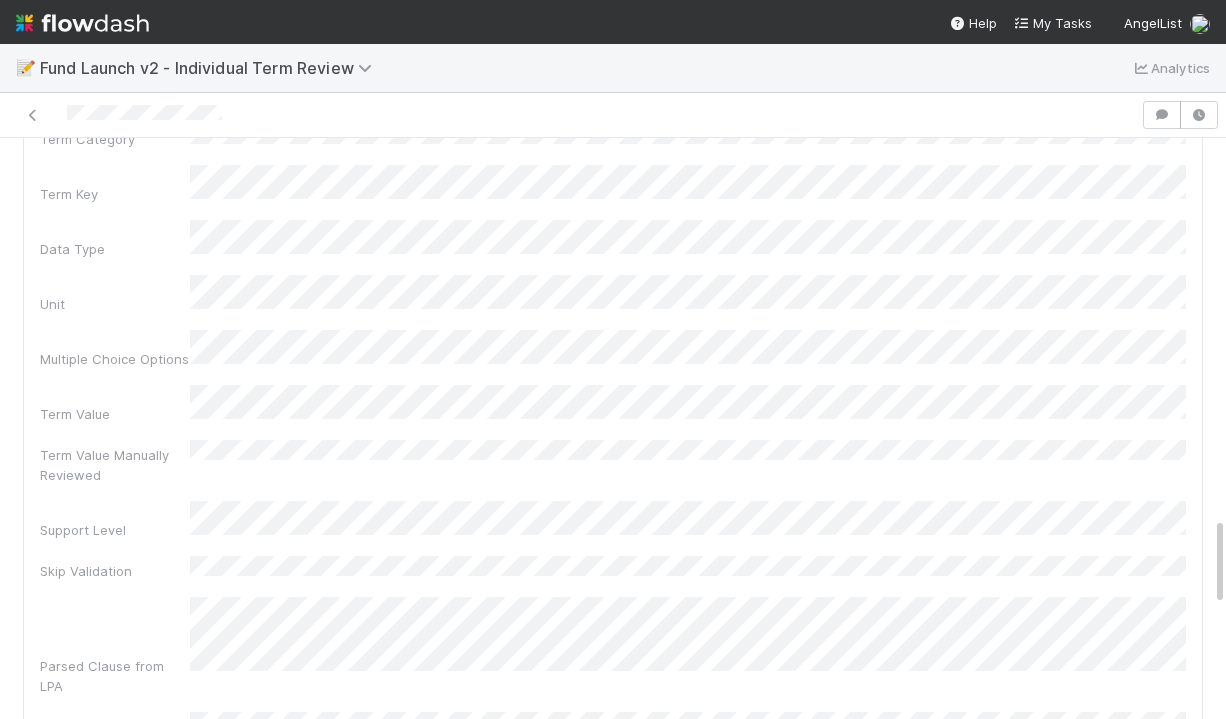 click on "Fund Name  Term Category  Term Key  Data Type  Unit  Multiple Choice Options  Term Value  Term Value Manually Reviewed  Support Level  Skip Validation  Parsed Clause from LPA  Ops Review  Product Review  Tax Review  Finance Review  Legal Team Notes  Functional Teams  GP Notes  Term Display Value  ID  Display Order  Created On Updated On" at bounding box center (613, 716) 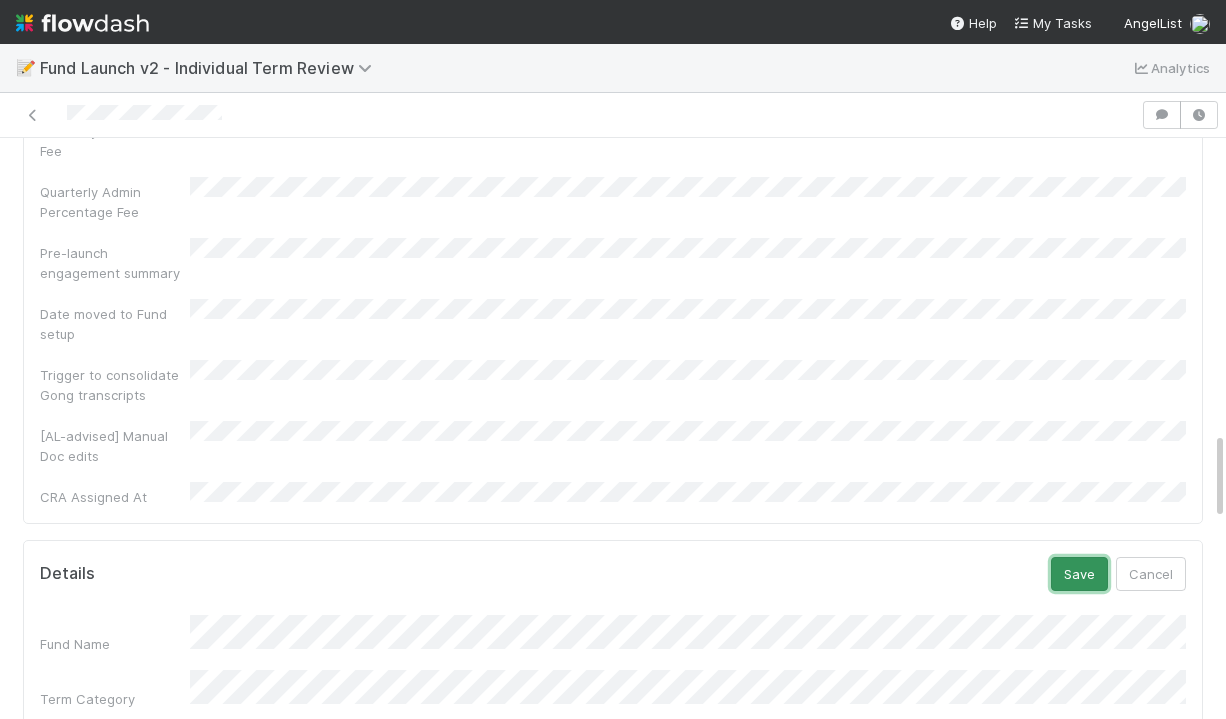 click on "Save" at bounding box center (1079, 574) 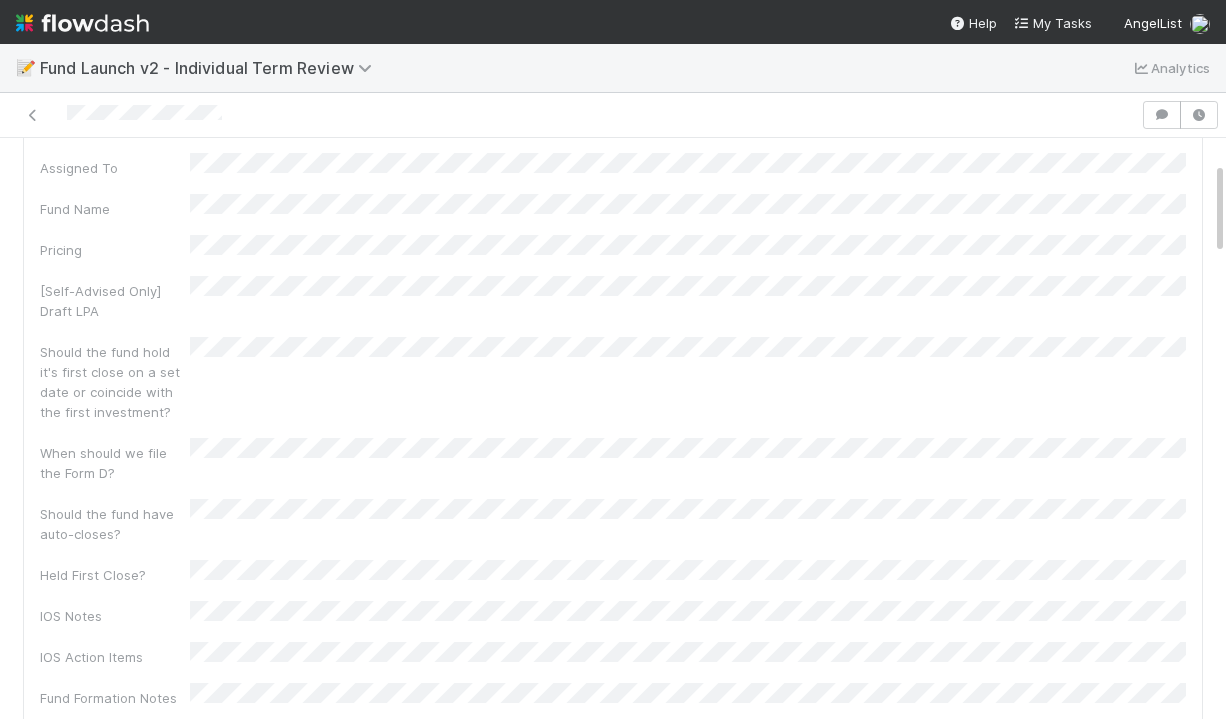 scroll, scrollTop: 0, scrollLeft: 0, axis: both 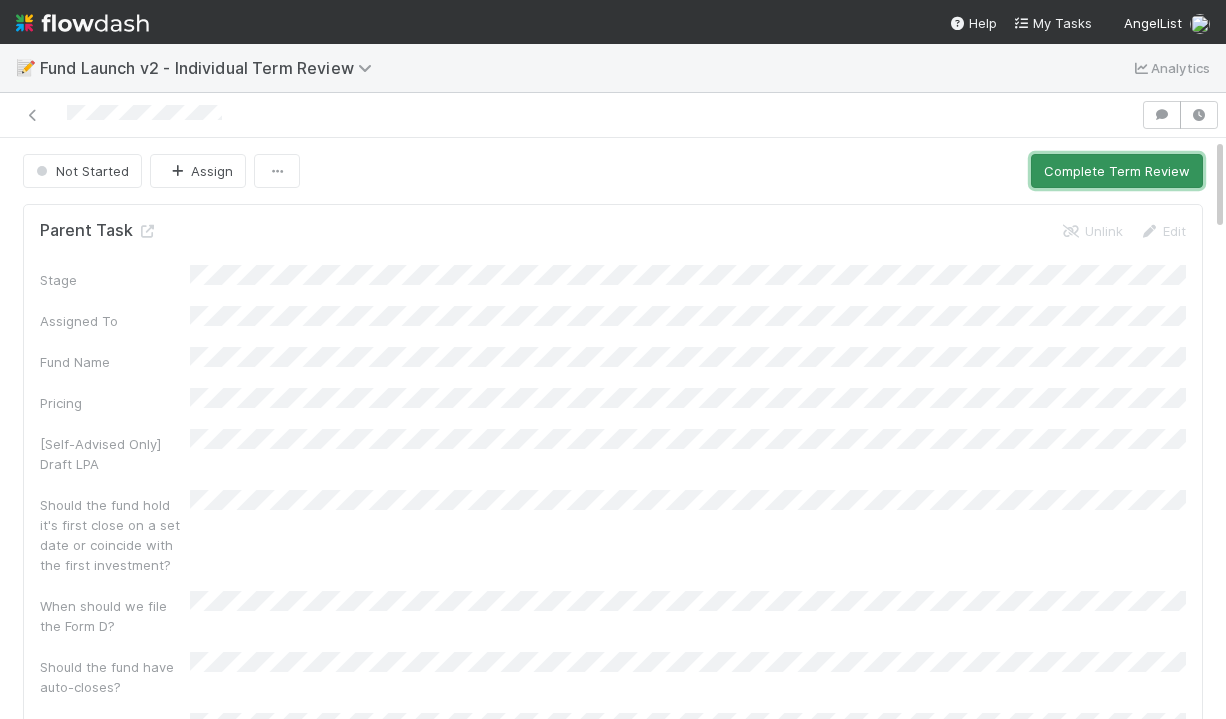 click on "Complete Term Review" at bounding box center (1117, 171) 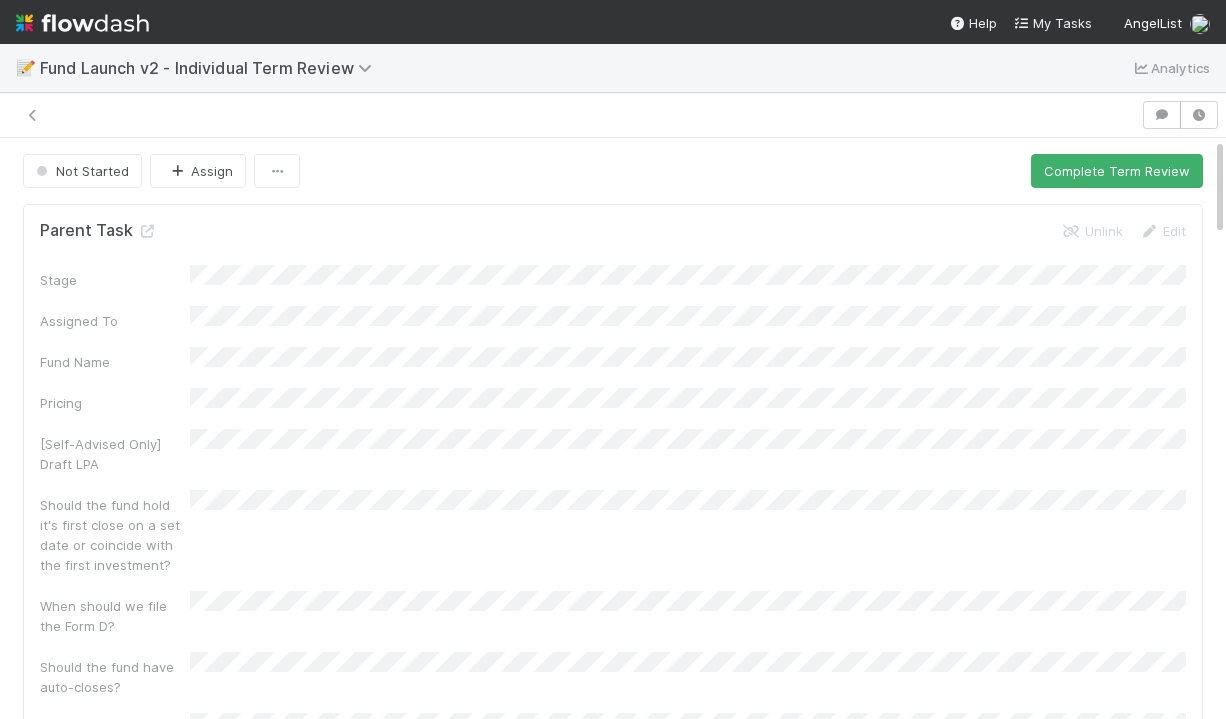 scroll, scrollTop: 0, scrollLeft: 0, axis: both 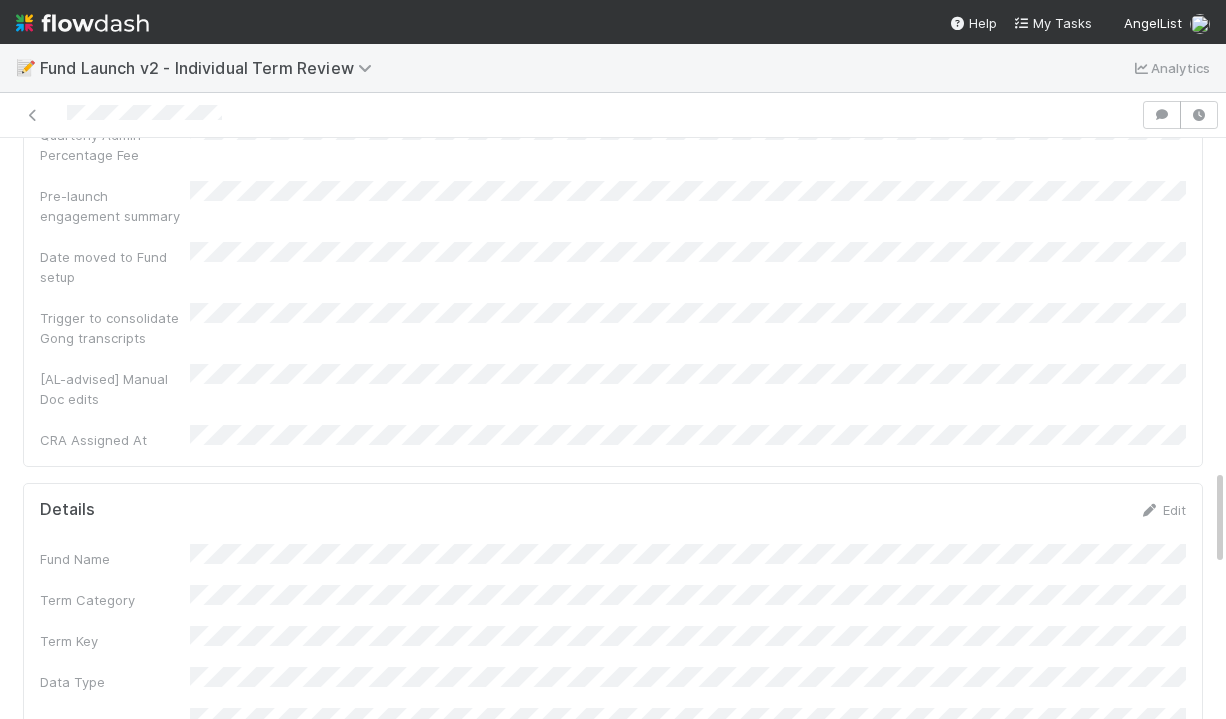 click on "Edit" at bounding box center [1162, 510] 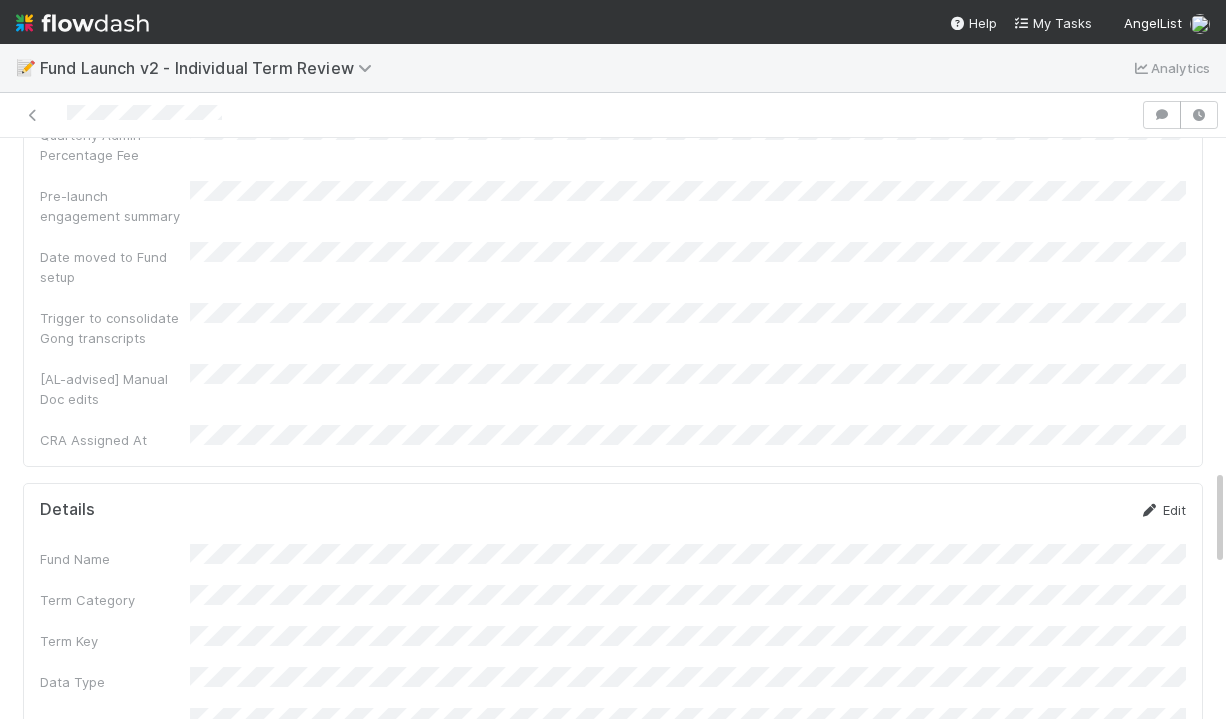 click on "Edit" at bounding box center (1162, 510) 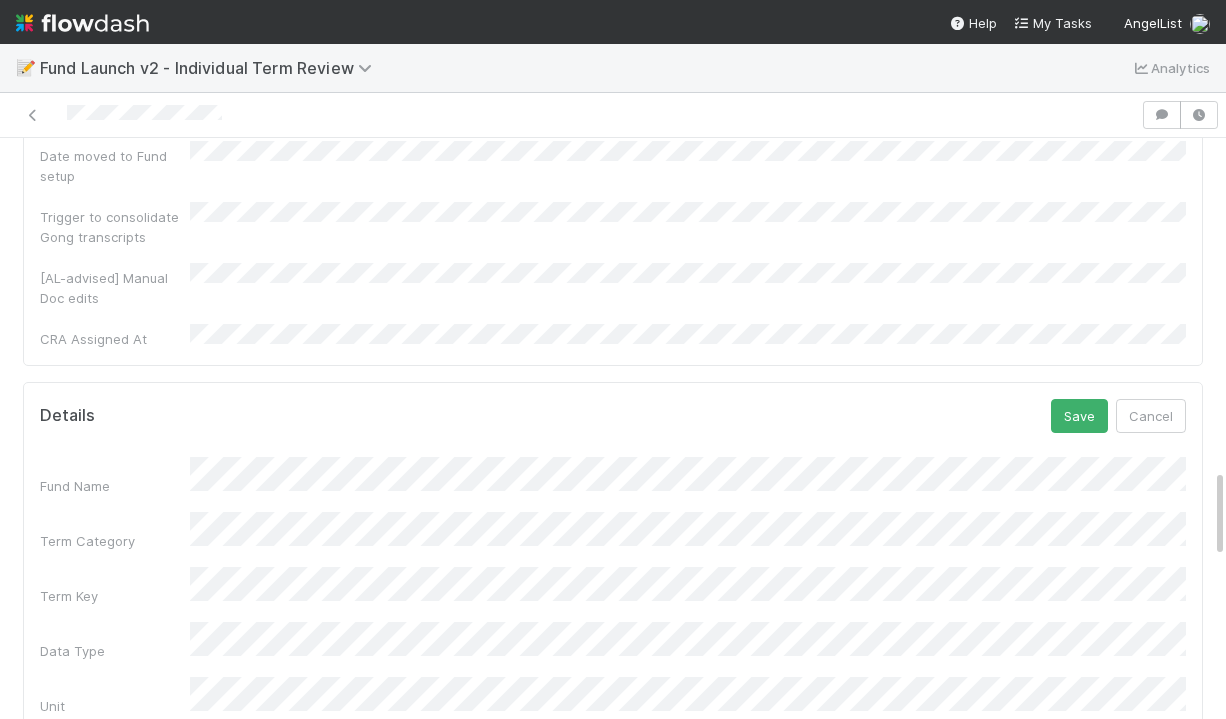 scroll, scrollTop: 2339, scrollLeft: 0, axis: vertical 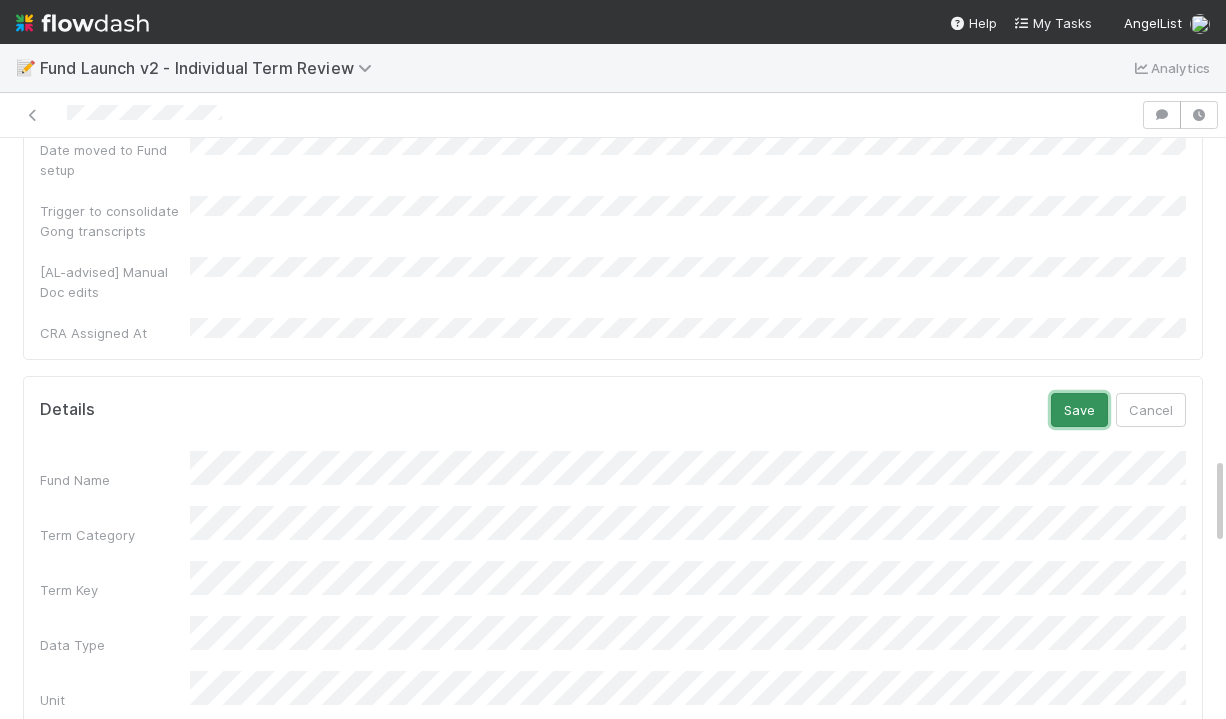 click on "Save" at bounding box center [1079, 410] 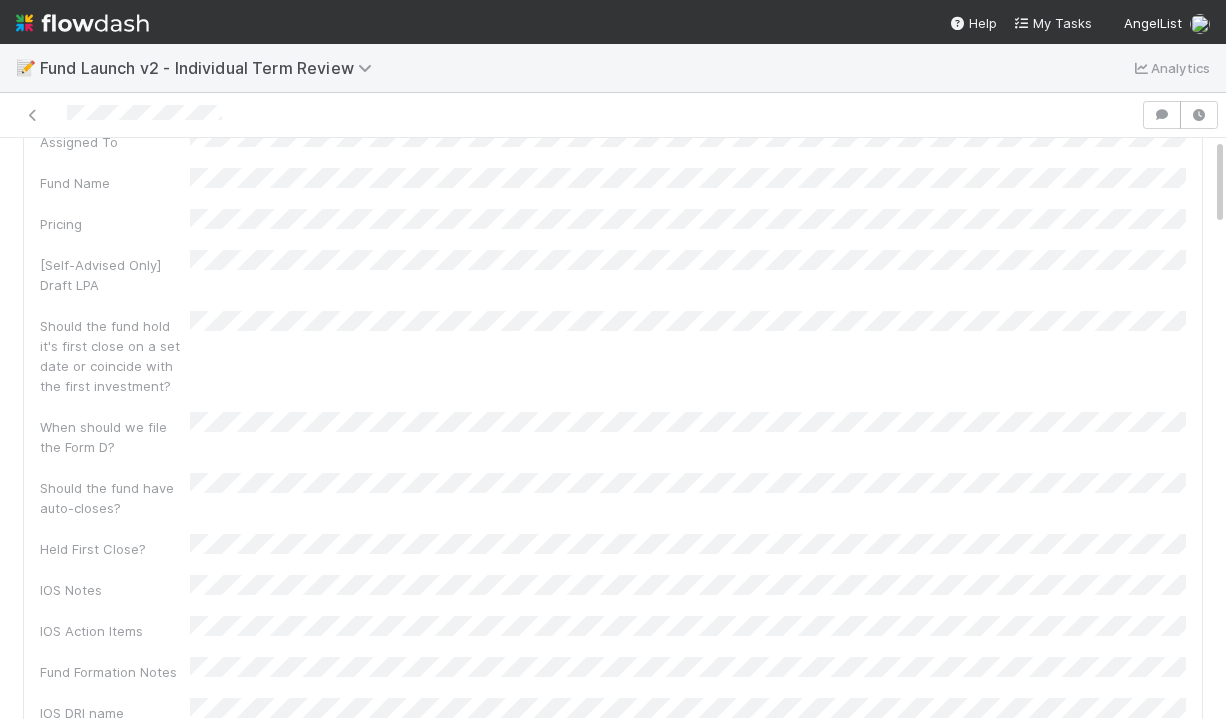 scroll, scrollTop: 0, scrollLeft: 0, axis: both 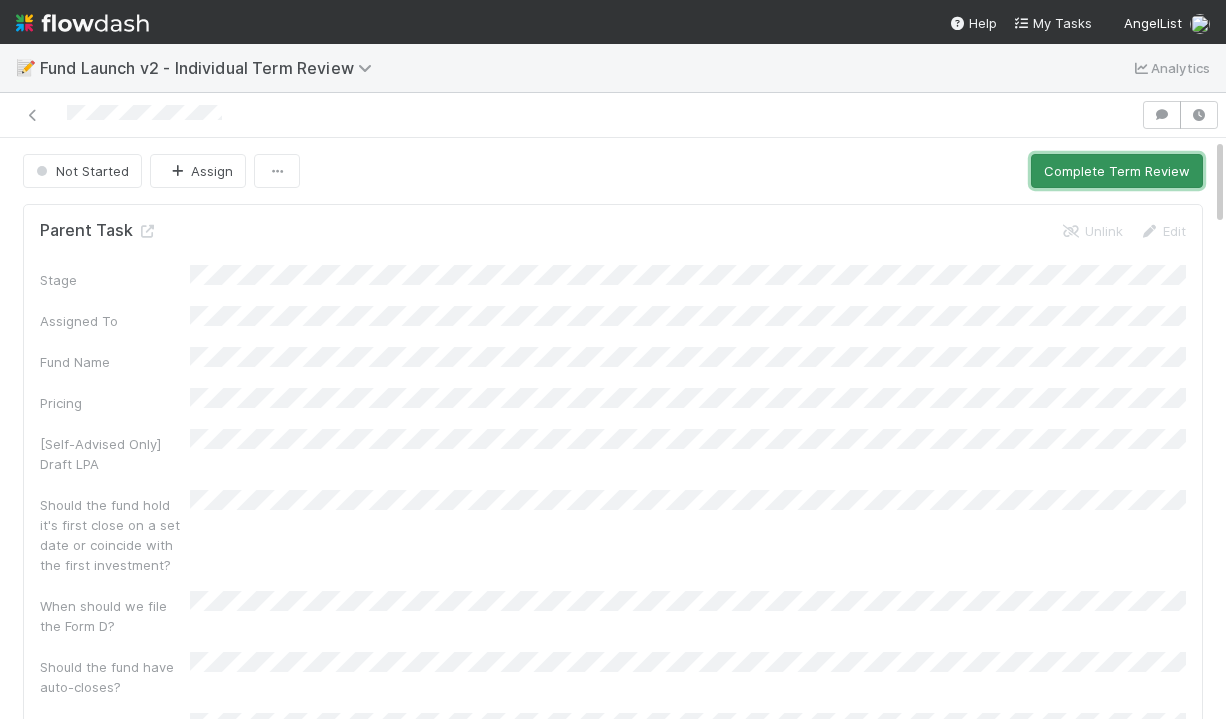 click on "Complete Term Review" at bounding box center (1117, 171) 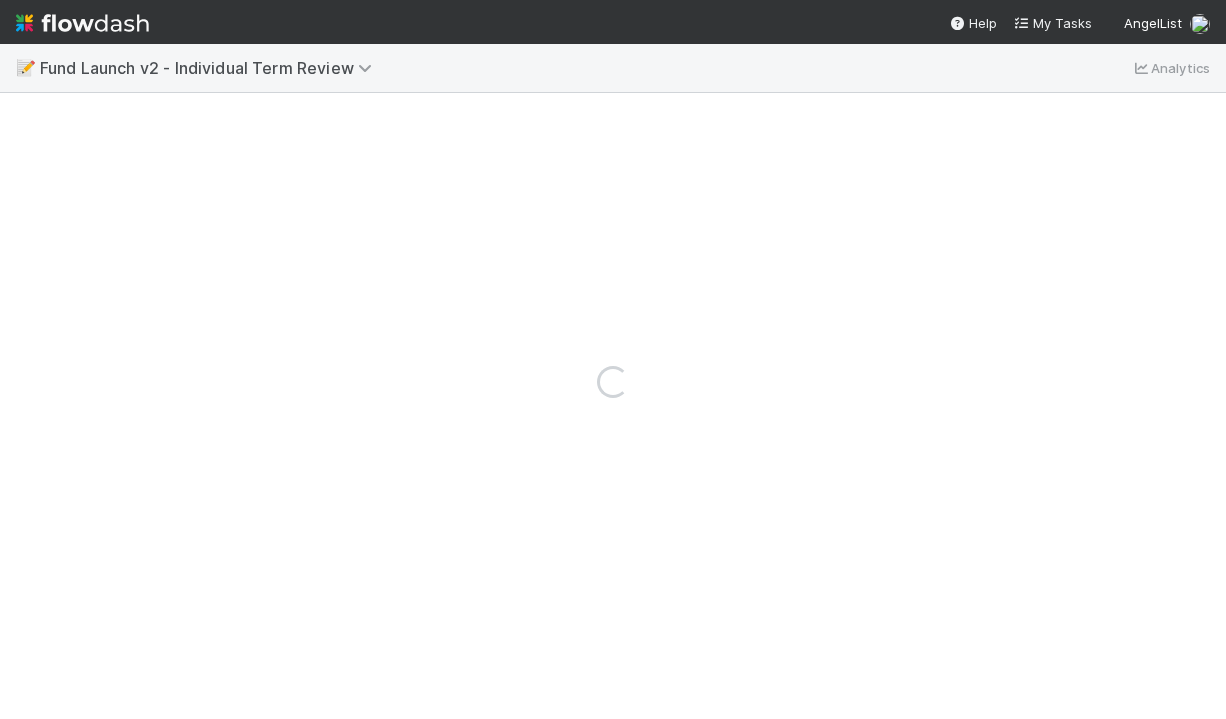 scroll, scrollTop: 0, scrollLeft: 0, axis: both 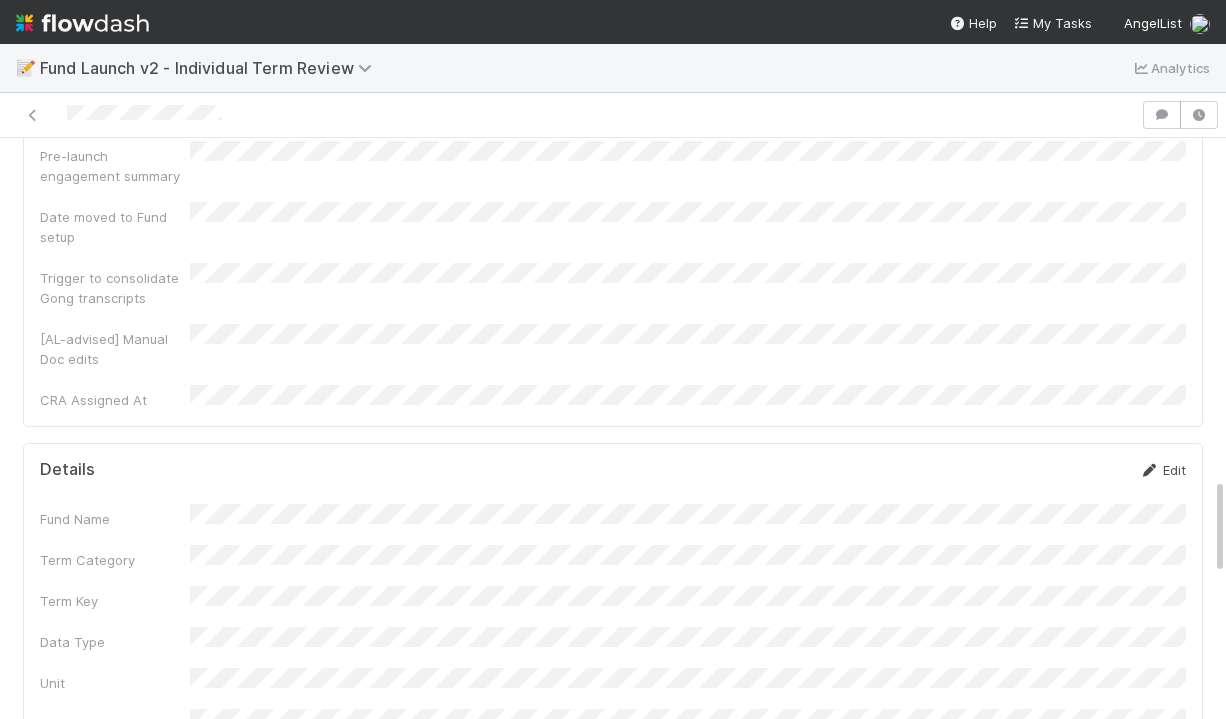 click on "Edit" at bounding box center (1162, 470) 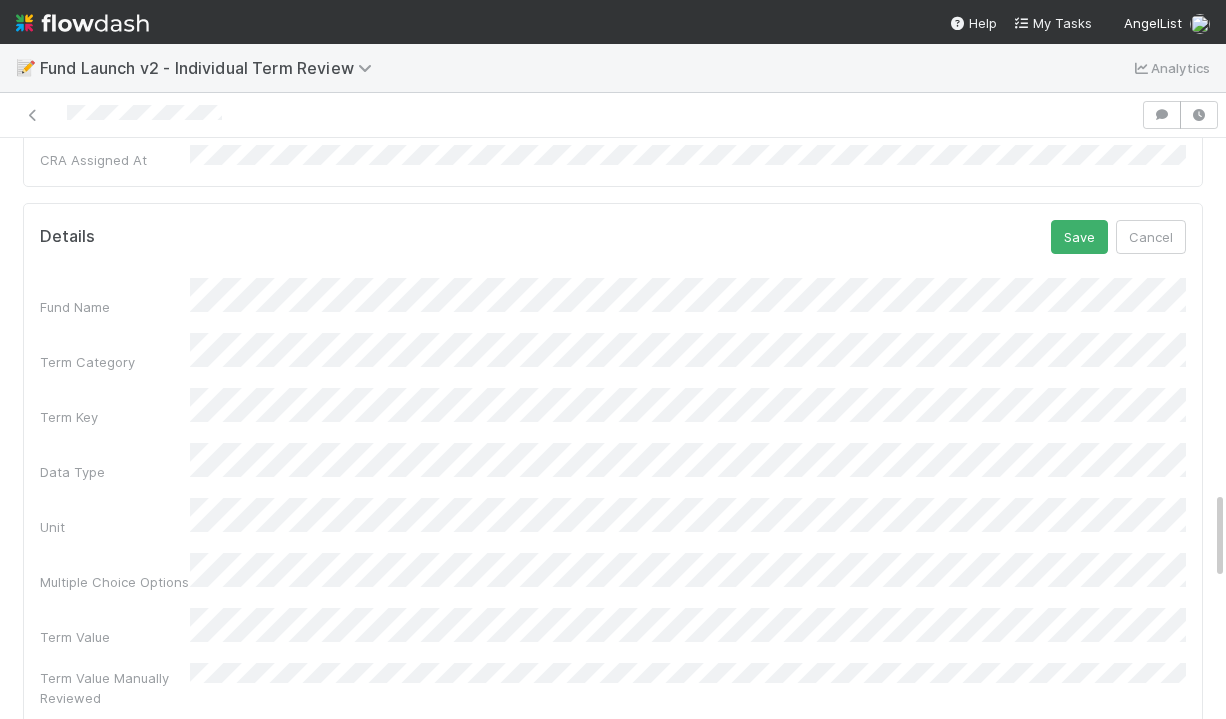 scroll, scrollTop: 2313, scrollLeft: 0, axis: vertical 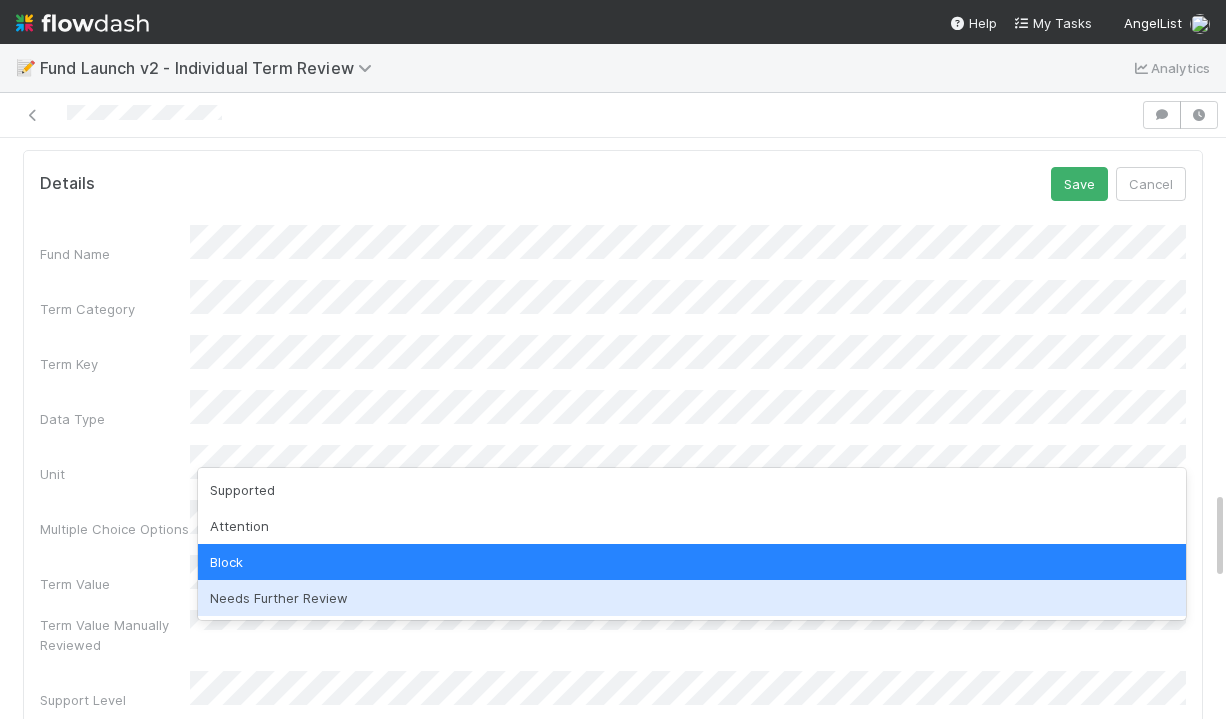 click on "Needs Further Review" at bounding box center [692, 598] 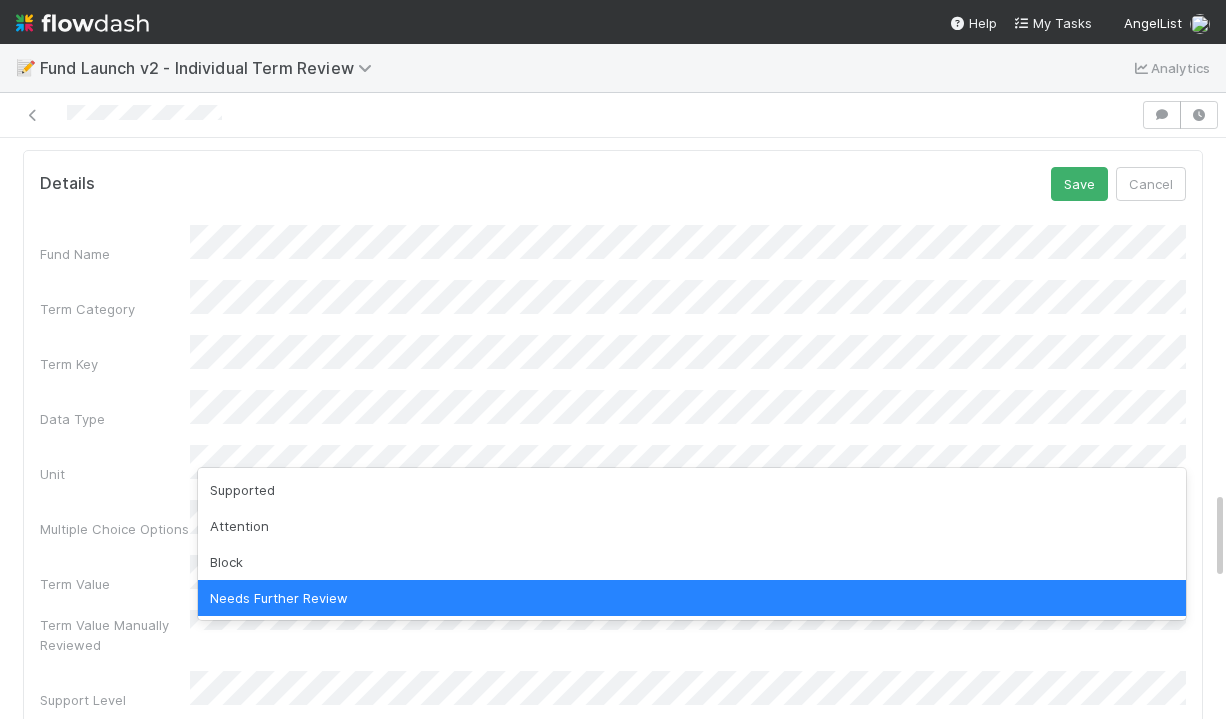 click on "Supported Attention Block Needs Further Review" at bounding box center [692, 544] 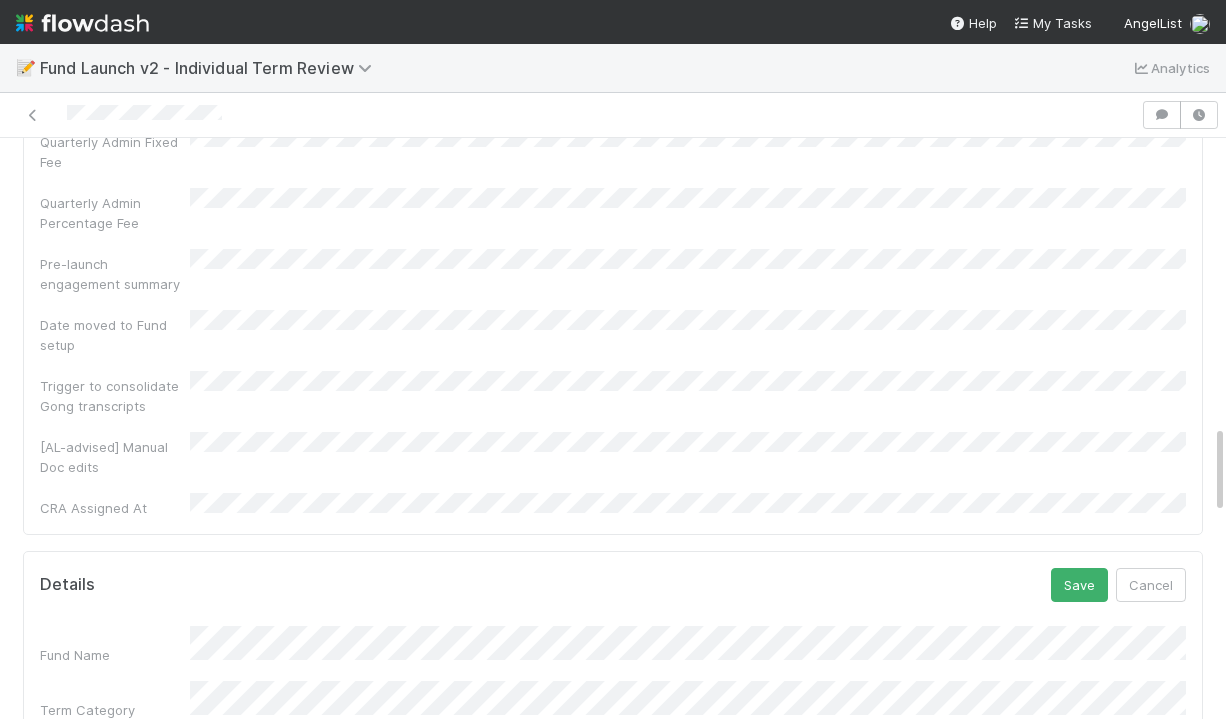 scroll, scrollTop: 1864, scrollLeft: 0, axis: vertical 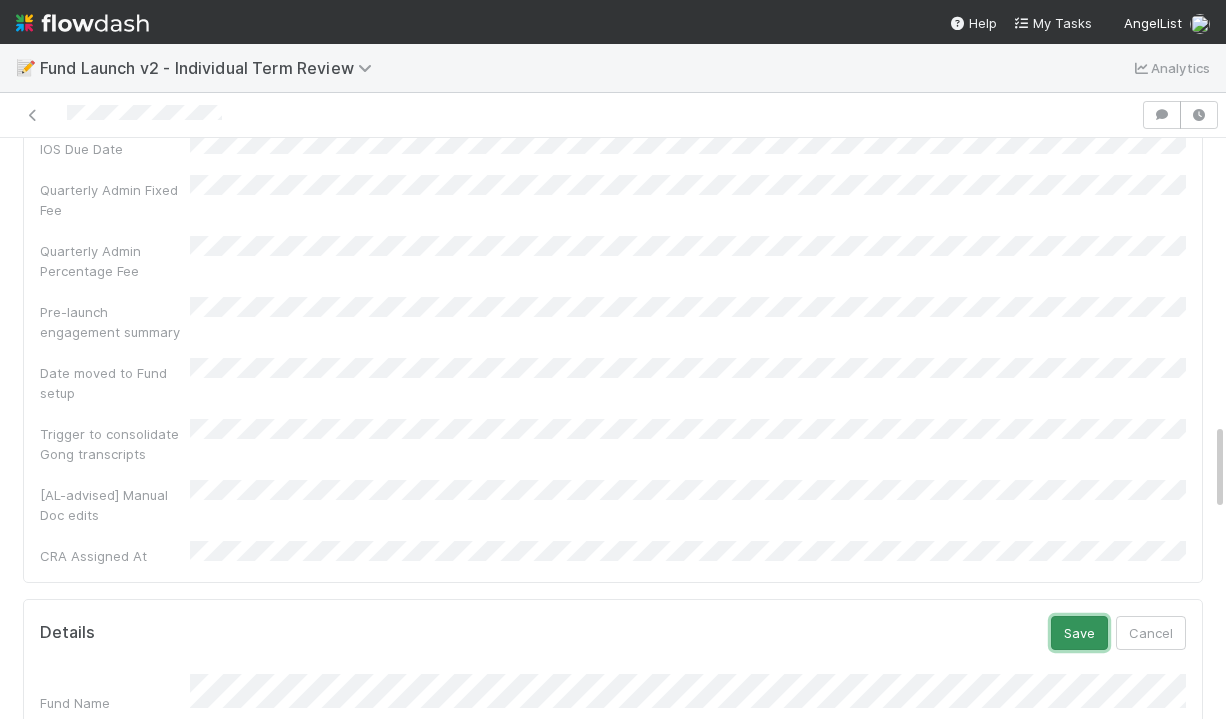 click on "Save" at bounding box center [1079, 633] 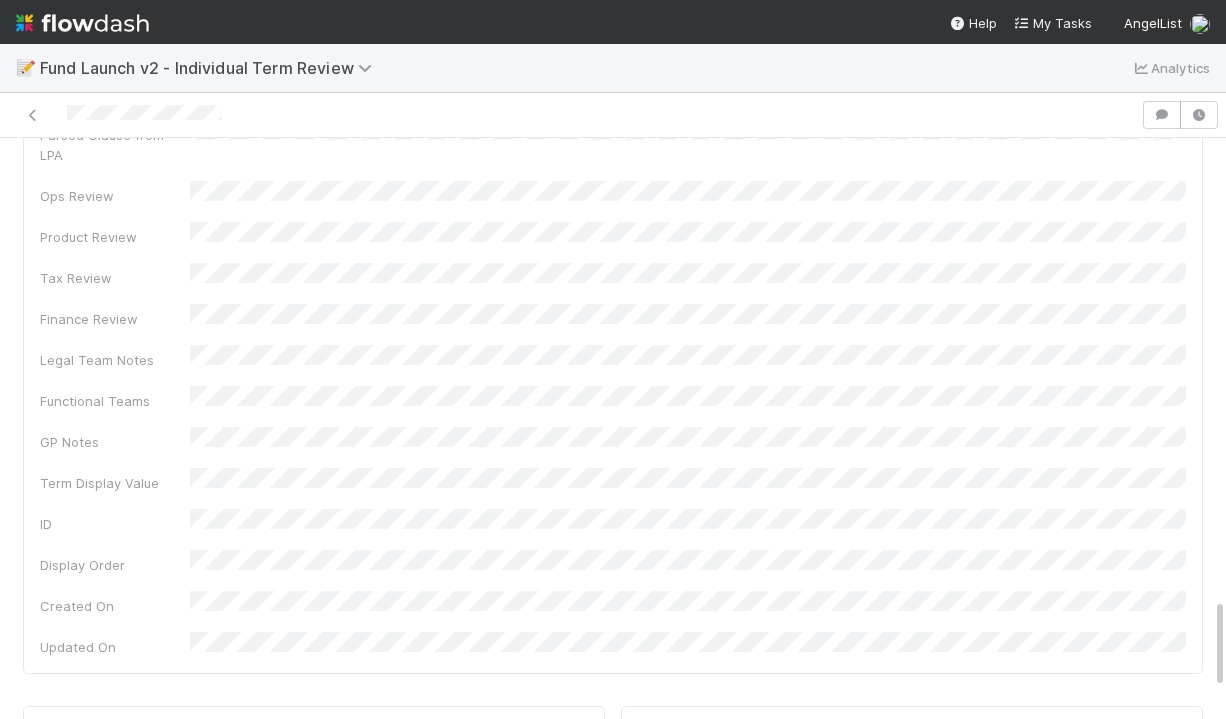 scroll, scrollTop: 3056, scrollLeft: 0, axis: vertical 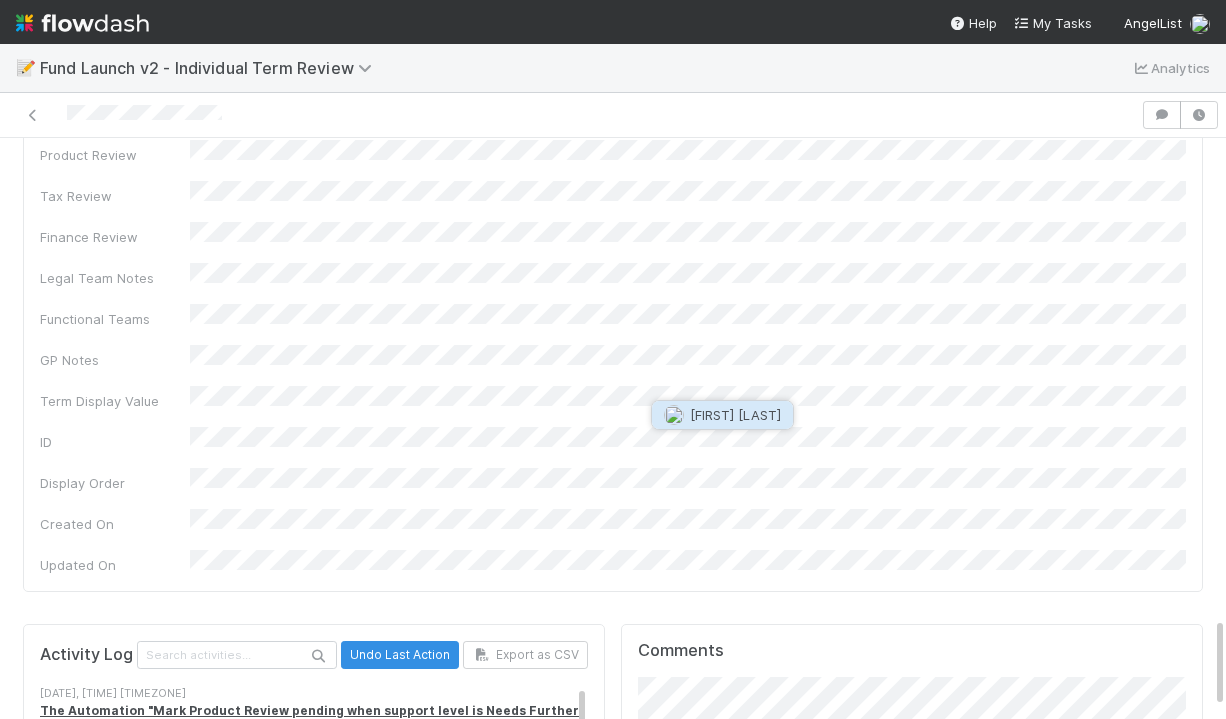 click on "Jonah Lecker" at bounding box center (735, 415) 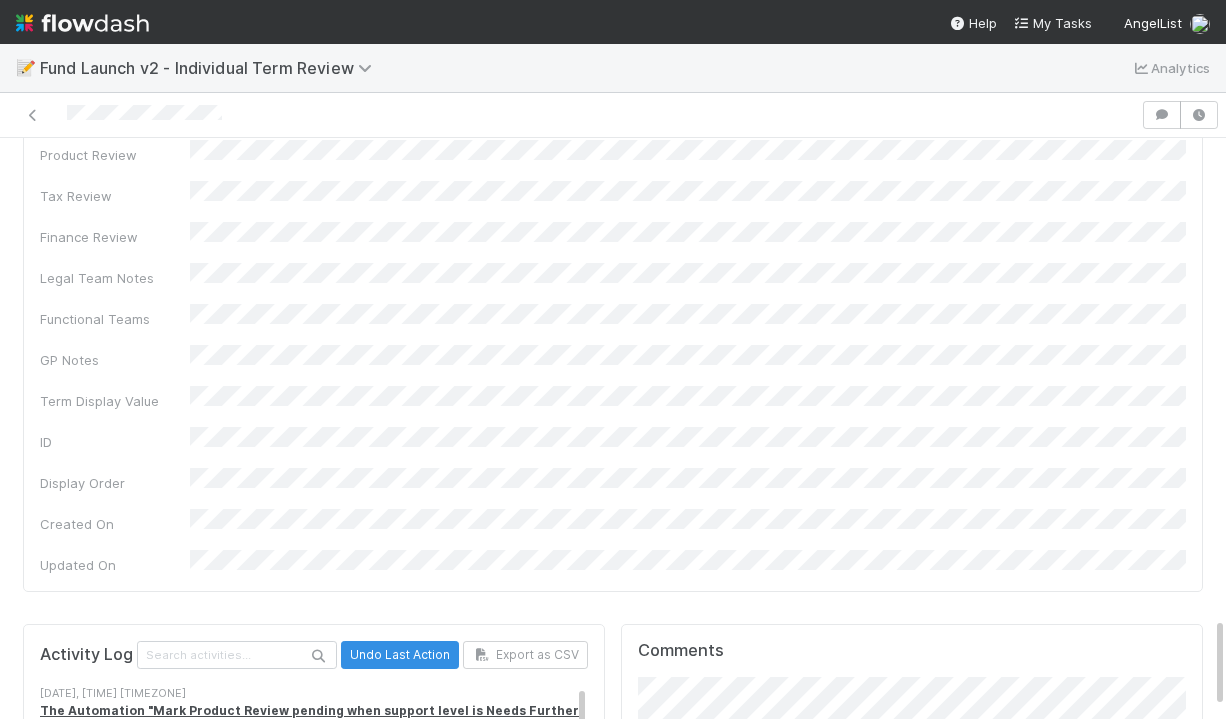 click on "Add Comment" at bounding box center (696, 931) 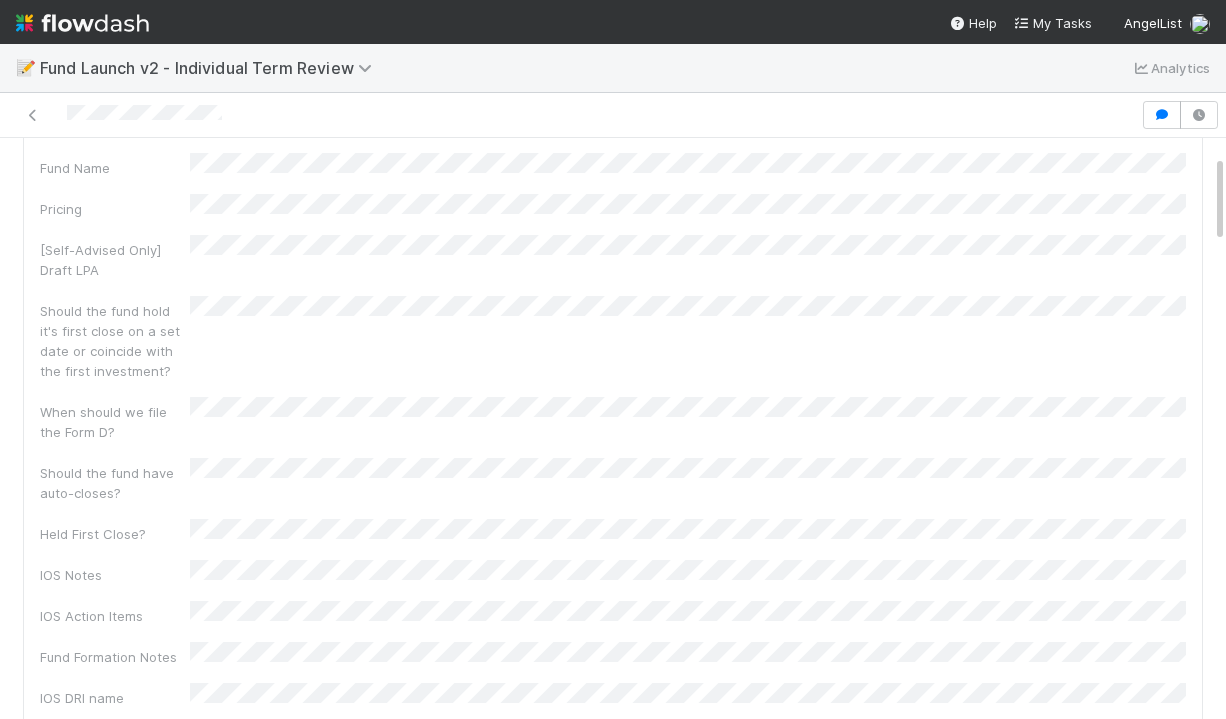 scroll, scrollTop: 0, scrollLeft: 0, axis: both 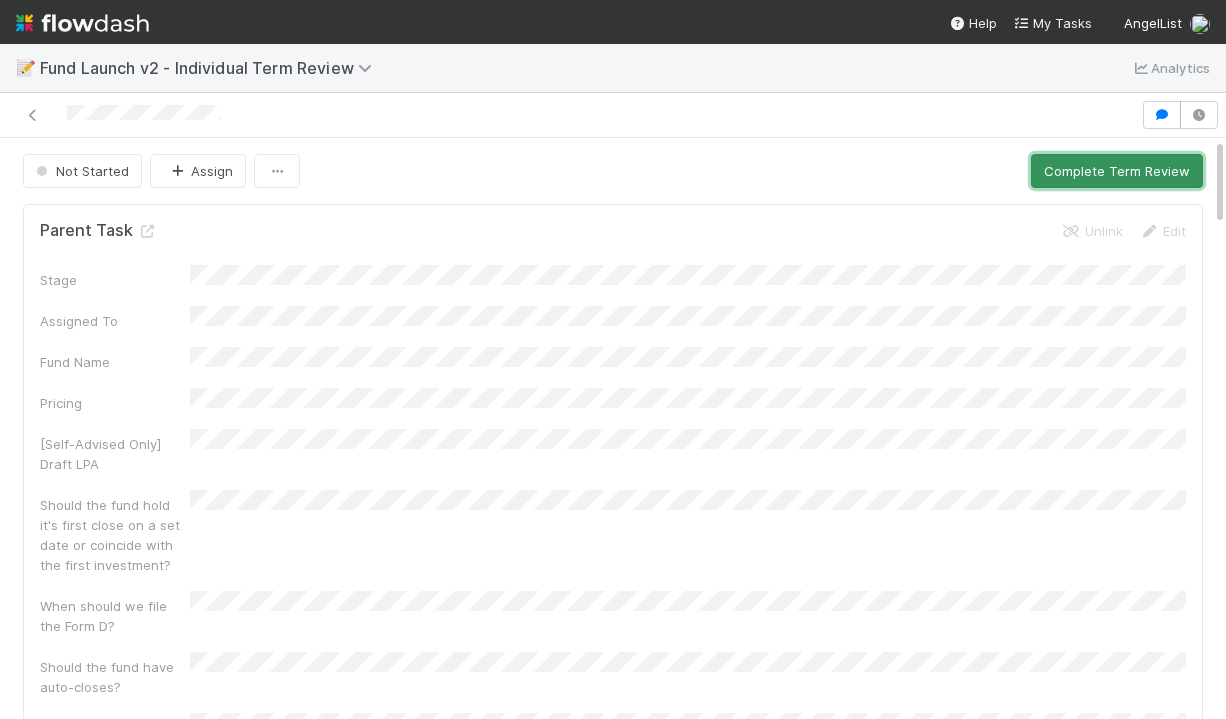 click on "Complete Term Review" at bounding box center [1117, 171] 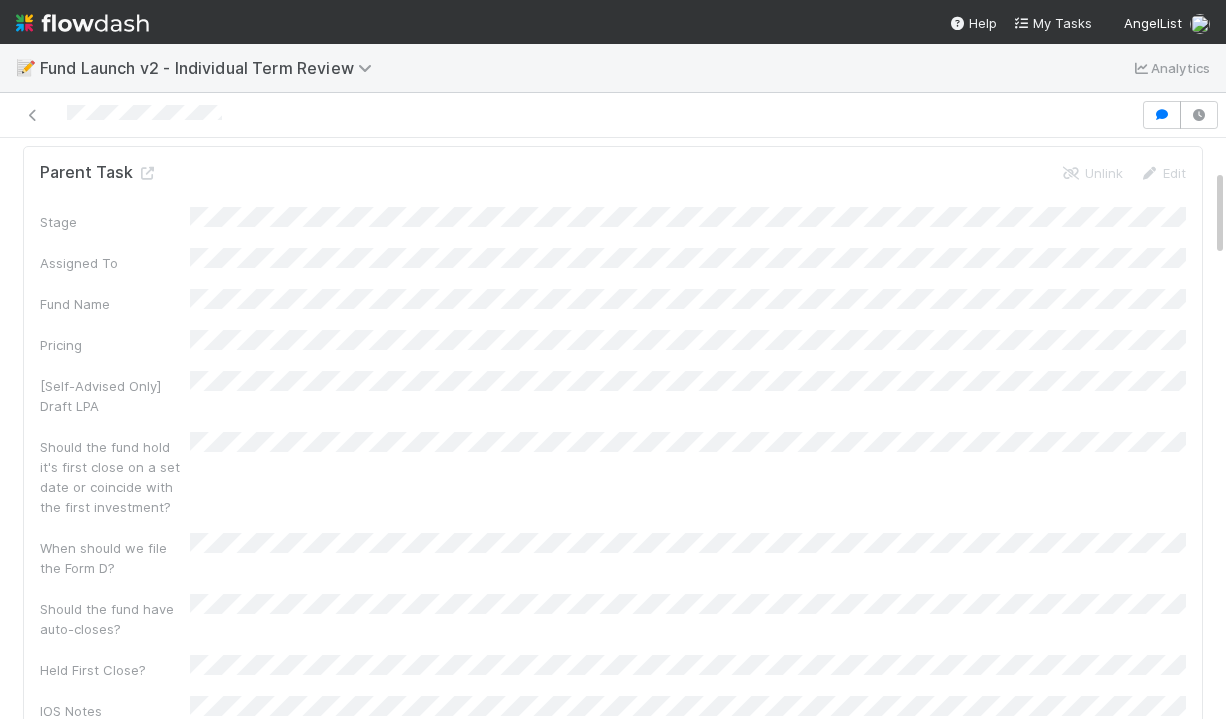 scroll, scrollTop: 0, scrollLeft: 0, axis: both 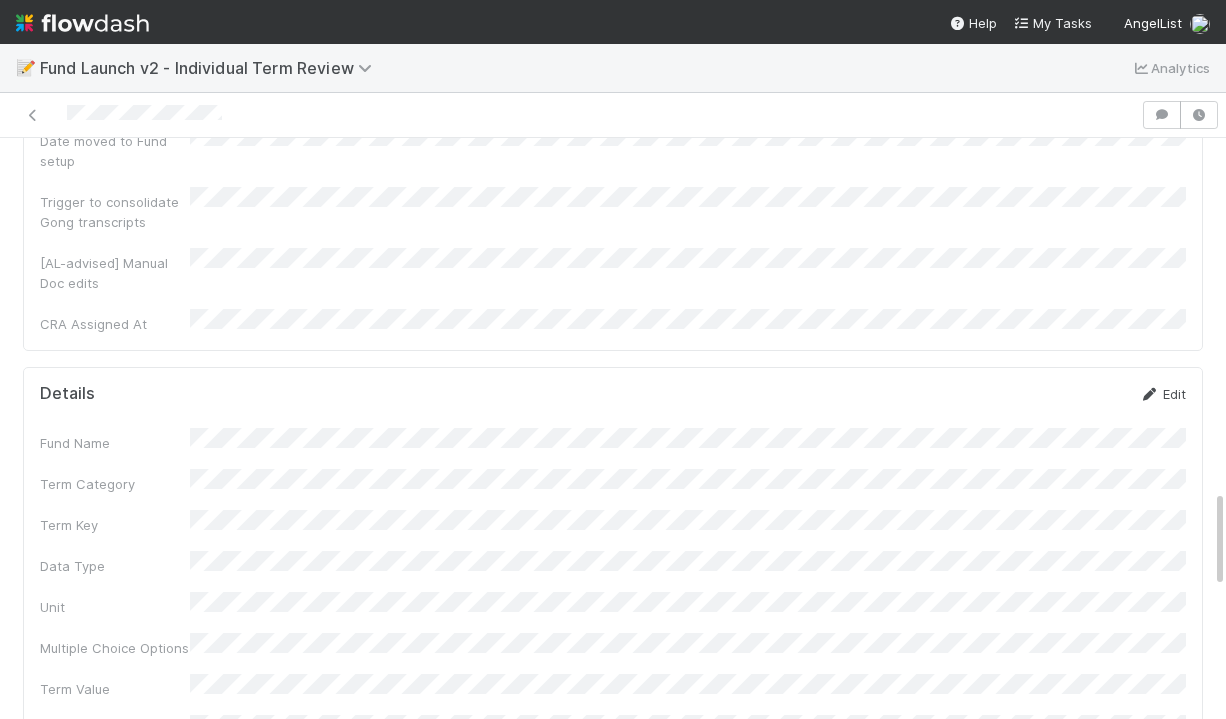 click on "Edit" at bounding box center (1162, 394) 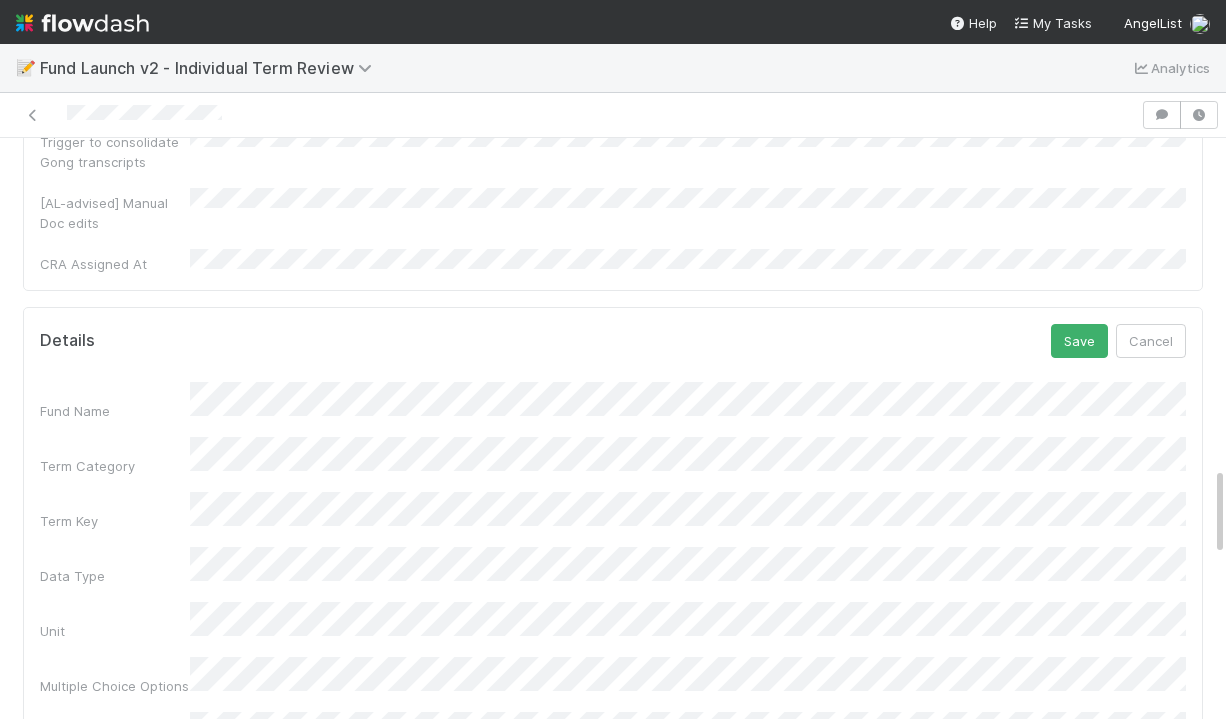 scroll, scrollTop: 2097, scrollLeft: 0, axis: vertical 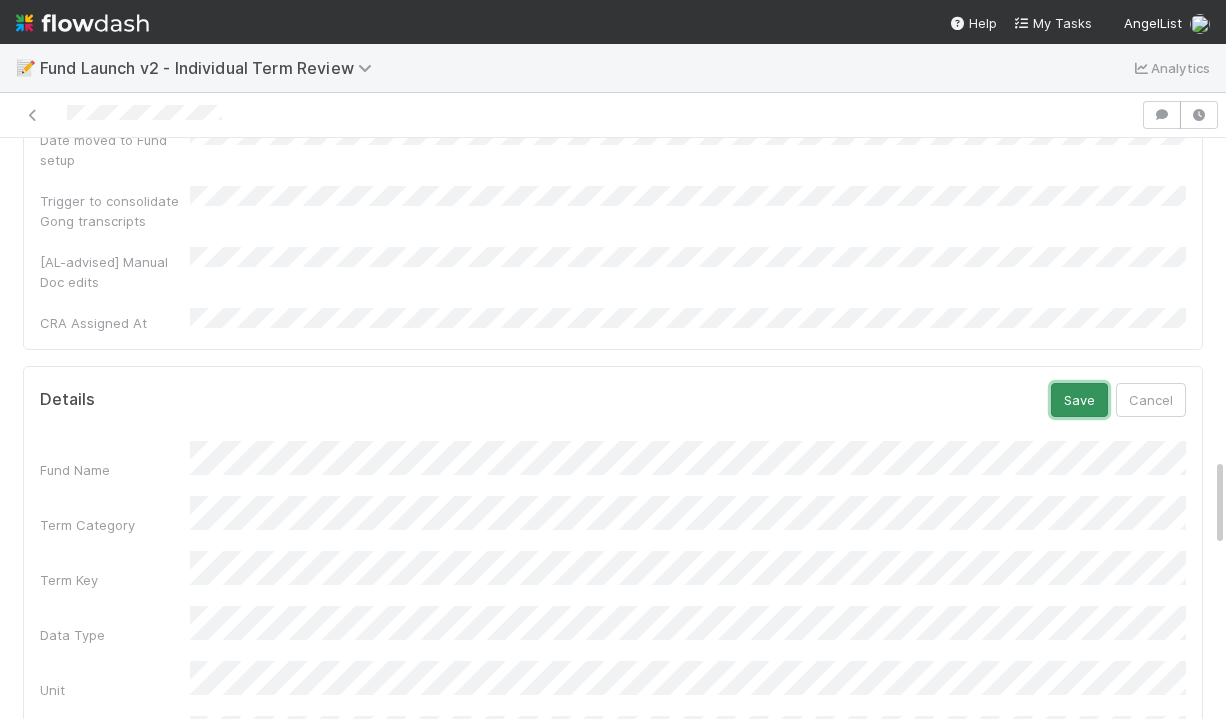 click on "Save" at bounding box center (1079, 400) 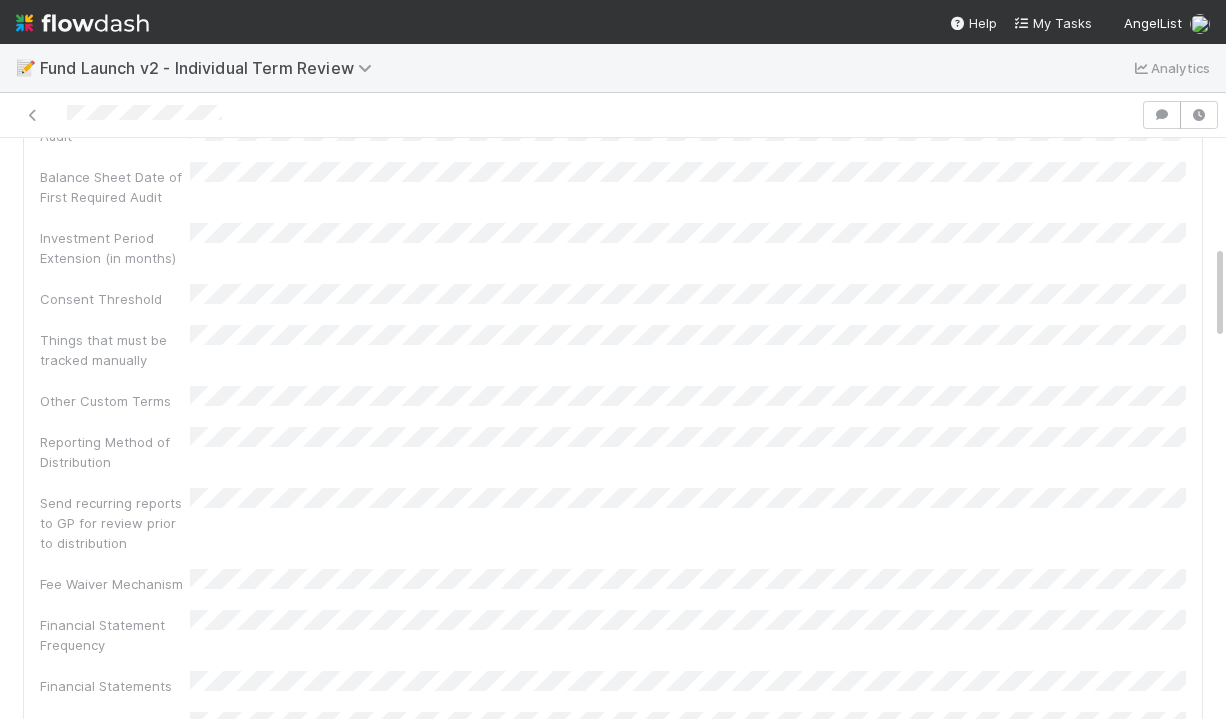 scroll, scrollTop: 0, scrollLeft: 0, axis: both 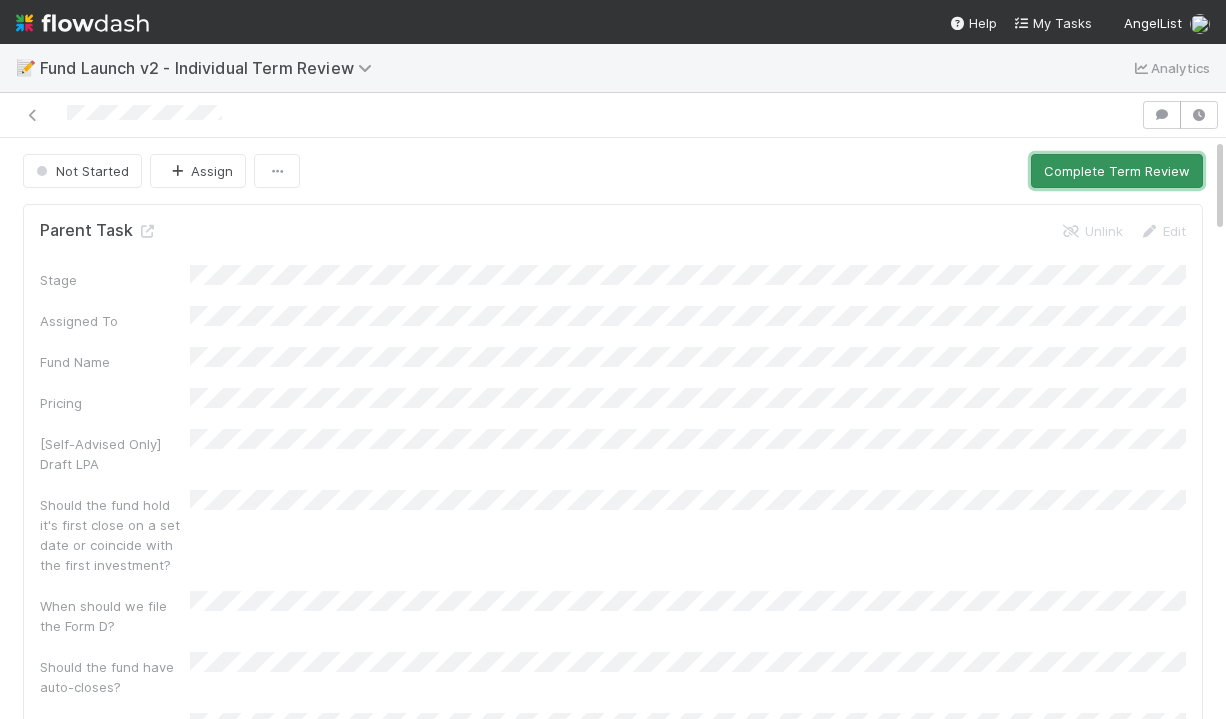 click on "Complete Term Review" at bounding box center (1117, 171) 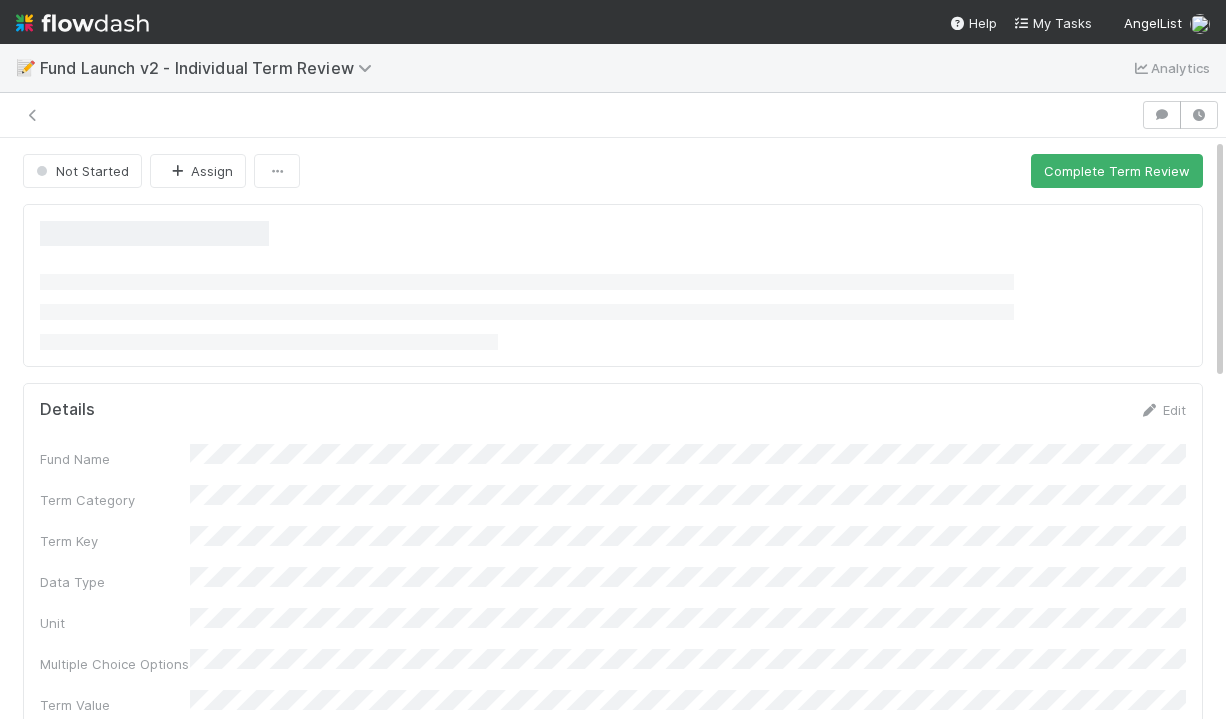 scroll, scrollTop: 0, scrollLeft: 0, axis: both 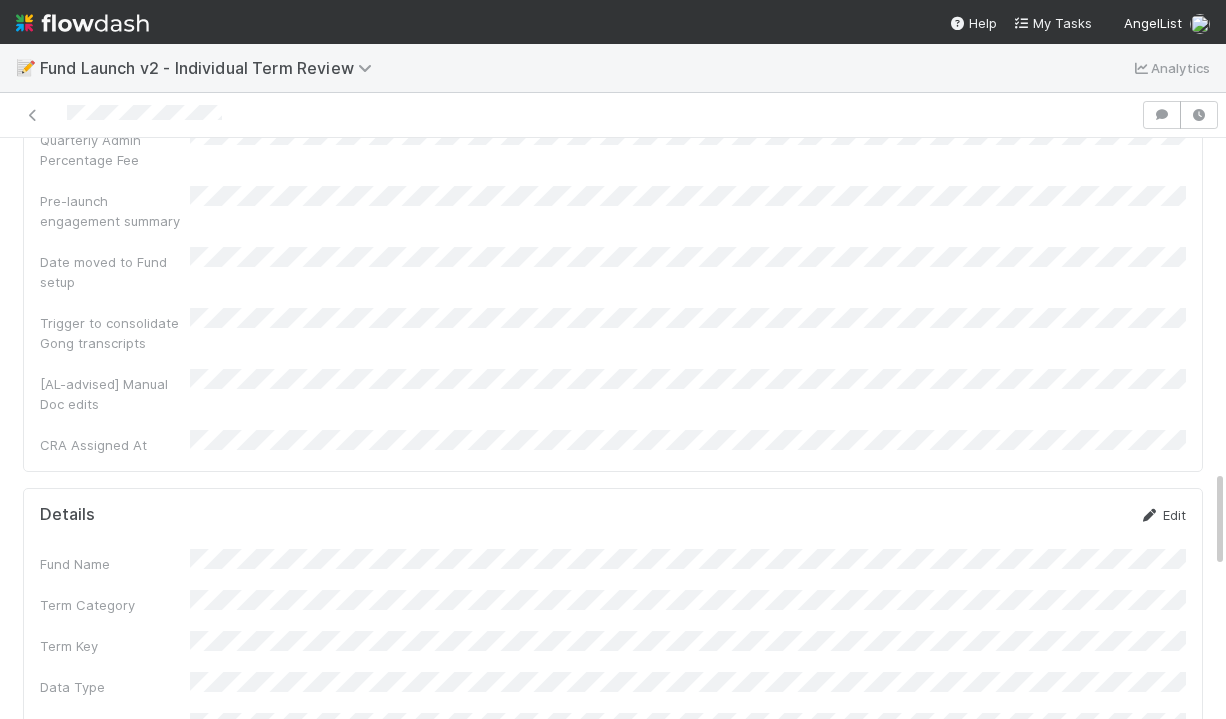 click on "Edit" at bounding box center [1162, 515] 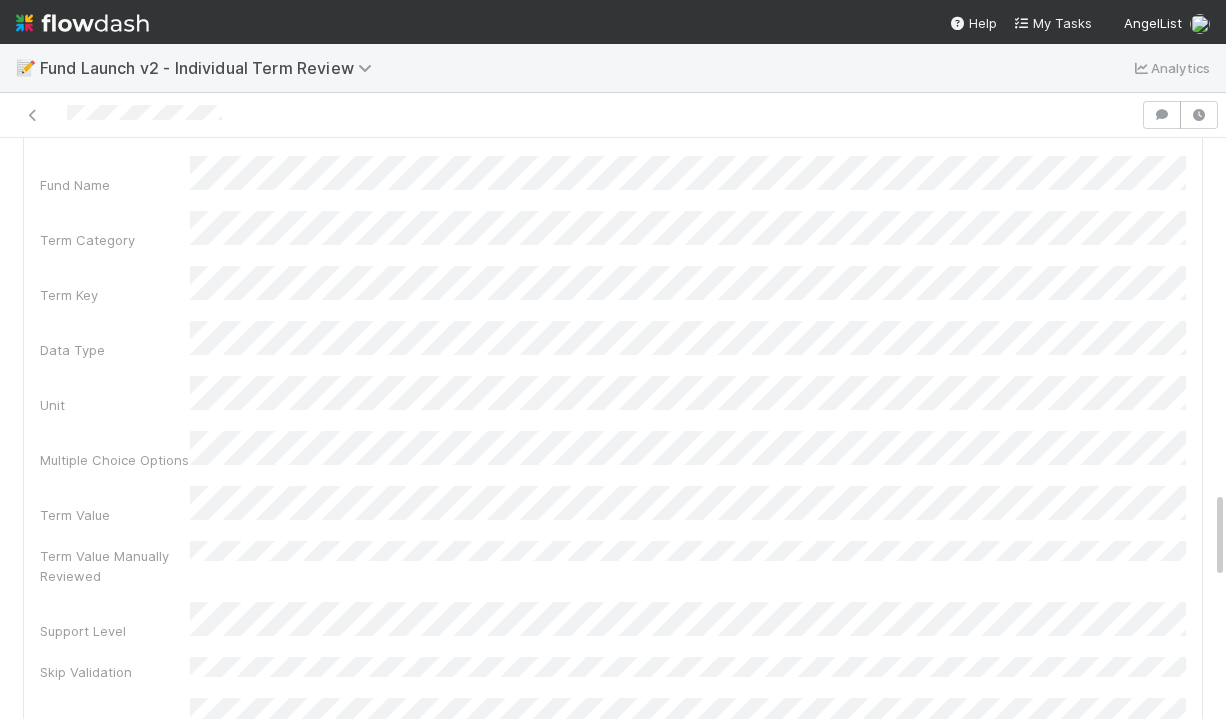 scroll, scrollTop: 1986, scrollLeft: 0, axis: vertical 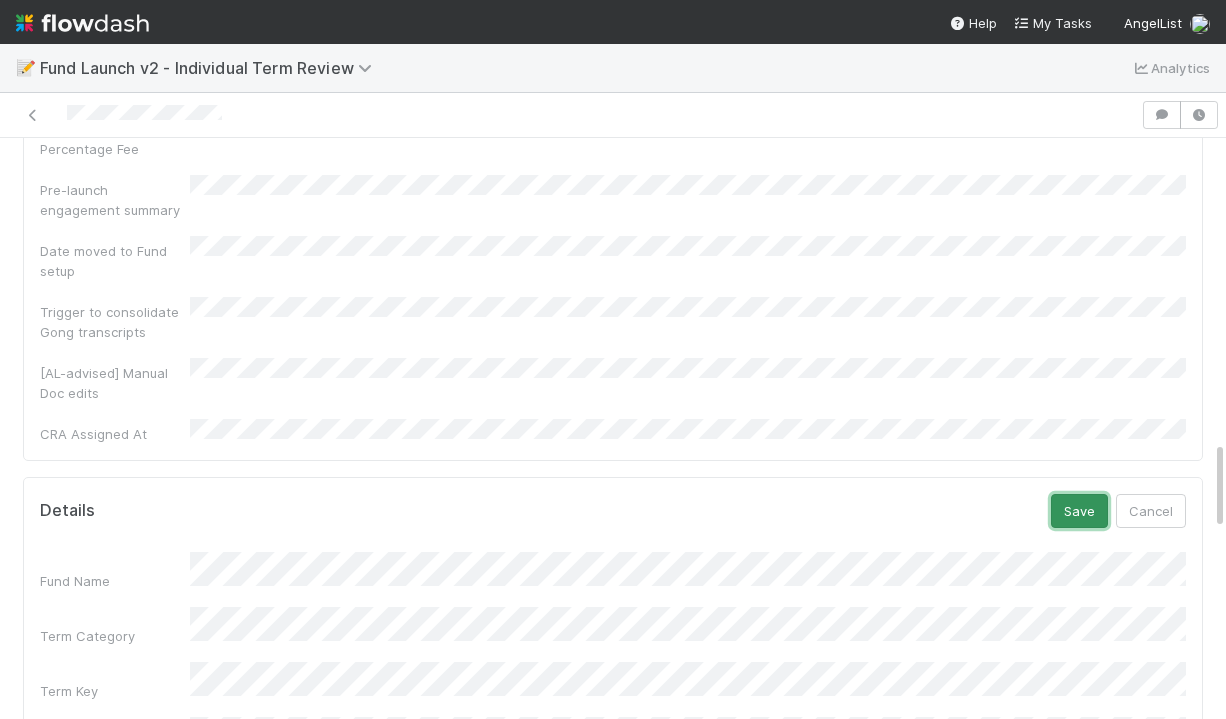 click on "Save" at bounding box center (1079, 511) 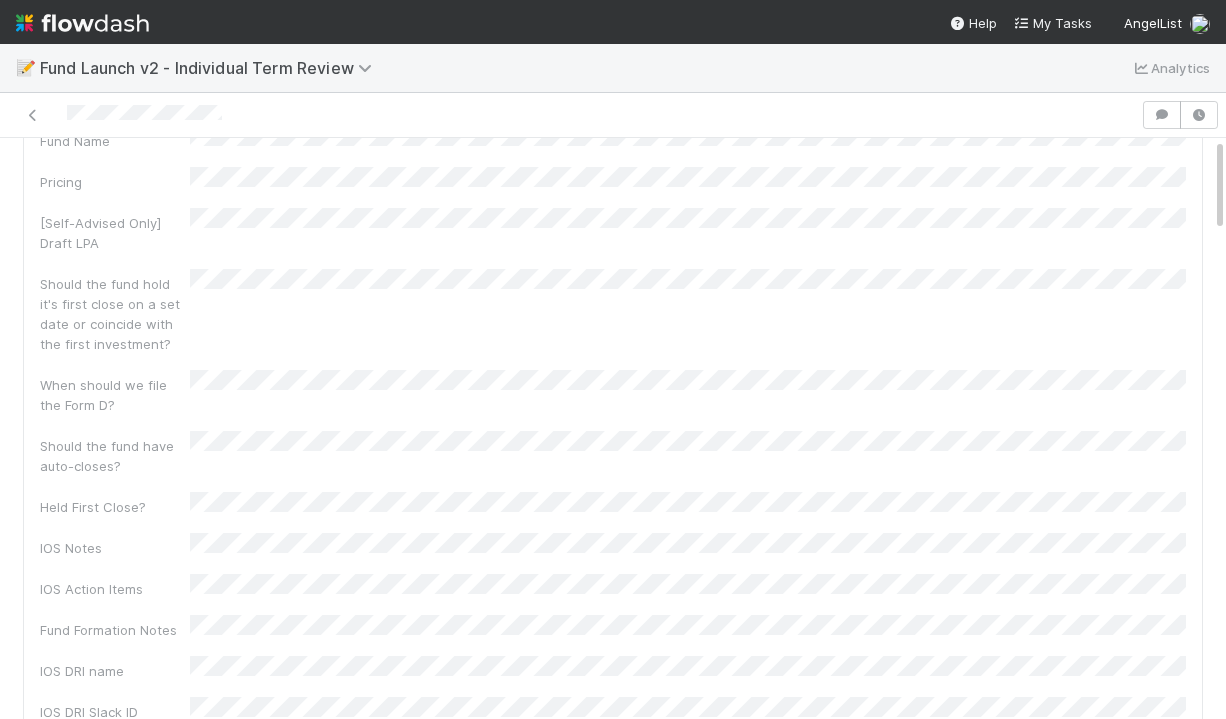 scroll, scrollTop: 0, scrollLeft: 0, axis: both 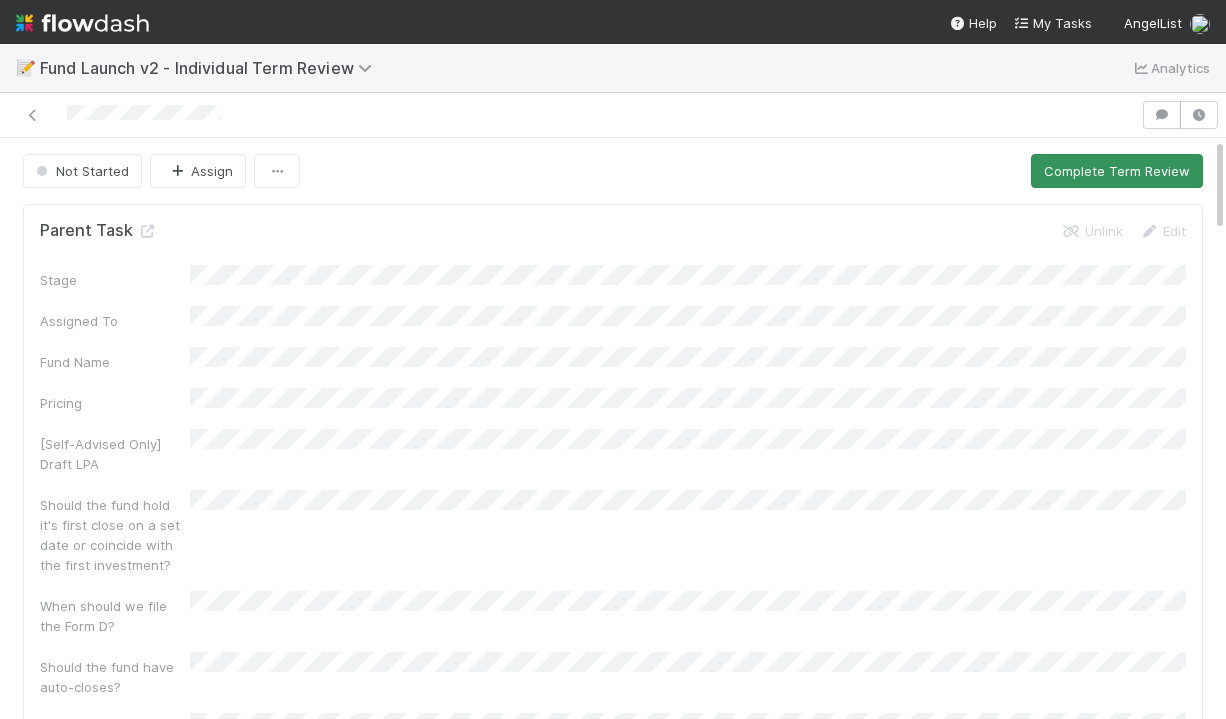 click on "Not Started Assign Complete Term Review Parent Task   Unlink Edit Stage Assigned To Fund Name  Pricing  [Self-Advised Only] Draft LPA  Should the fund hold it's first close on a set date or coincide with the first investment?   When should we file the Form D?   Should the fund have auto-closes?   Held First Close?   IOS Notes  IOS Action Items  Fund Formation Notes  IOS DRI name  IOS DRI Slack ID  IOS DRI Front ID  Management Fee Offsets   Carry Hurdle (Gross or net, x% at yx)  Late interest Fee (interest rate + date)   Audit   Balance Sheet Date of First Required Audit  Investment Period Extension (in months)  Consent Threshold  Things that must be tracked manually  Other Custom Terms  Reporting Method of Distribution  Send recurring reports to GP for review prior to distribution  Fee Waiver Mechanism   Financial Statement Frequency    Financial Statements  Financial Statement Timeline   LPR Comments on Closing Flow  LPR Review of Closing Flow?   MP Comptroller ID  IOS Due Date   Date moved to Fund setup" at bounding box center [613, 2118] 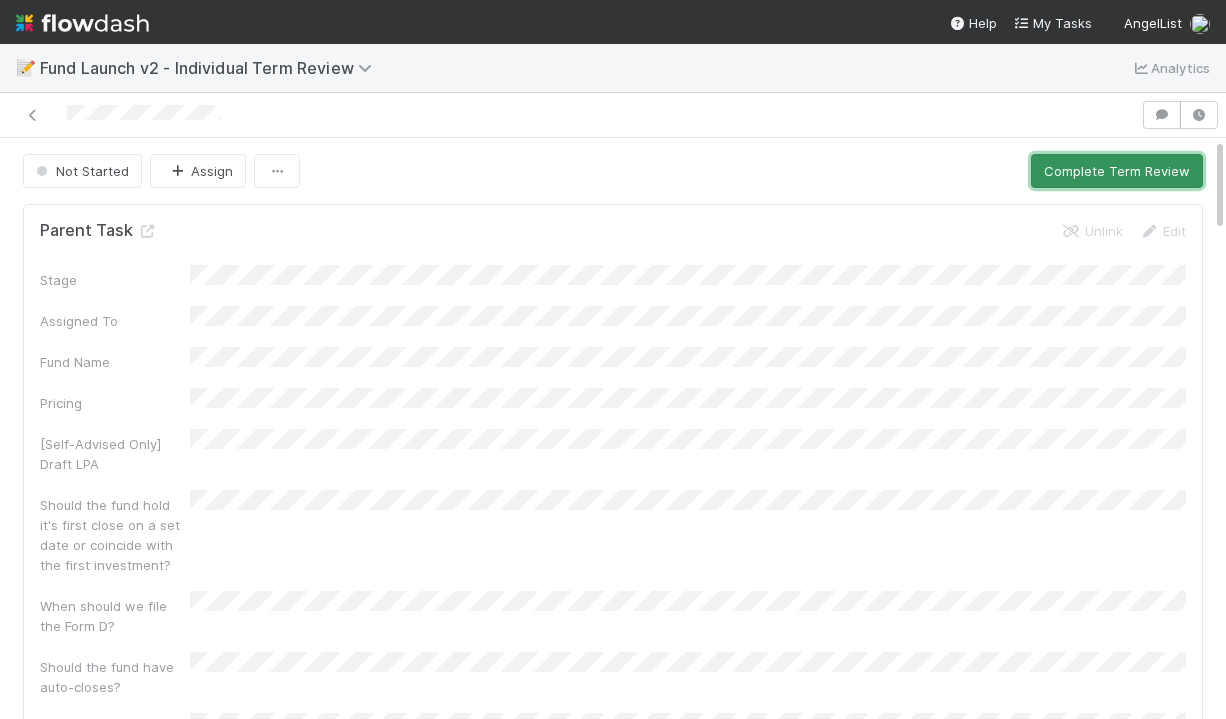click on "Complete Term Review" at bounding box center (1117, 171) 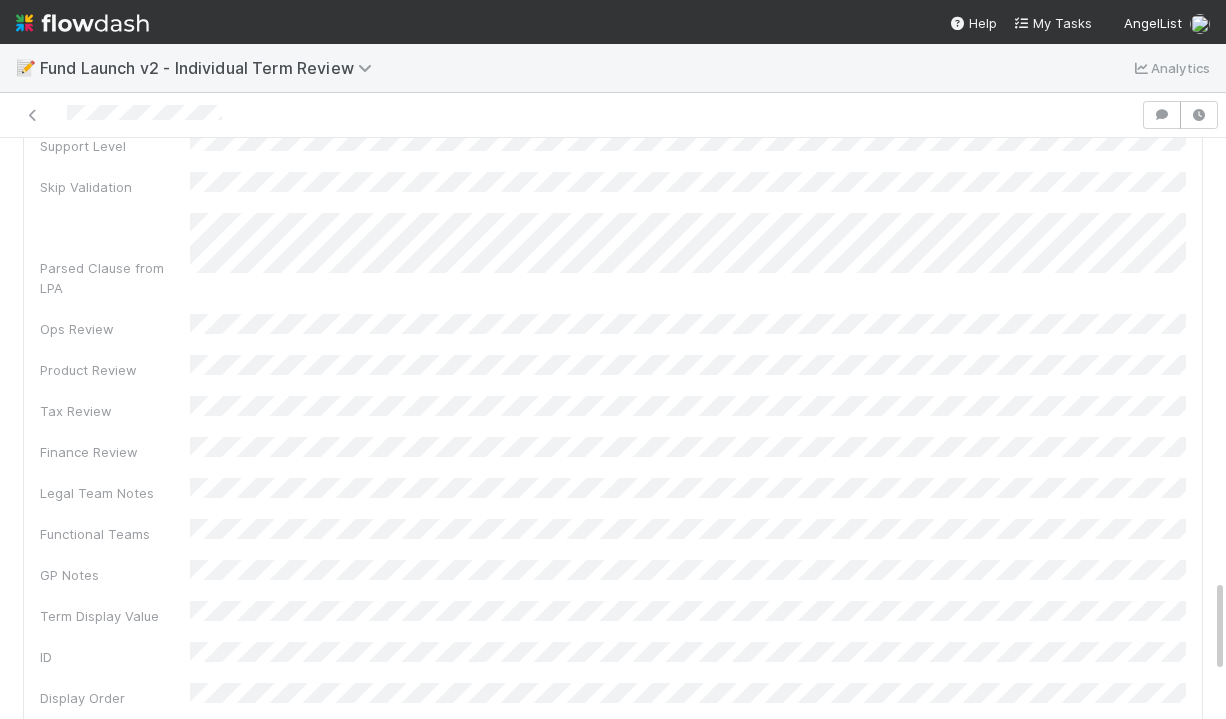 scroll, scrollTop: 2737, scrollLeft: 0, axis: vertical 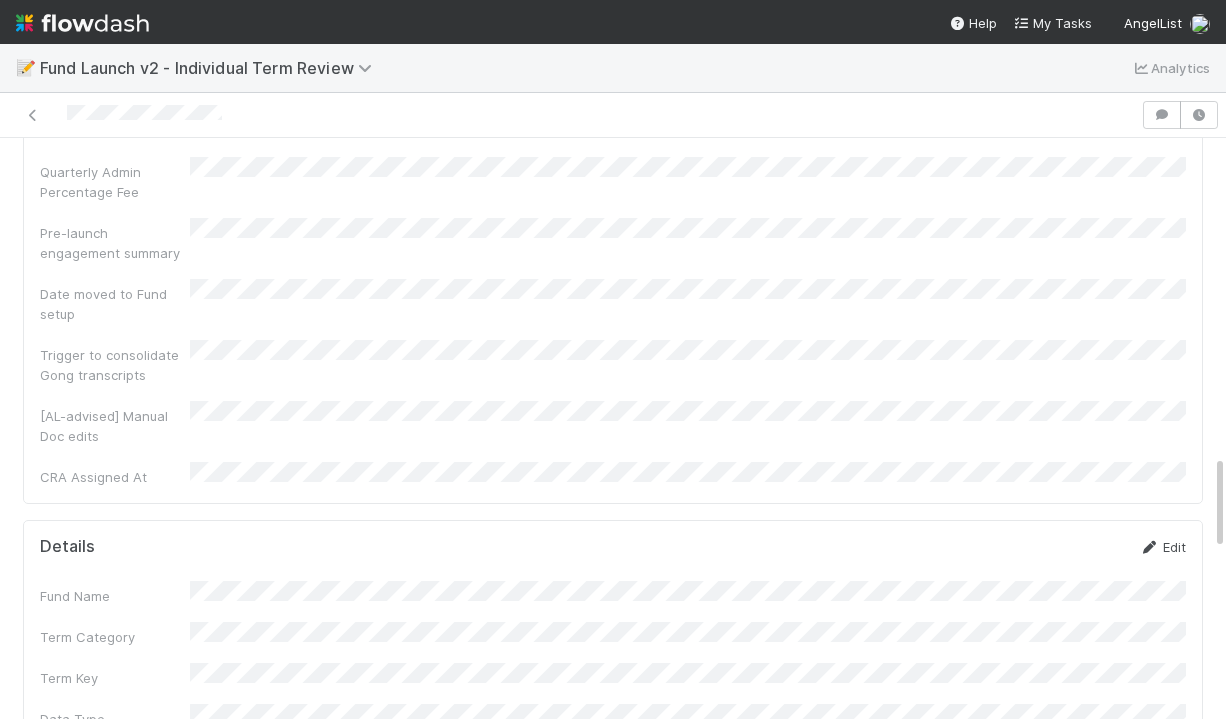click on "Edit" at bounding box center (1162, 547) 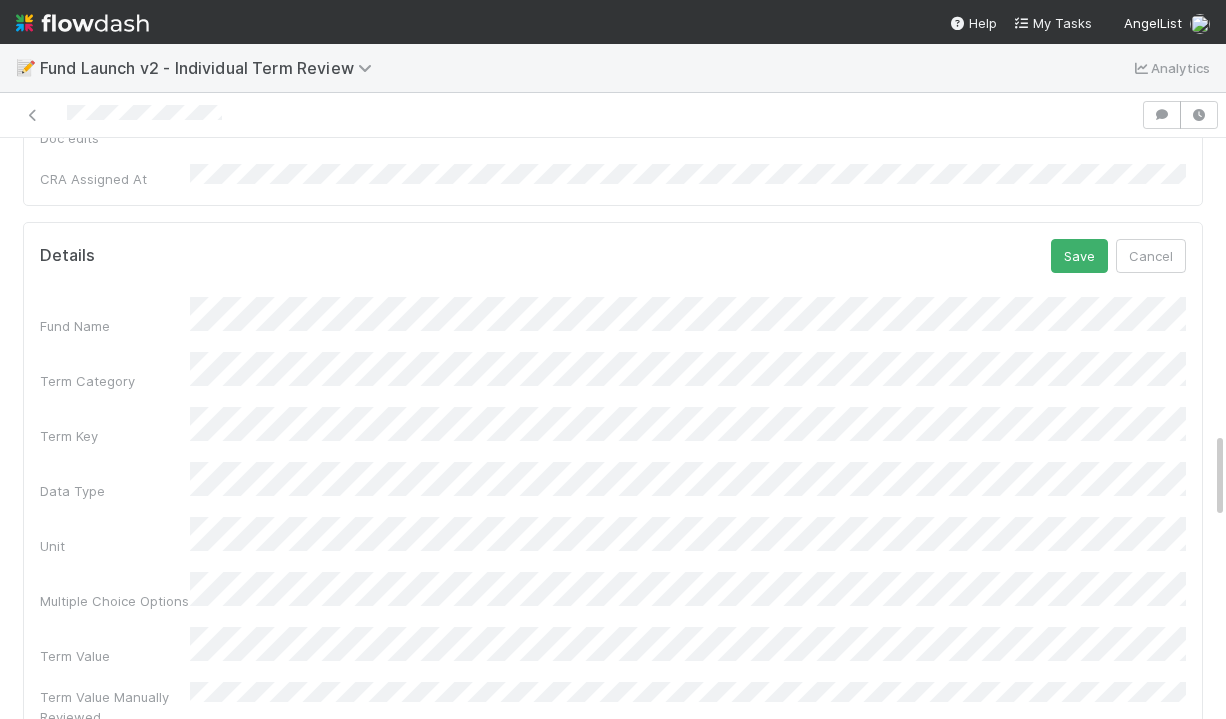 scroll, scrollTop: 2260, scrollLeft: 0, axis: vertical 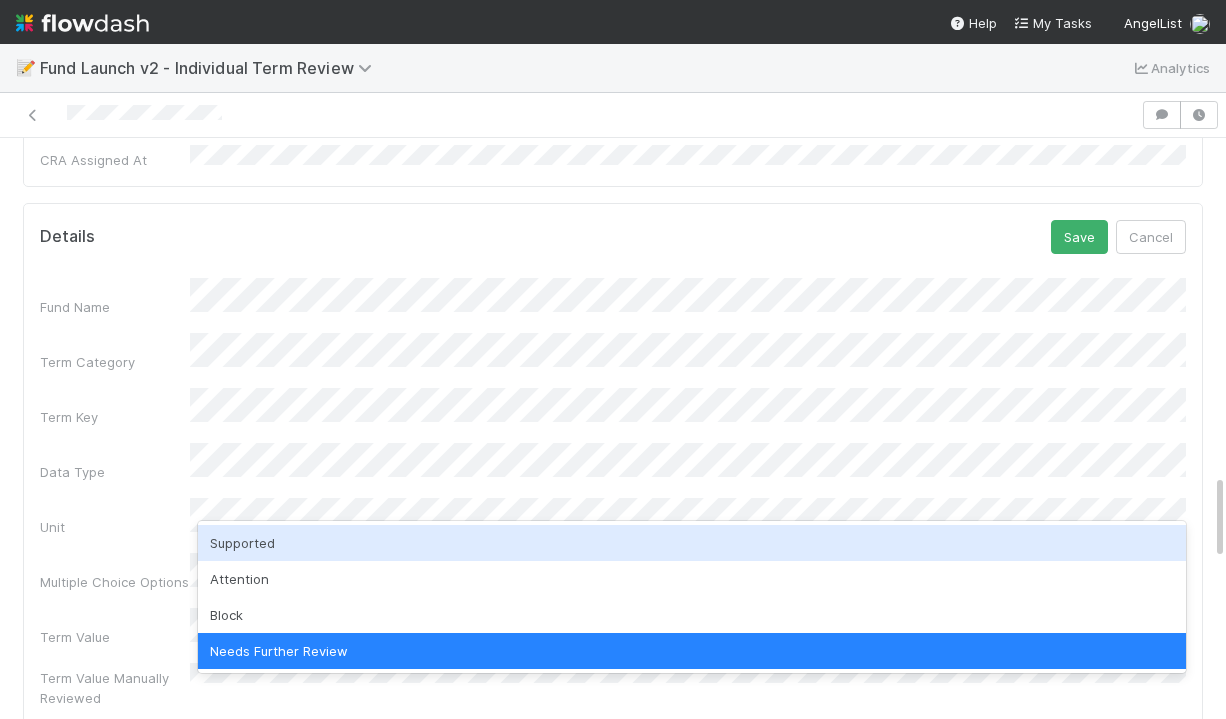 click on "Supported" at bounding box center (692, 543) 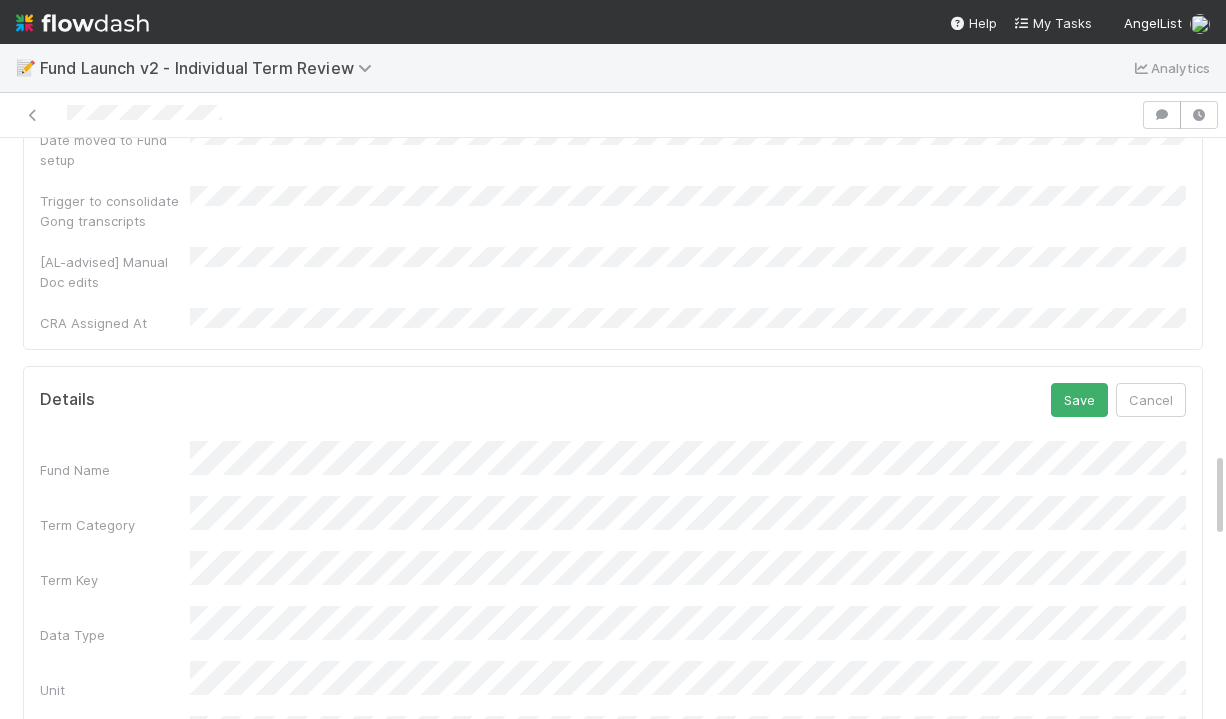 scroll, scrollTop: 1943, scrollLeft: 0, axis: vertical 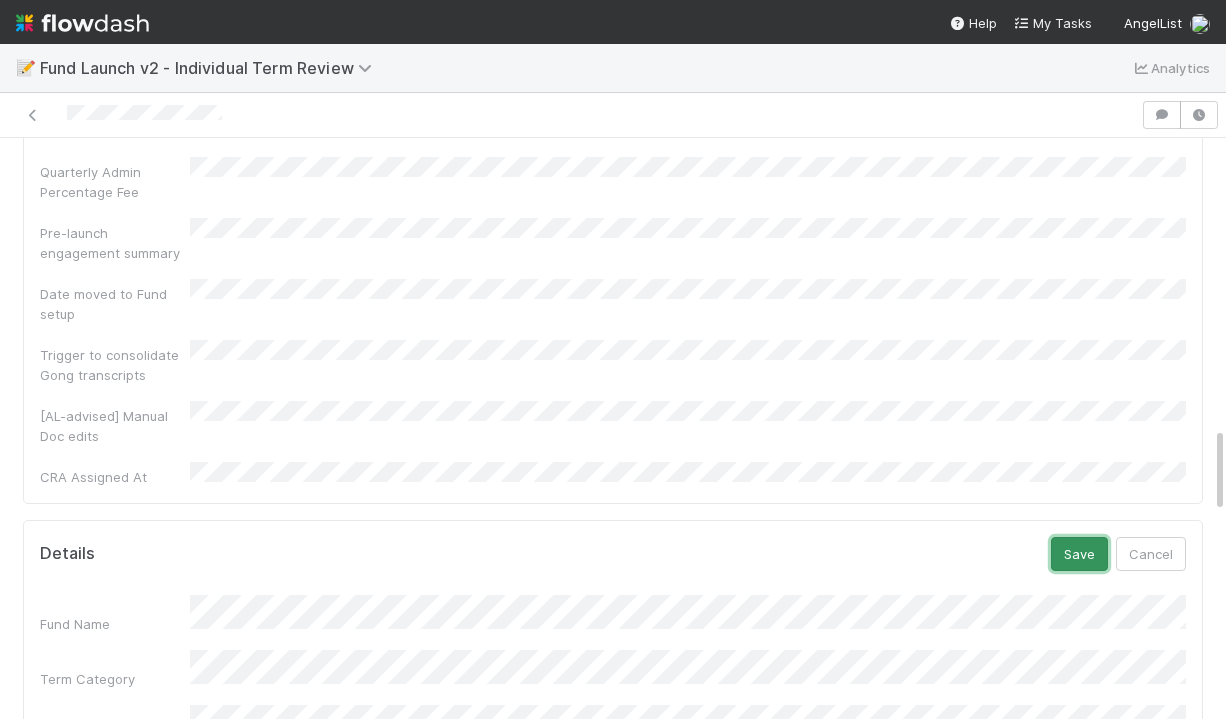 click on "Save" at bounding box center (1079, 554) 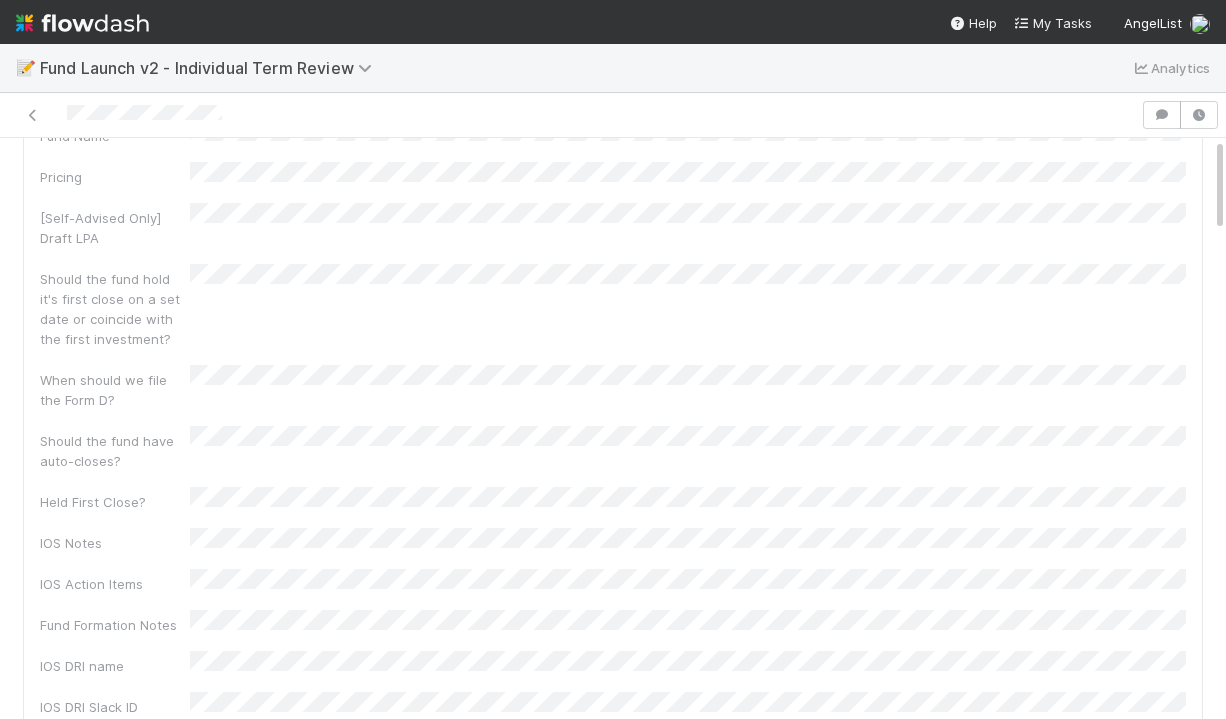 scroll, scrollTop: 0, scrollLeft: 0, axis: both 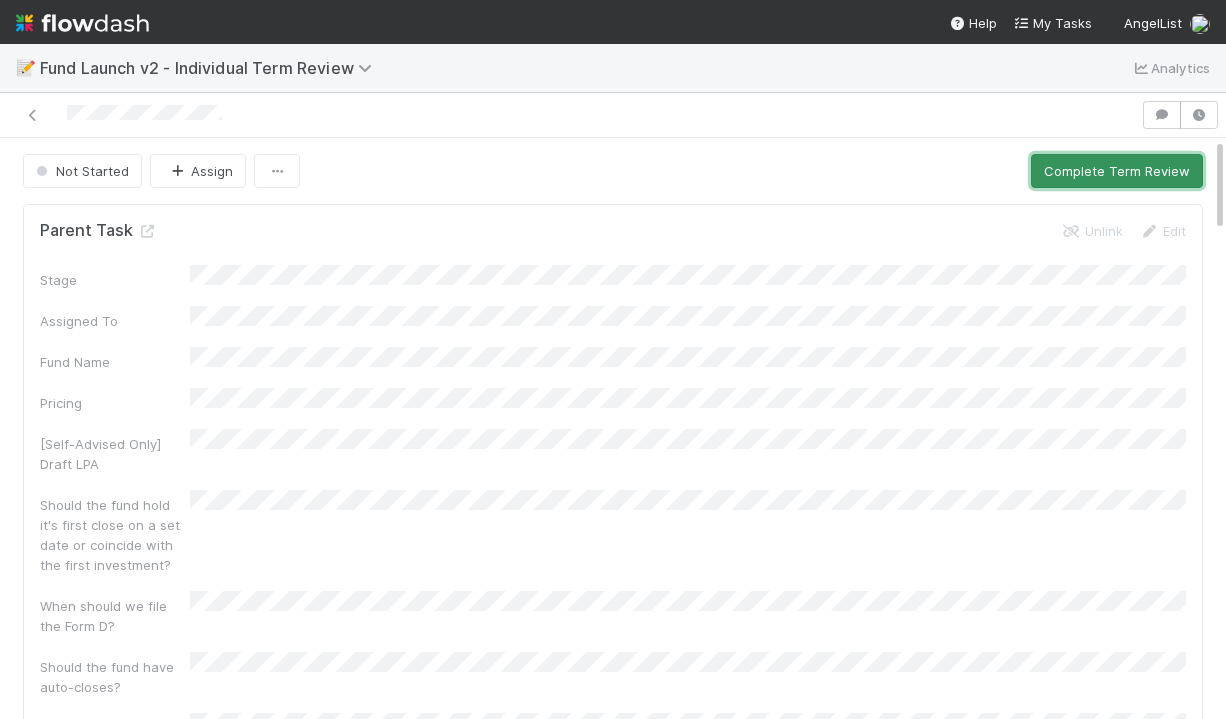 click on "Complete Term Review" at bounding box center [1117, 171] 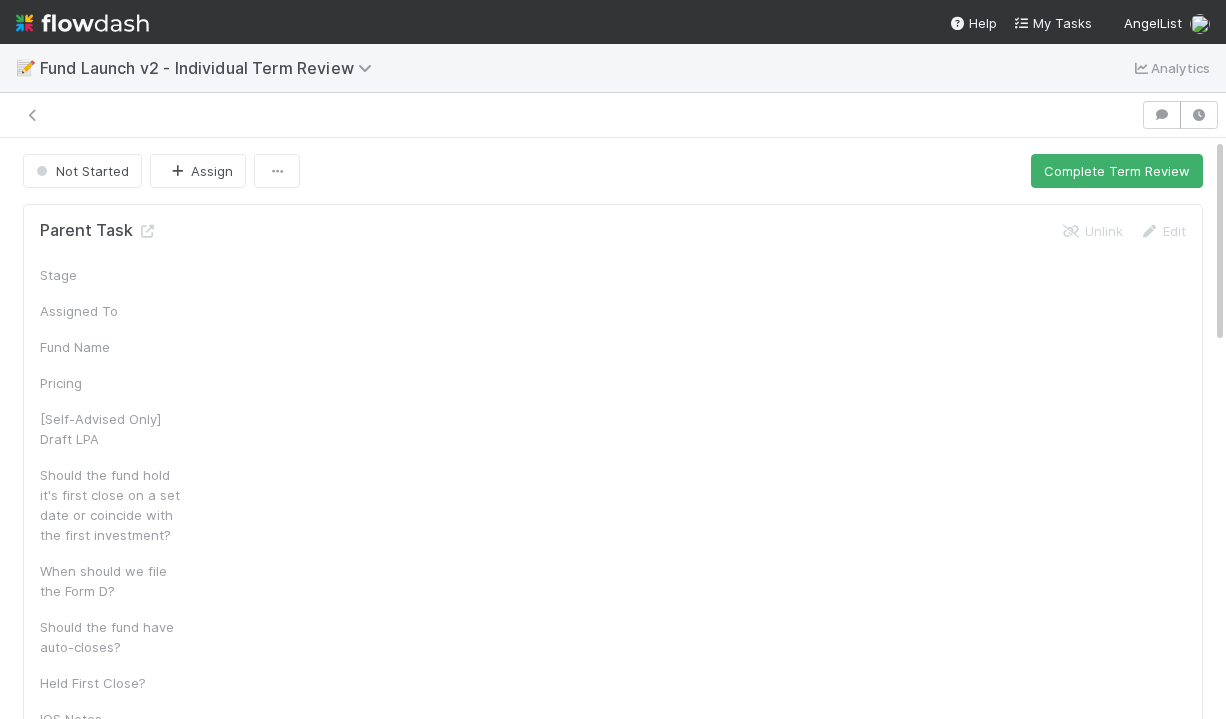 scroll, scrollTop: 0, scrollLeft: 0, axis: both 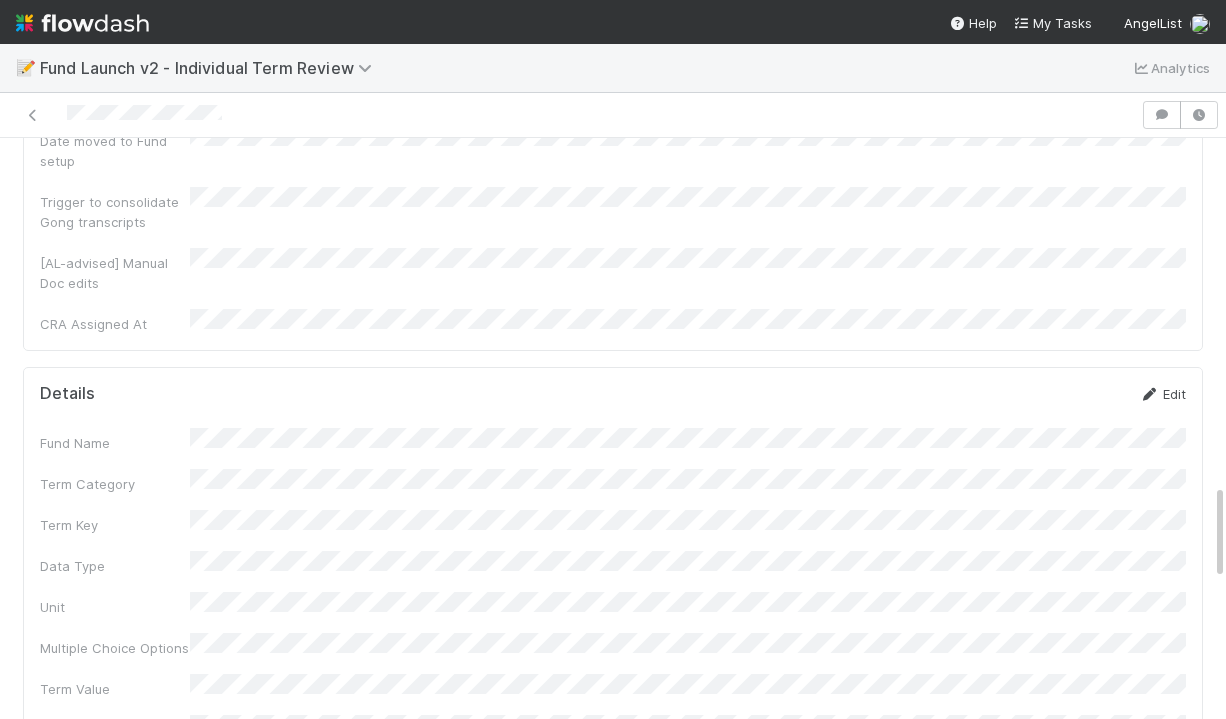 click on "Edit" at bounding box center (1162, 394) 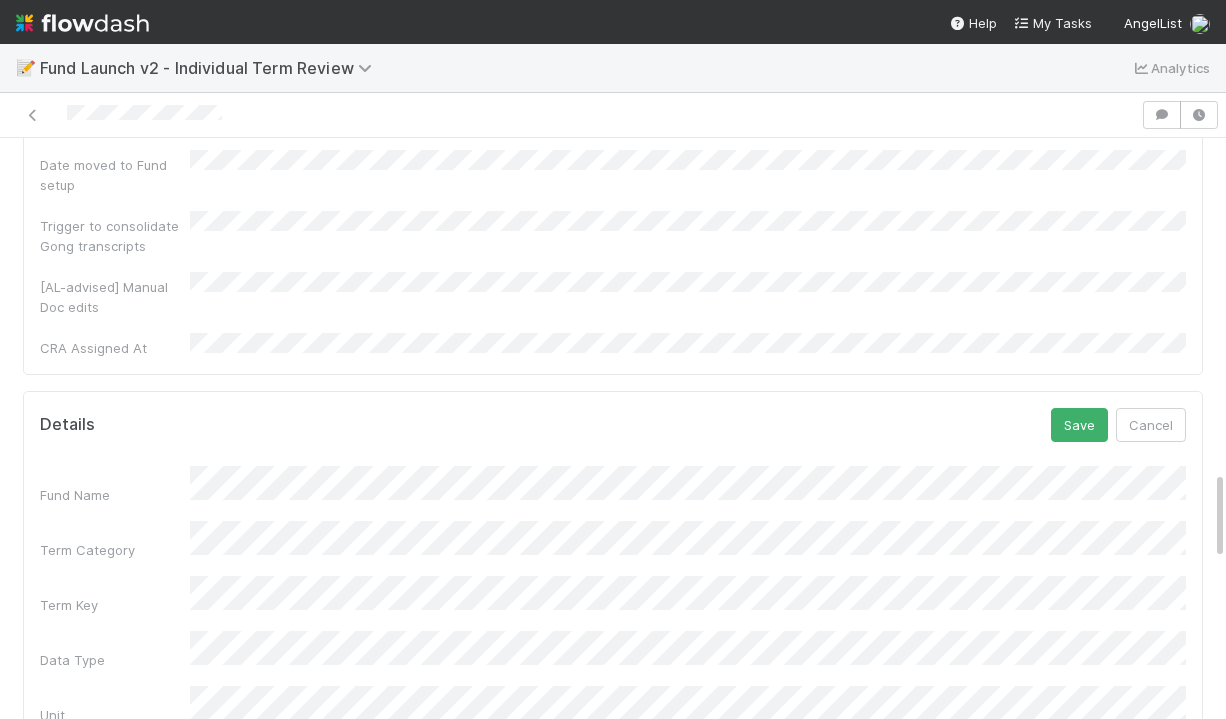 scroll, scrollTop: 2036, scrollLeft: 0, axis: vertical 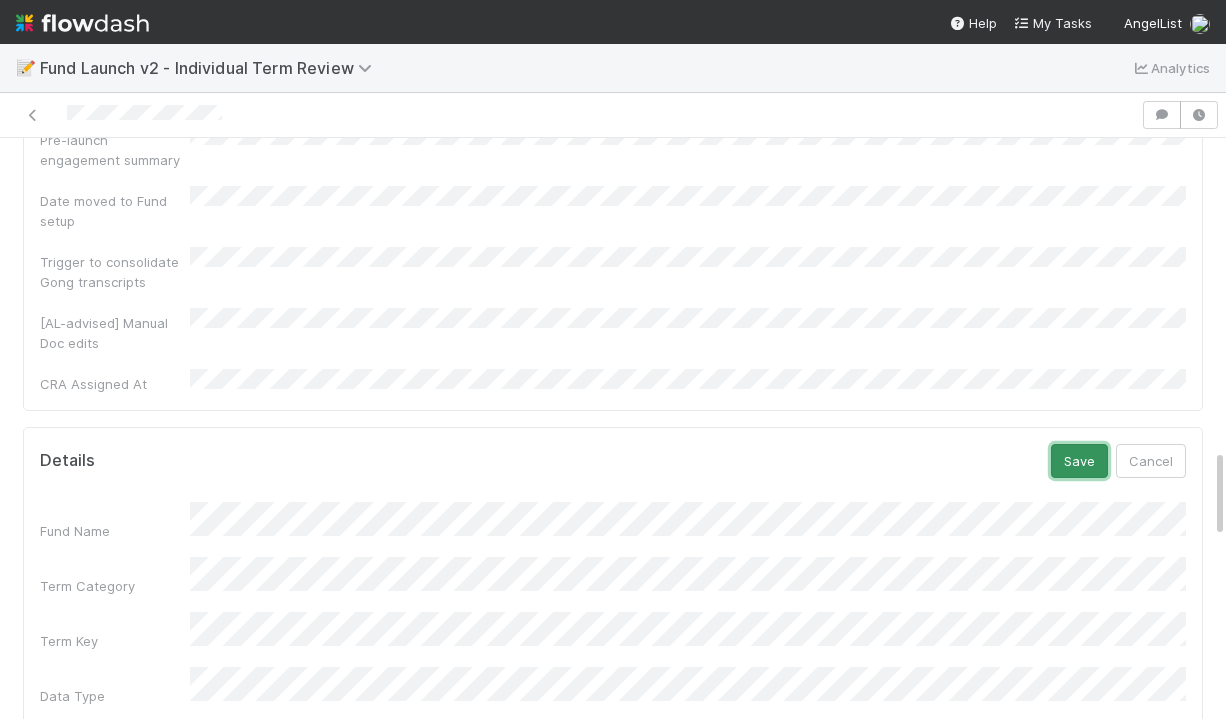 click on "Save" at bounding box center (1079, 461) 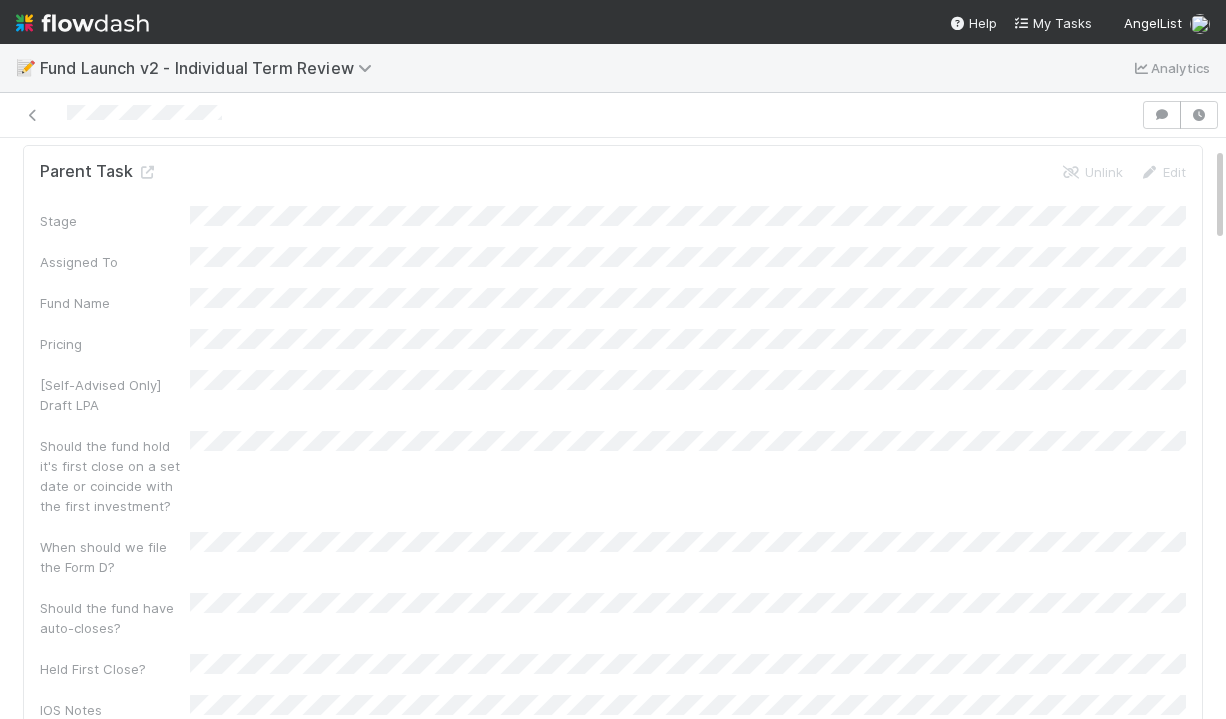 scroll, scrollTop: 0, scrollLeft: 0, axis: both 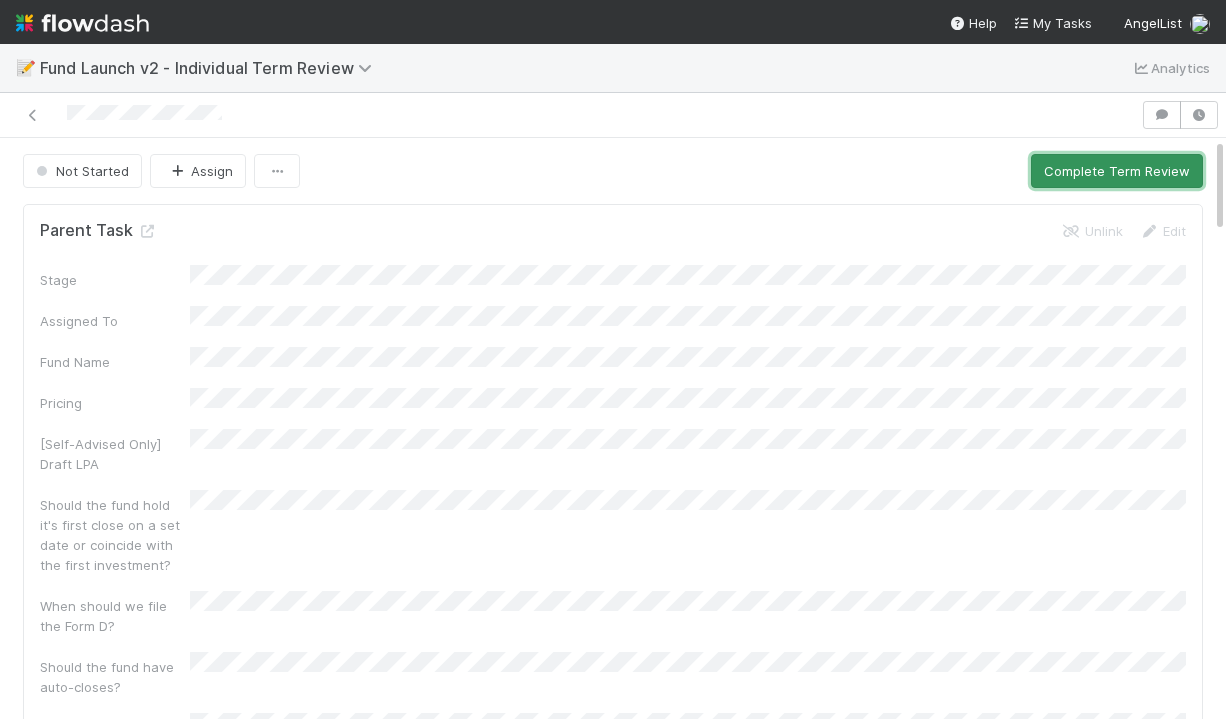 click on "Complete Term Review" at bounding box center [1117, 171] 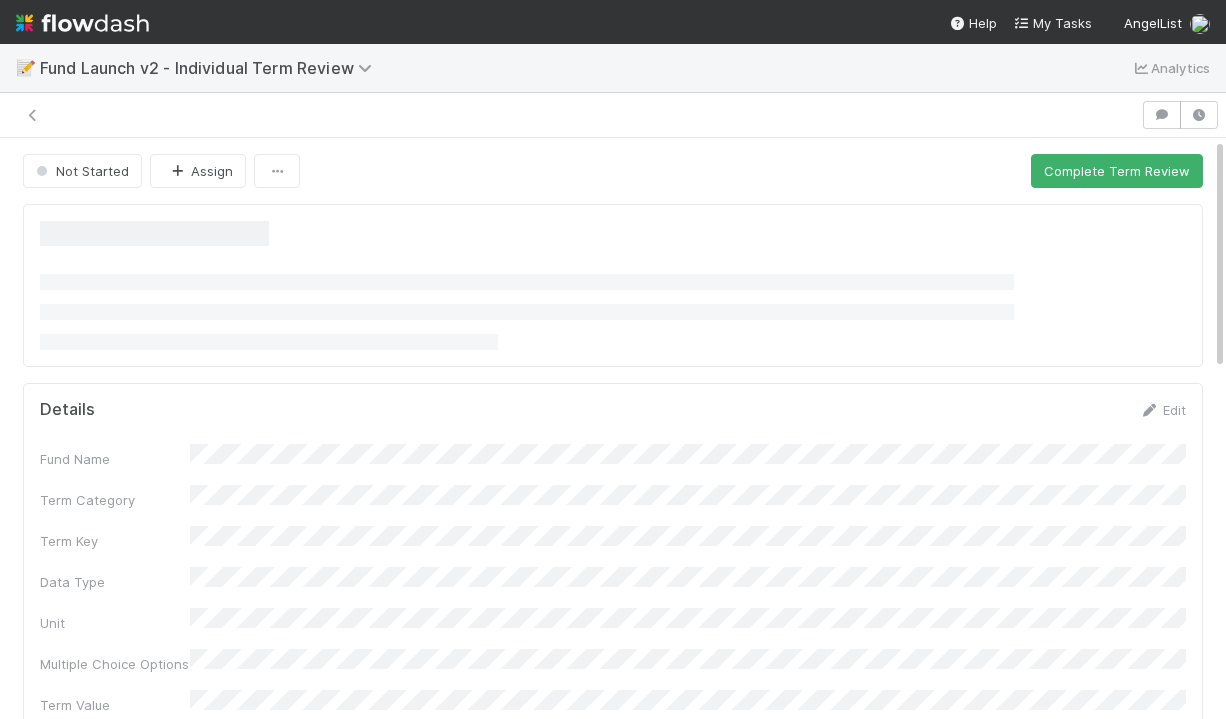 scroll, scrollTop: 0, scrollLeft: 0, axis: both 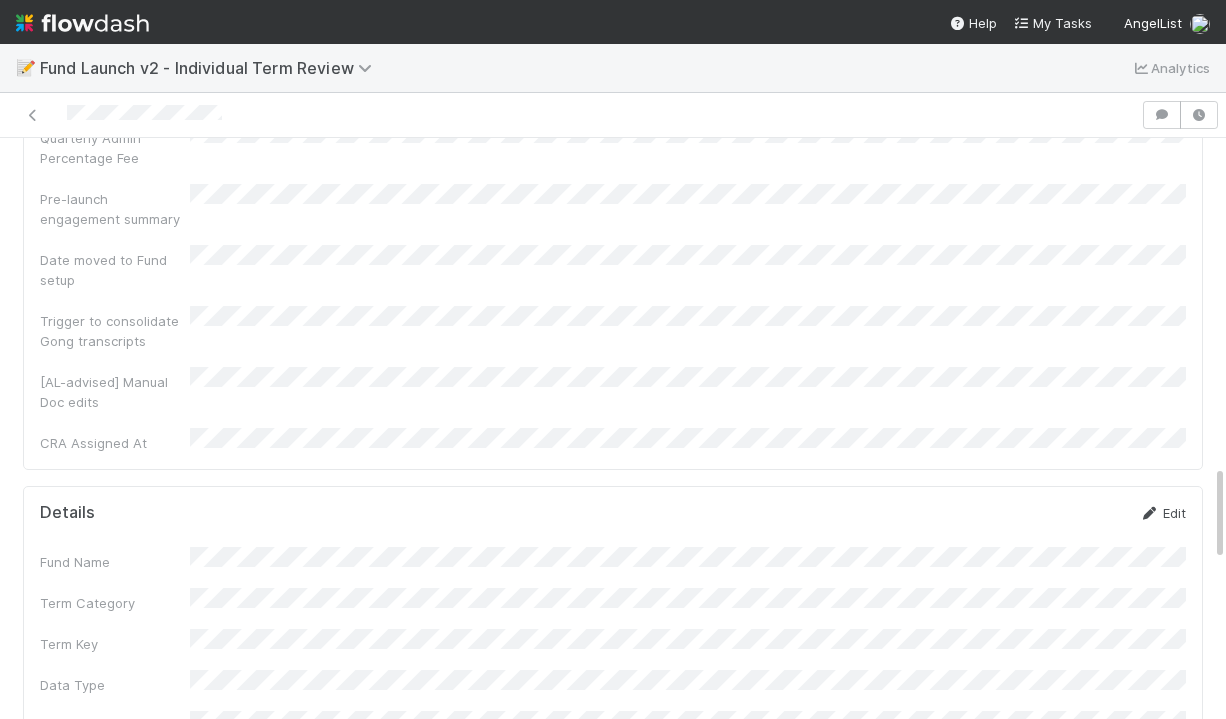 click on "Edit" at bounding box center [1162, 513] 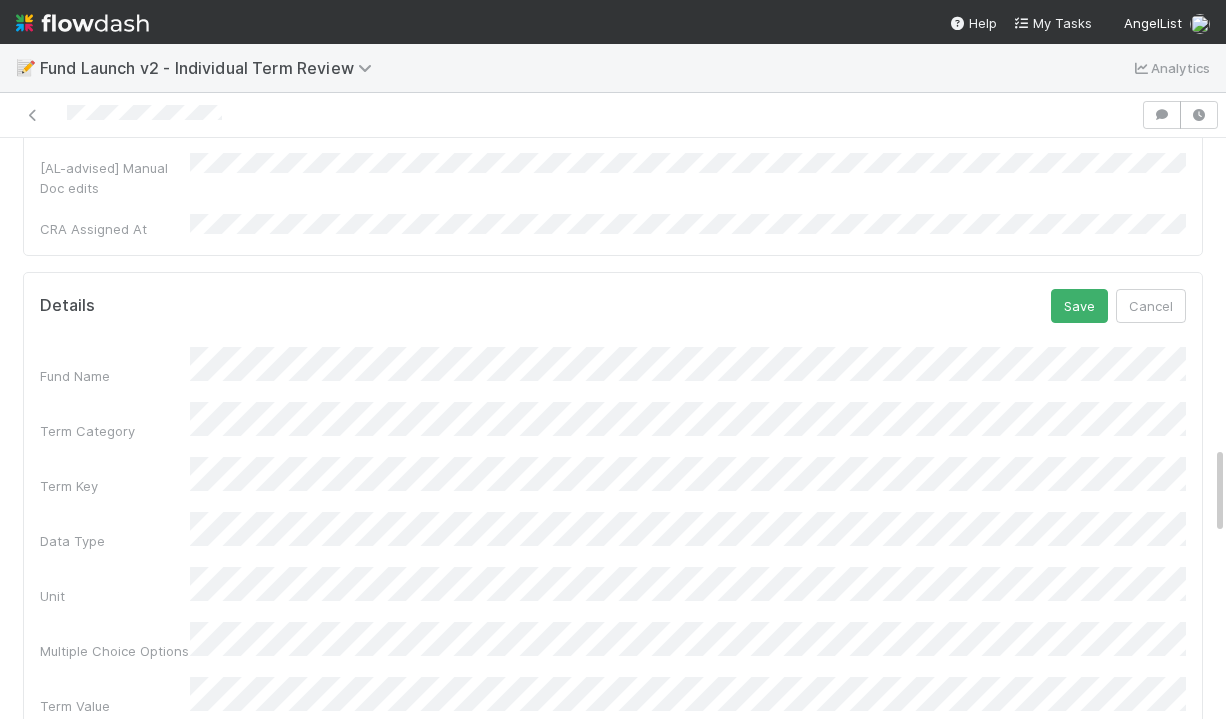 scroll, scrollTop: 2272, scrollLeft: 0, axis: vertical 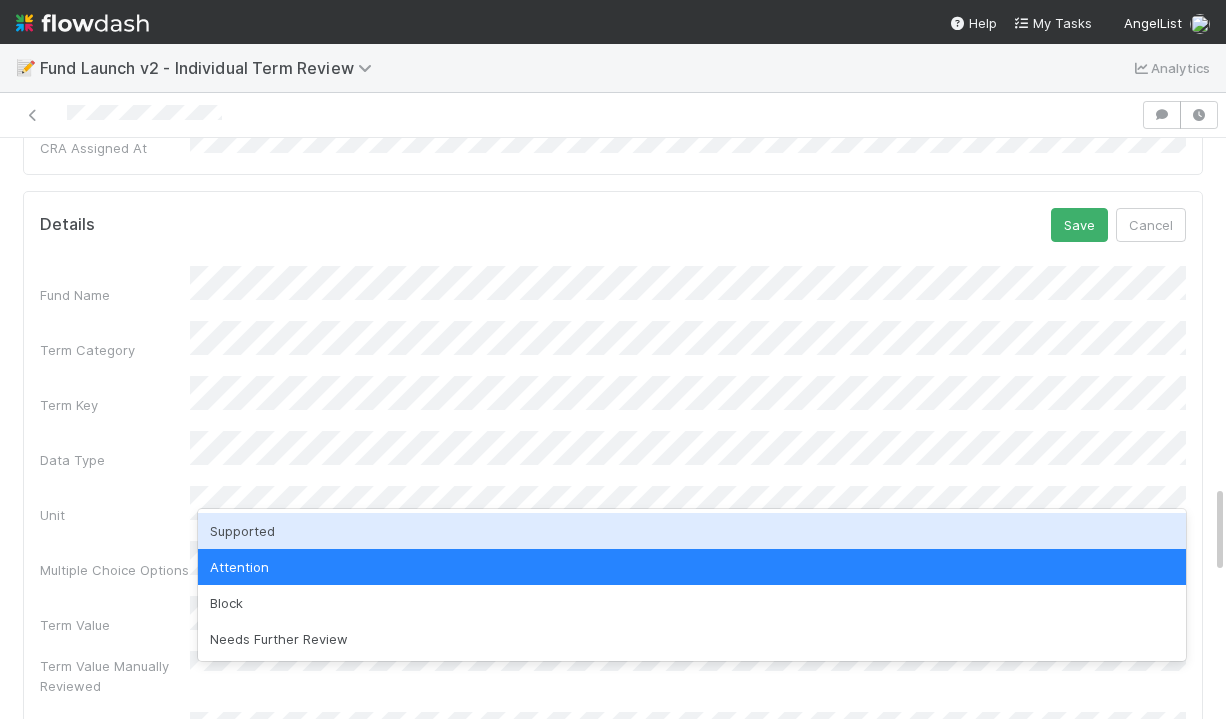 click on "Supported" at bounding box center (692, 531) 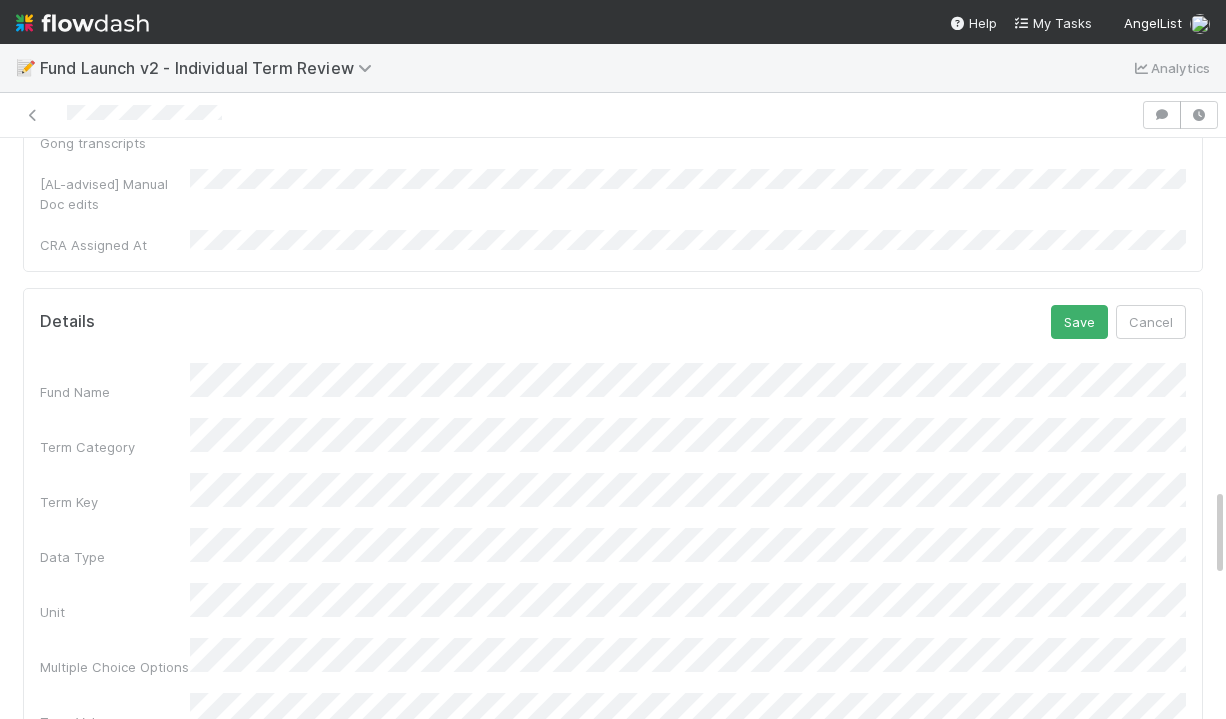 scroll, scrollTop: 2087, scrollLeft: 0, axis: vertical 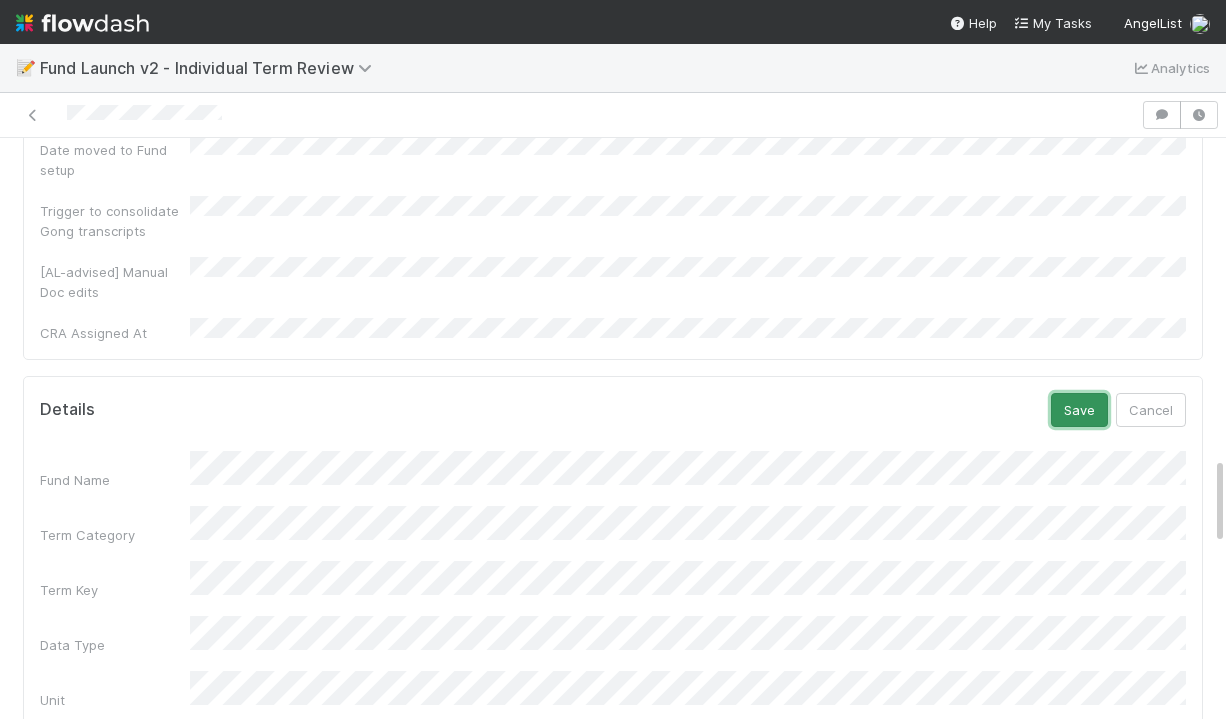 click on "Save" at bounding box center [1079, 410] 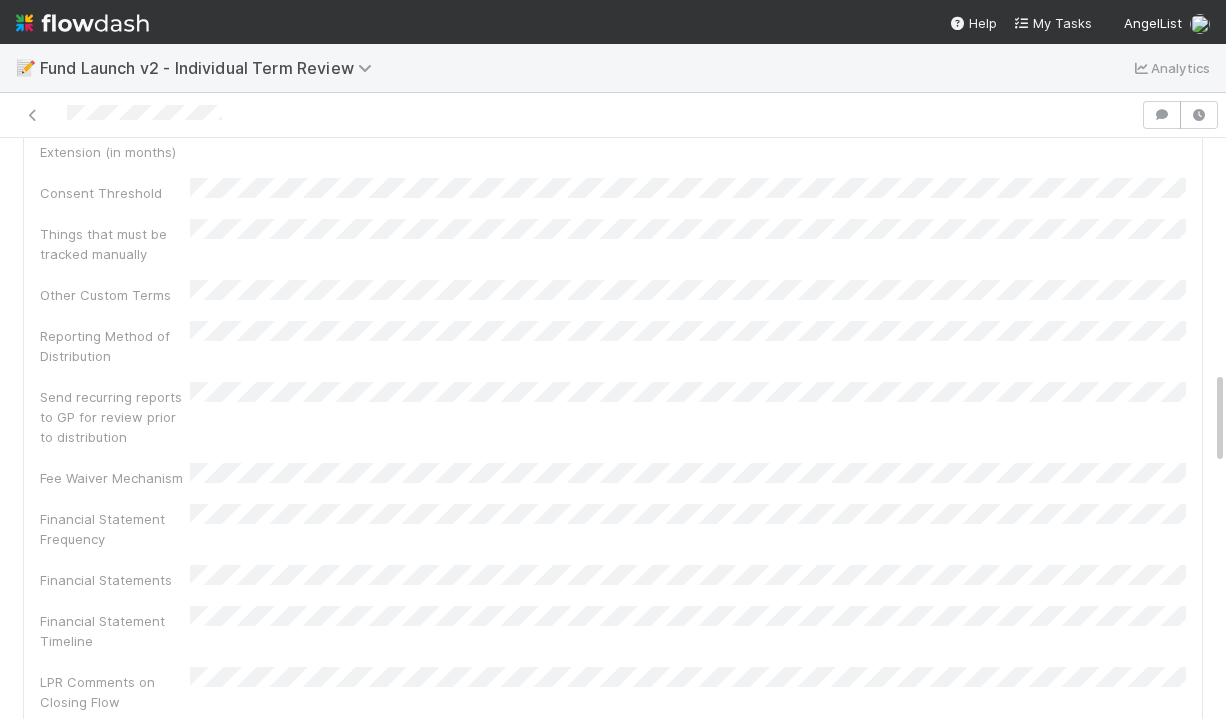 scroll, scrollTop: 0, scrollLeft: 0, axis: both 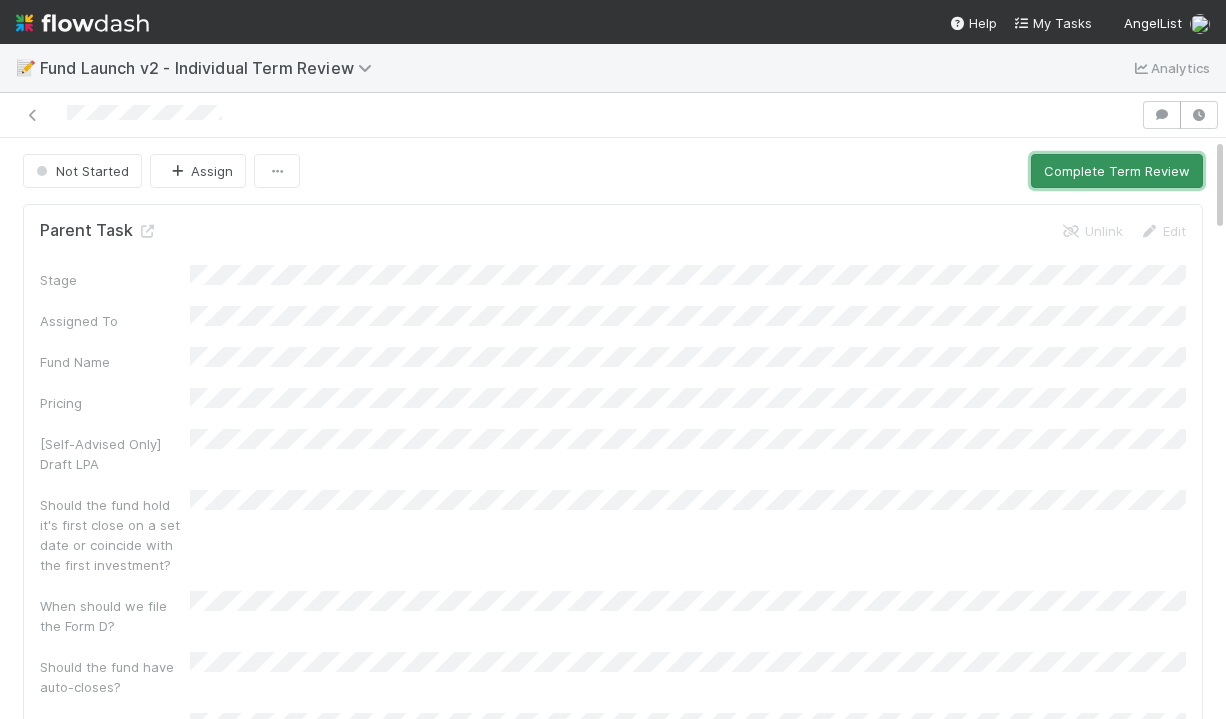 click on "Complete Term Review" at bounding box center [1117, 171] 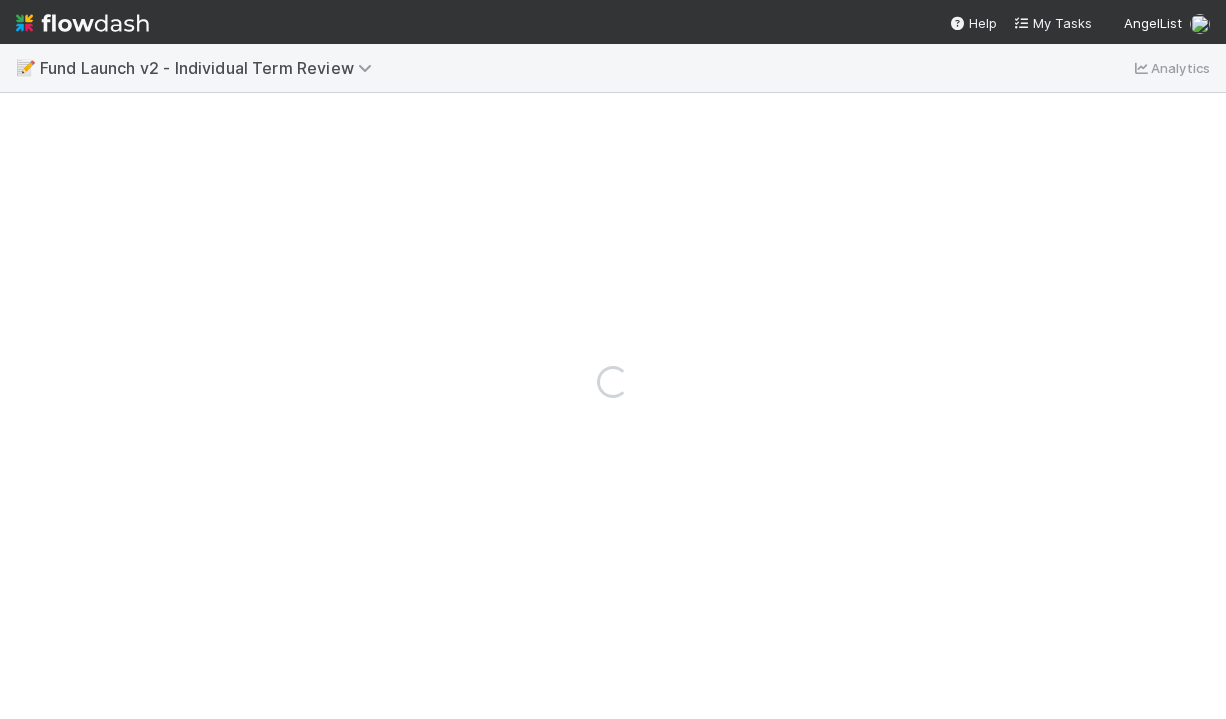 scroll, scrollTop: 0, scrollLeft: 0, axis: both 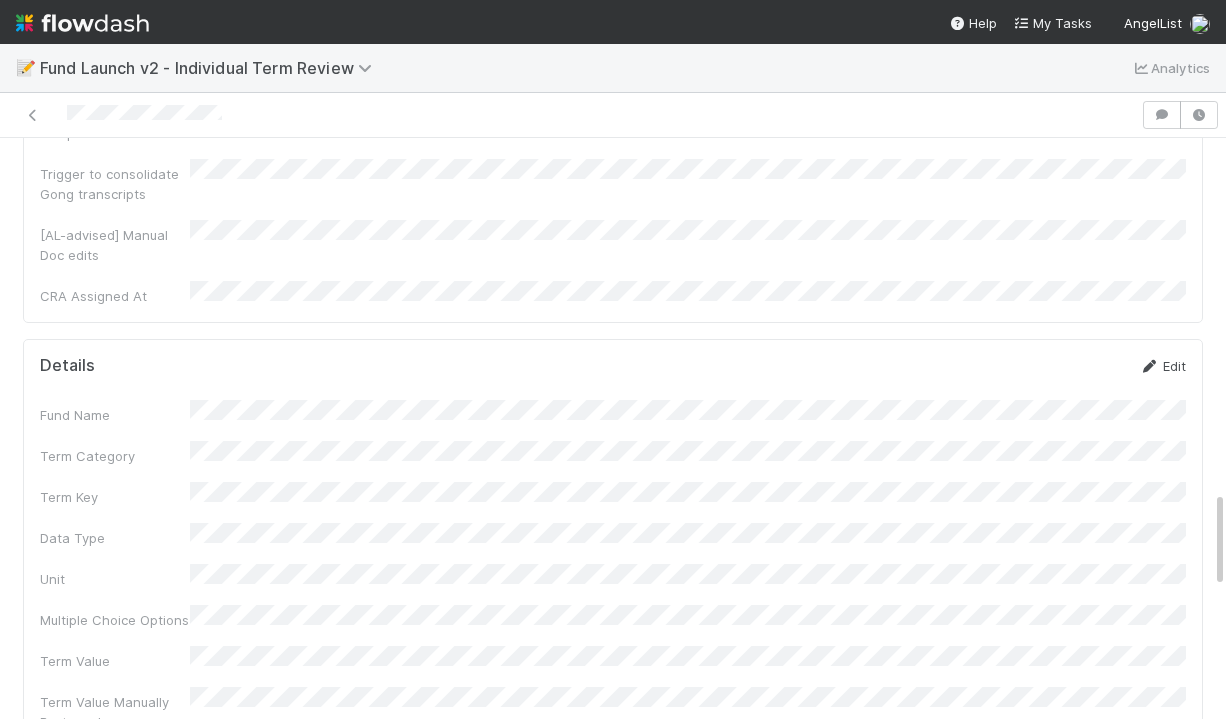 click on "Edit" at bounding box center (1162, 366) 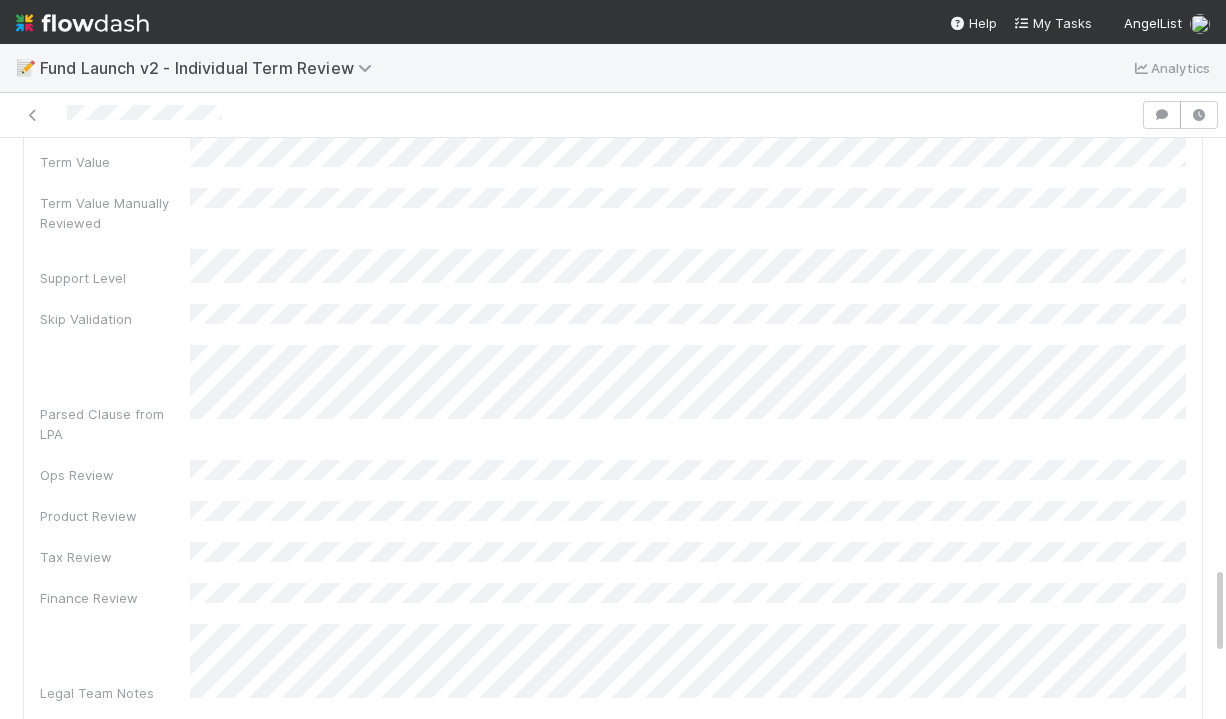 scroll, scrollTop: 2729, scrollLeft: 0, axis: vertical 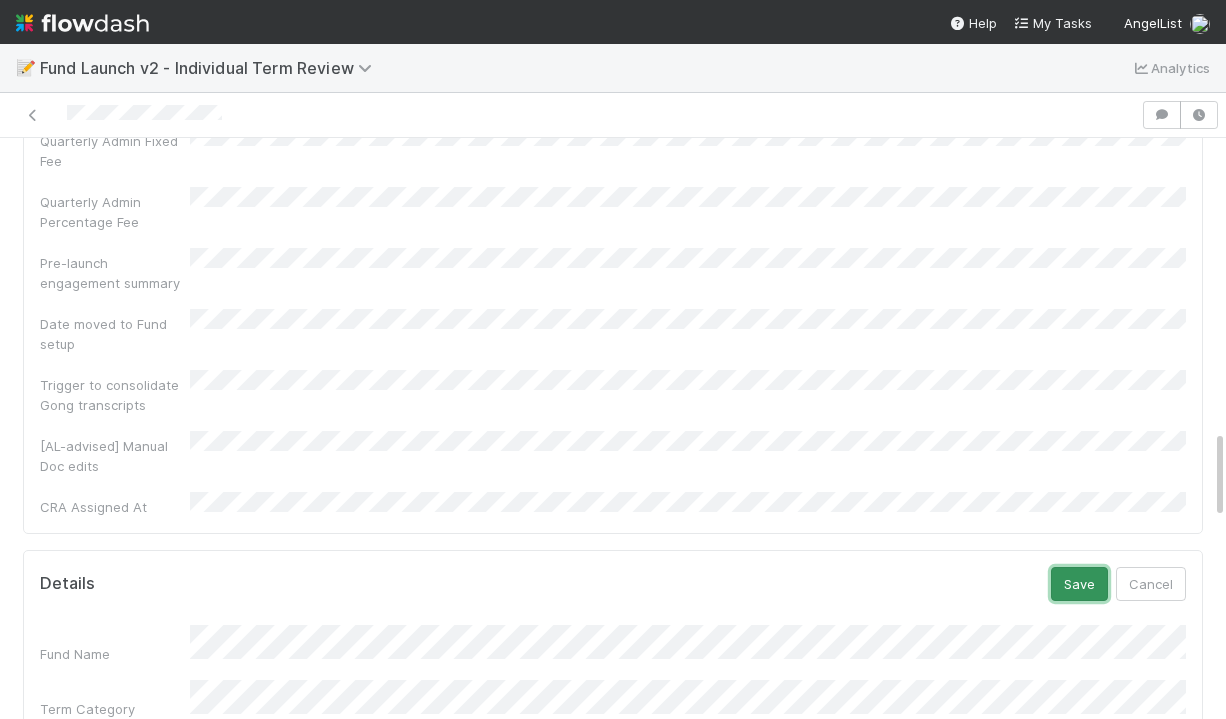 click on "Save" at bounding box center (1079, 584) 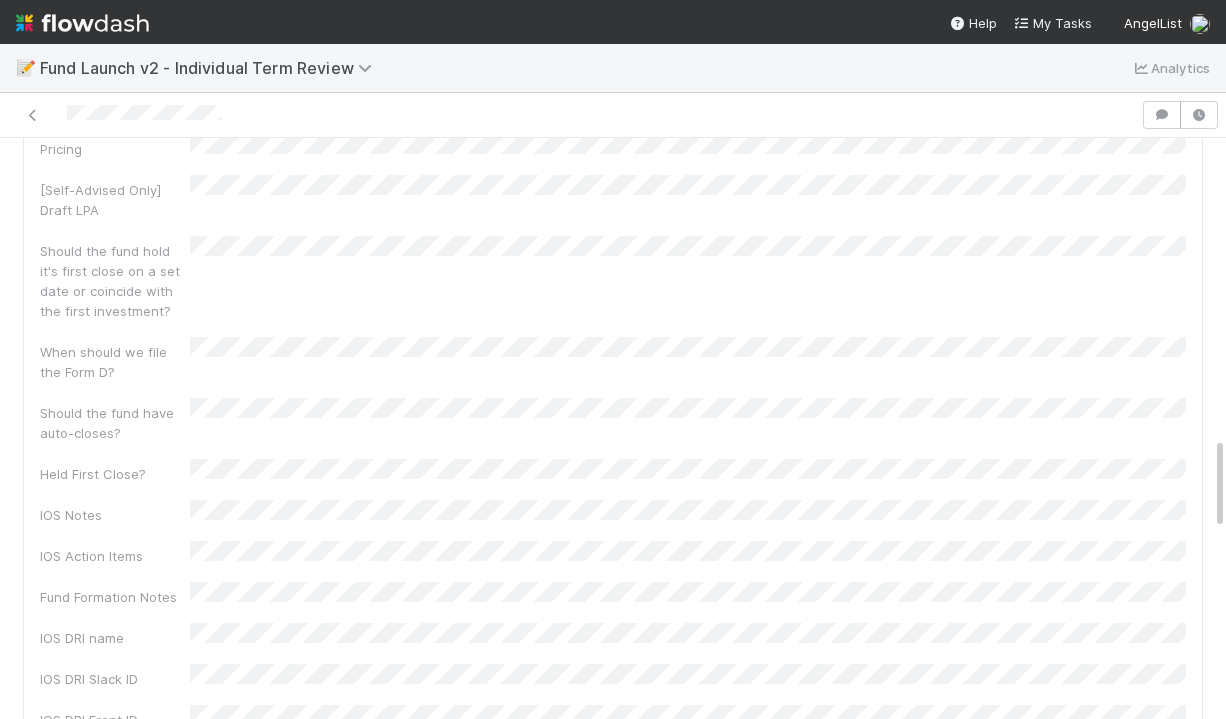 scroll, scrollTop: 0, scrollLeft: 0, axis: both 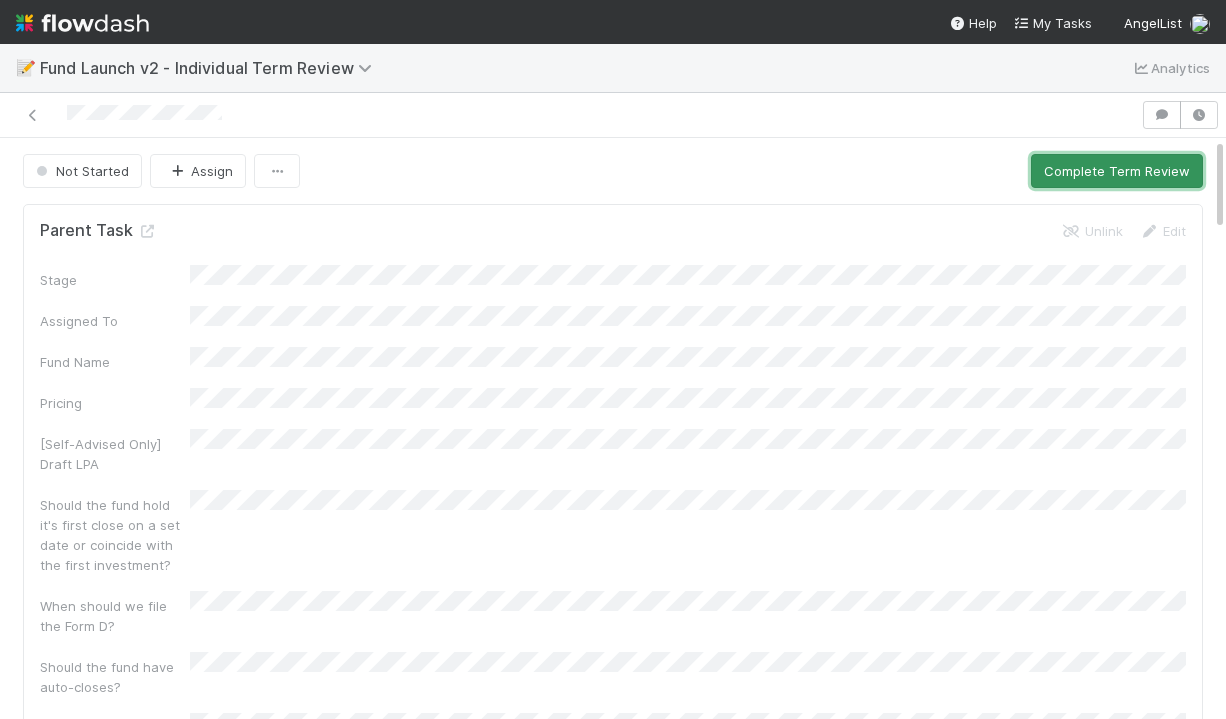 click on "Complete Term Review" at bounding box center (1117, 171) 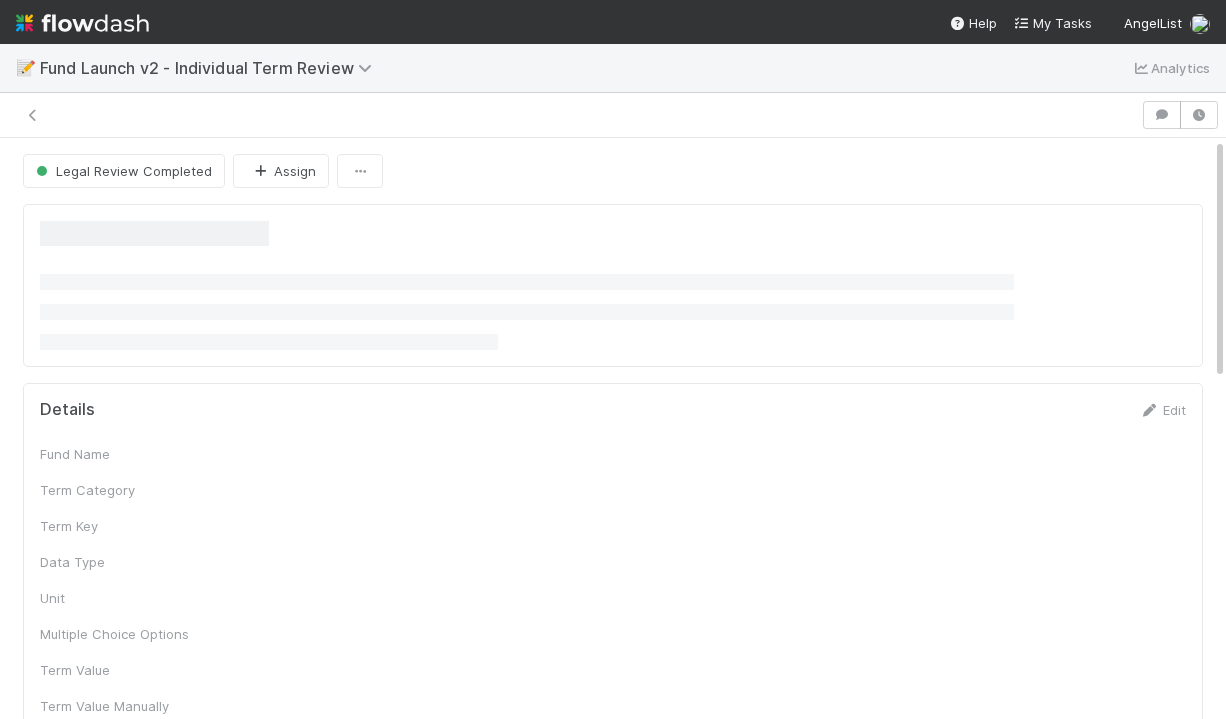 scroll, scrollTop: 0, scrollLeft: 0, axis: both 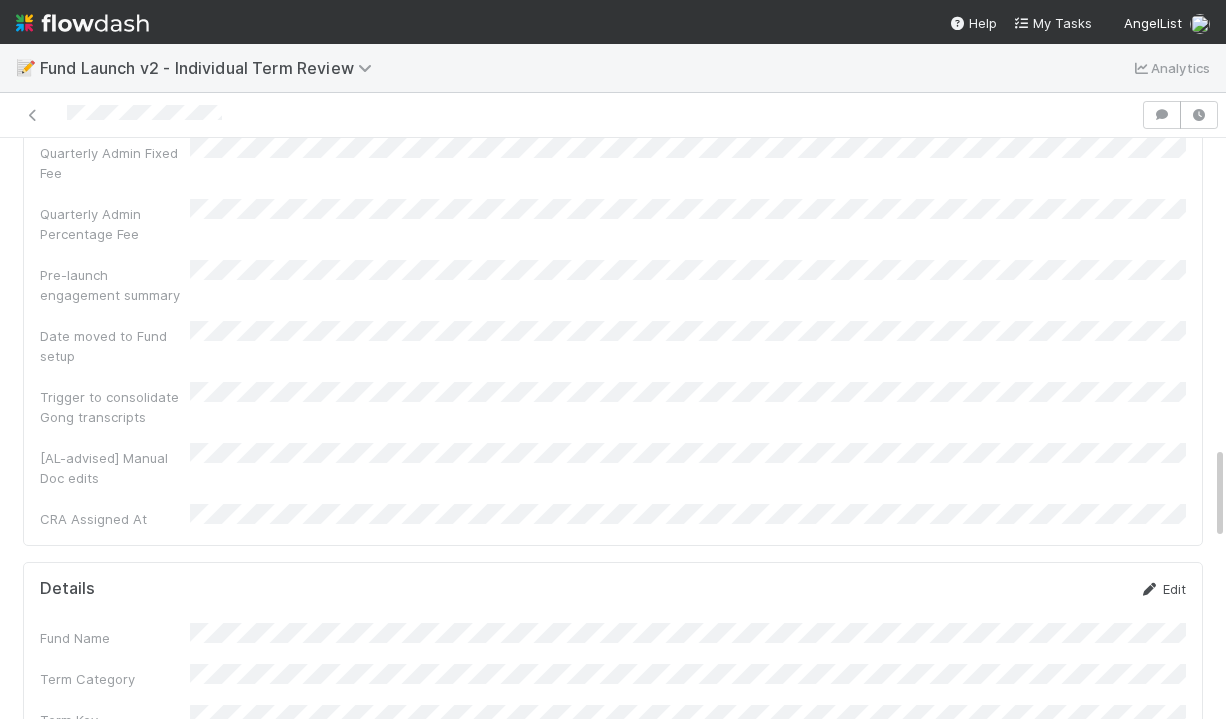click on "Edit" at bounding box center [1162, 589] 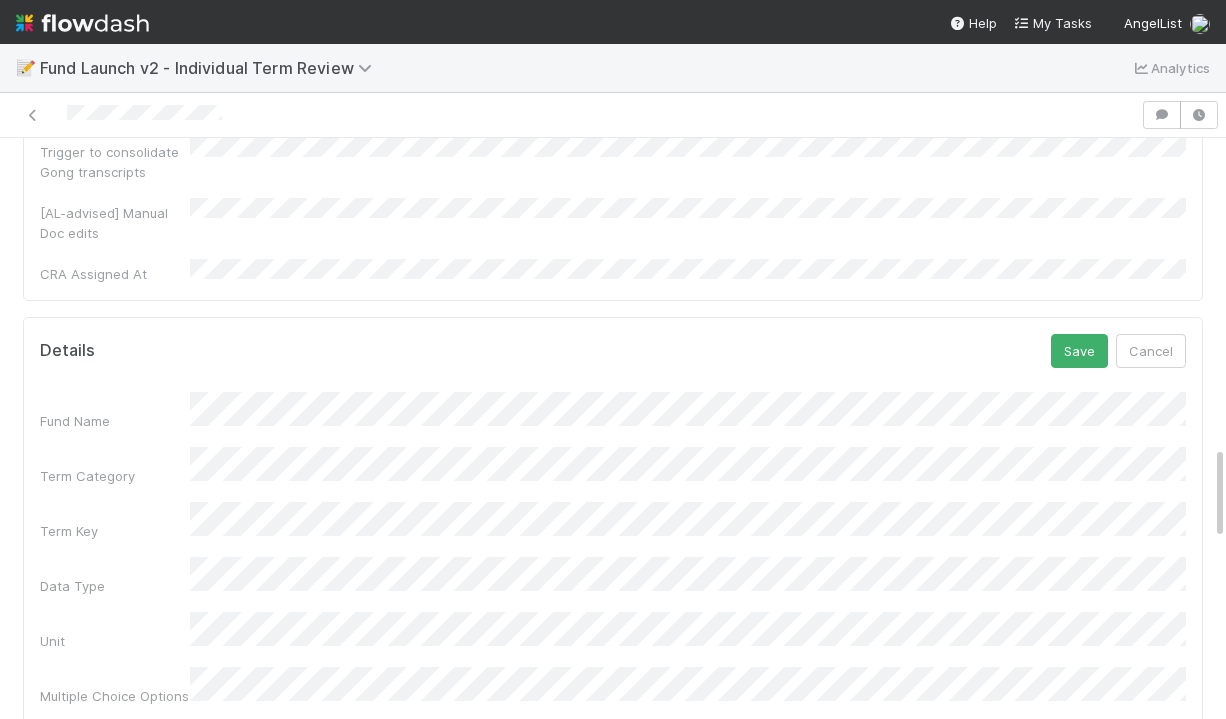 scroll, scrollTop: 2230, scrollLeft: 0, axis: vertical 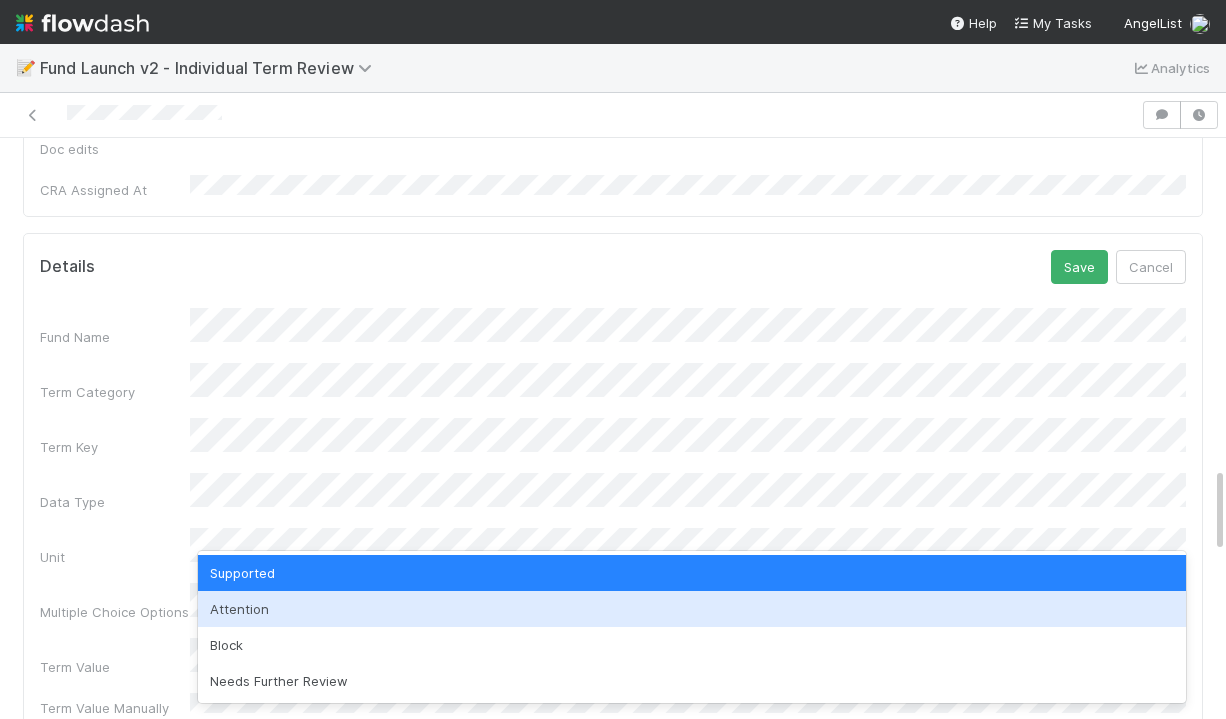 click on "Attention" at bounding box center (692, 609) 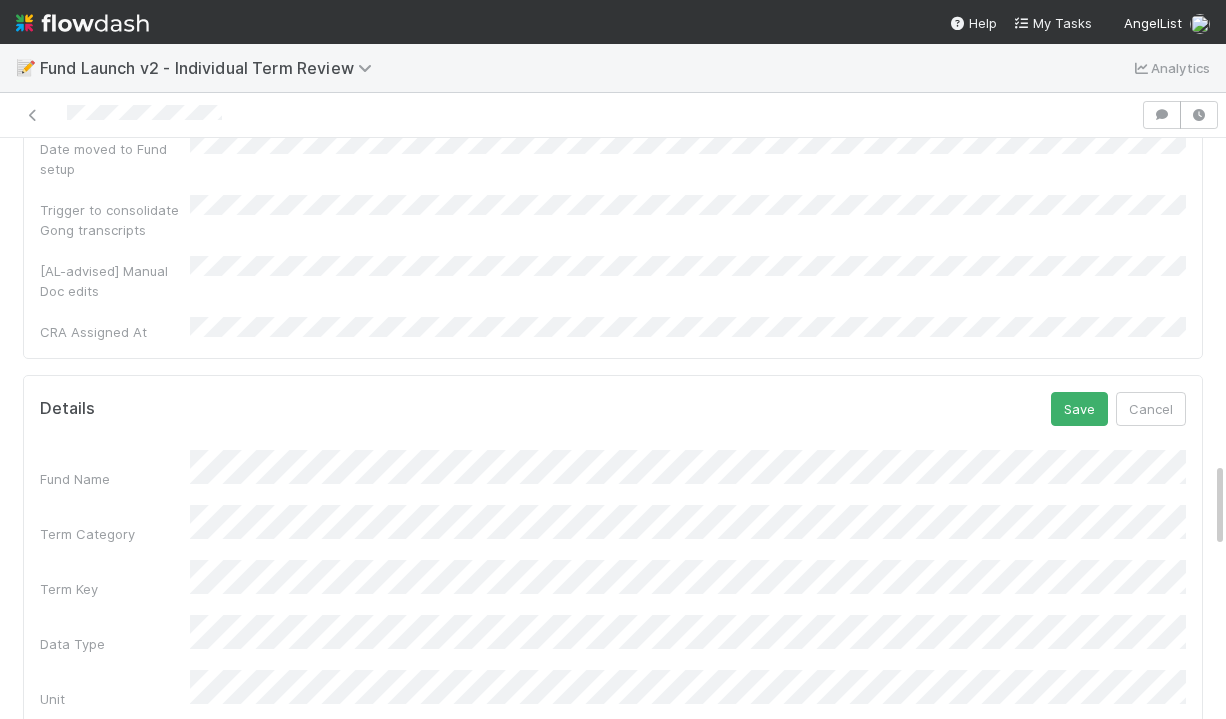 scroll, scrollTop: 1994, scrollLeft: 0, axis: vertical 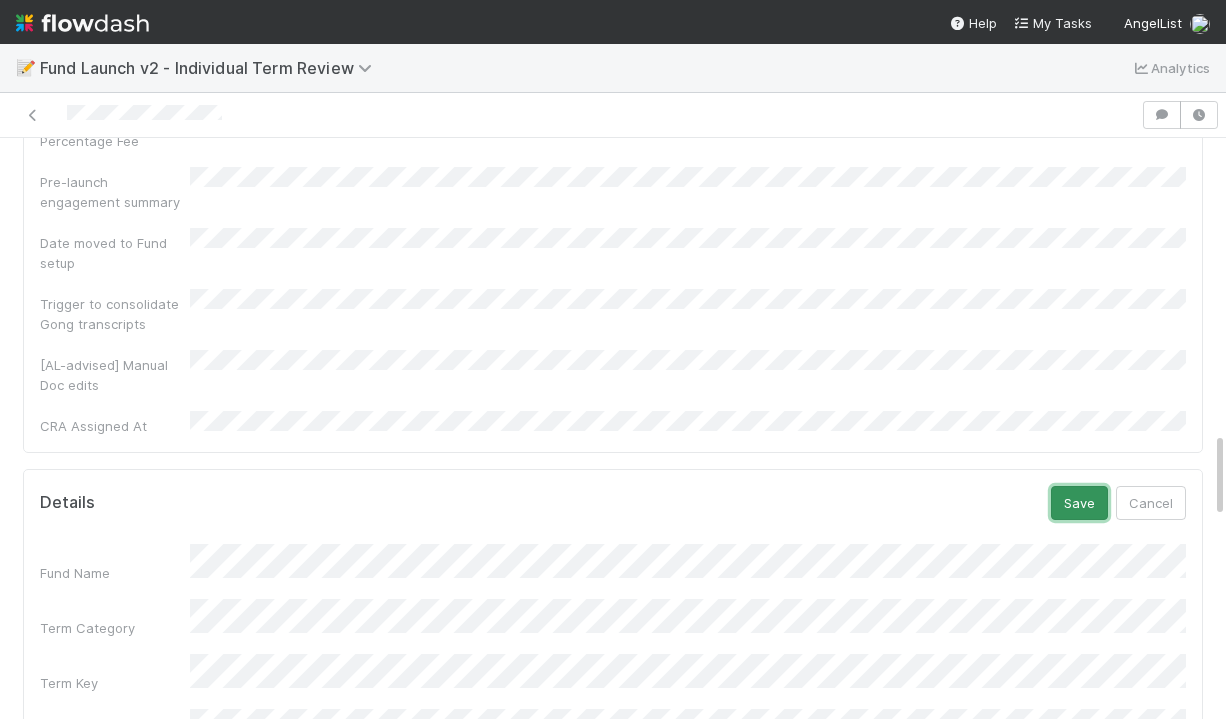 click on "Save" at bounding box center [1079, 503] 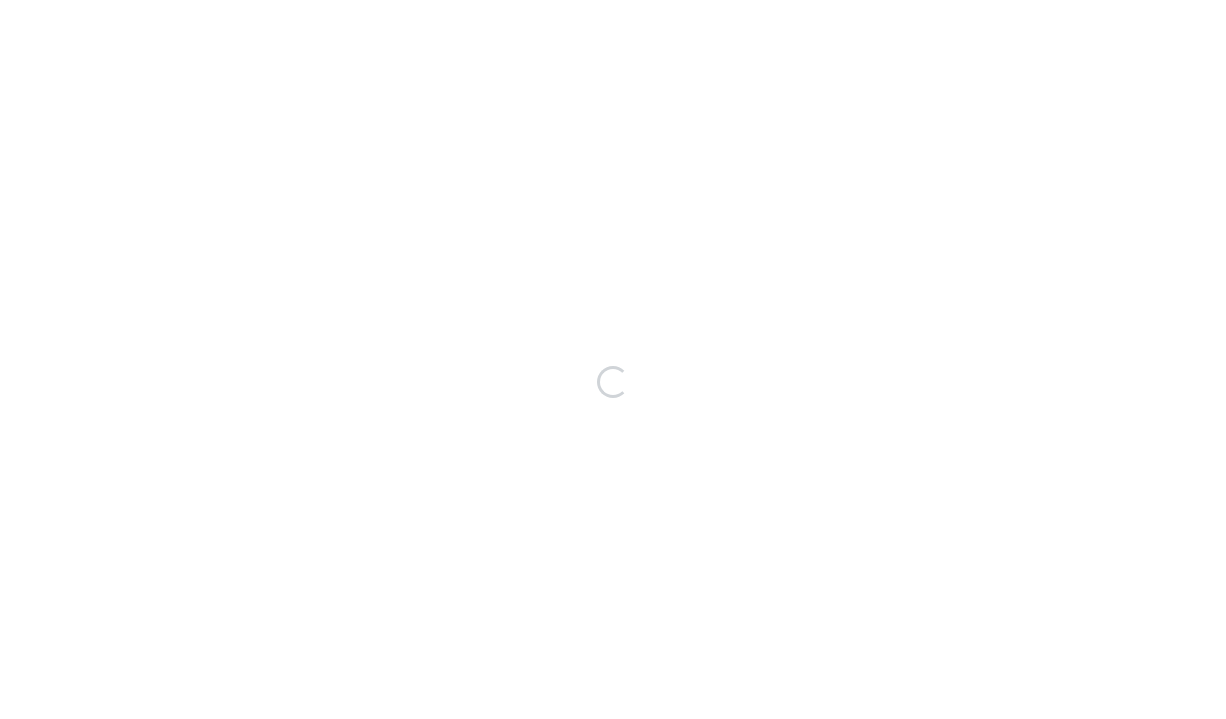 scroll, scrollTop: 0, scrollLeft: 0, axis: both 